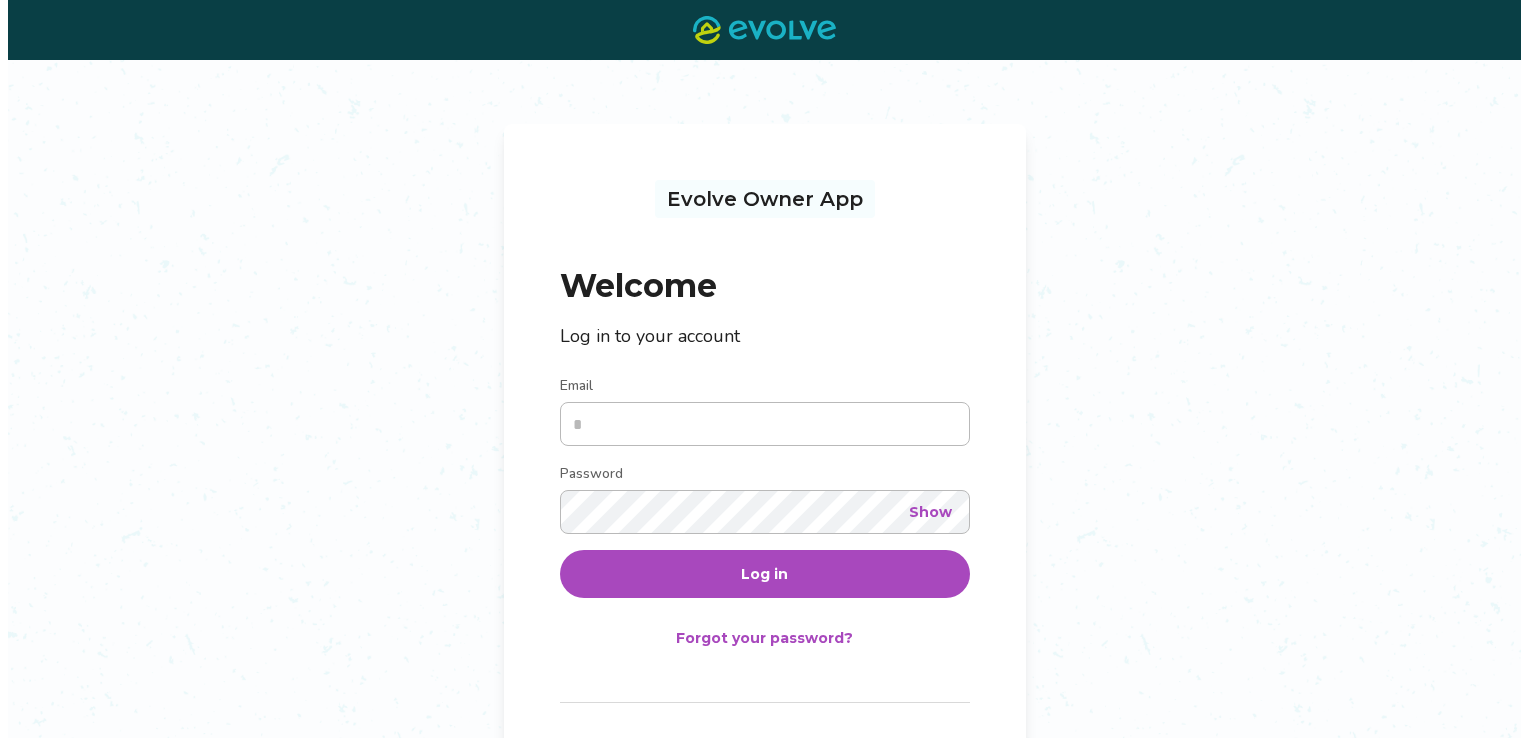 scroll, scrollTop: 0, scrollLeft: 0, axis: both 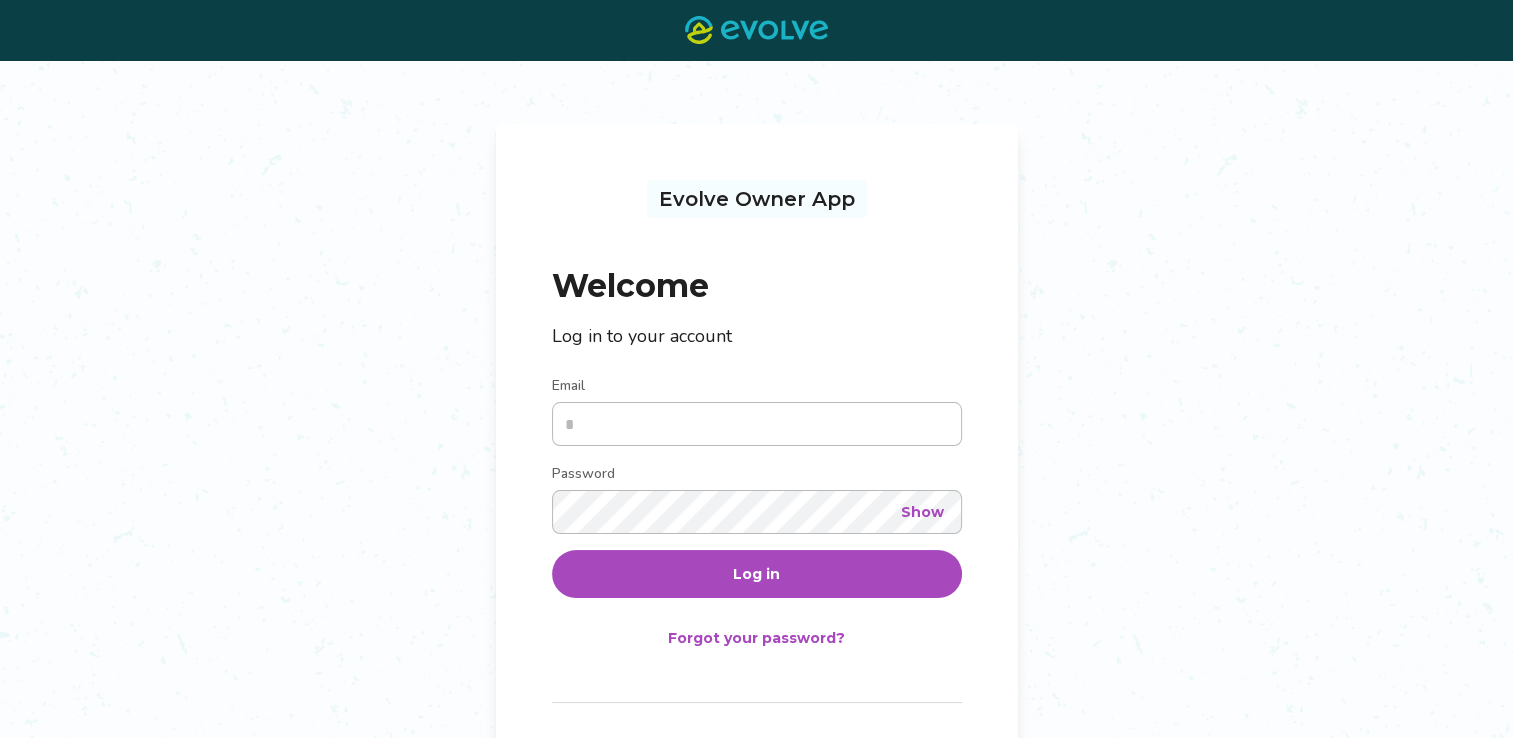 type on "**********" 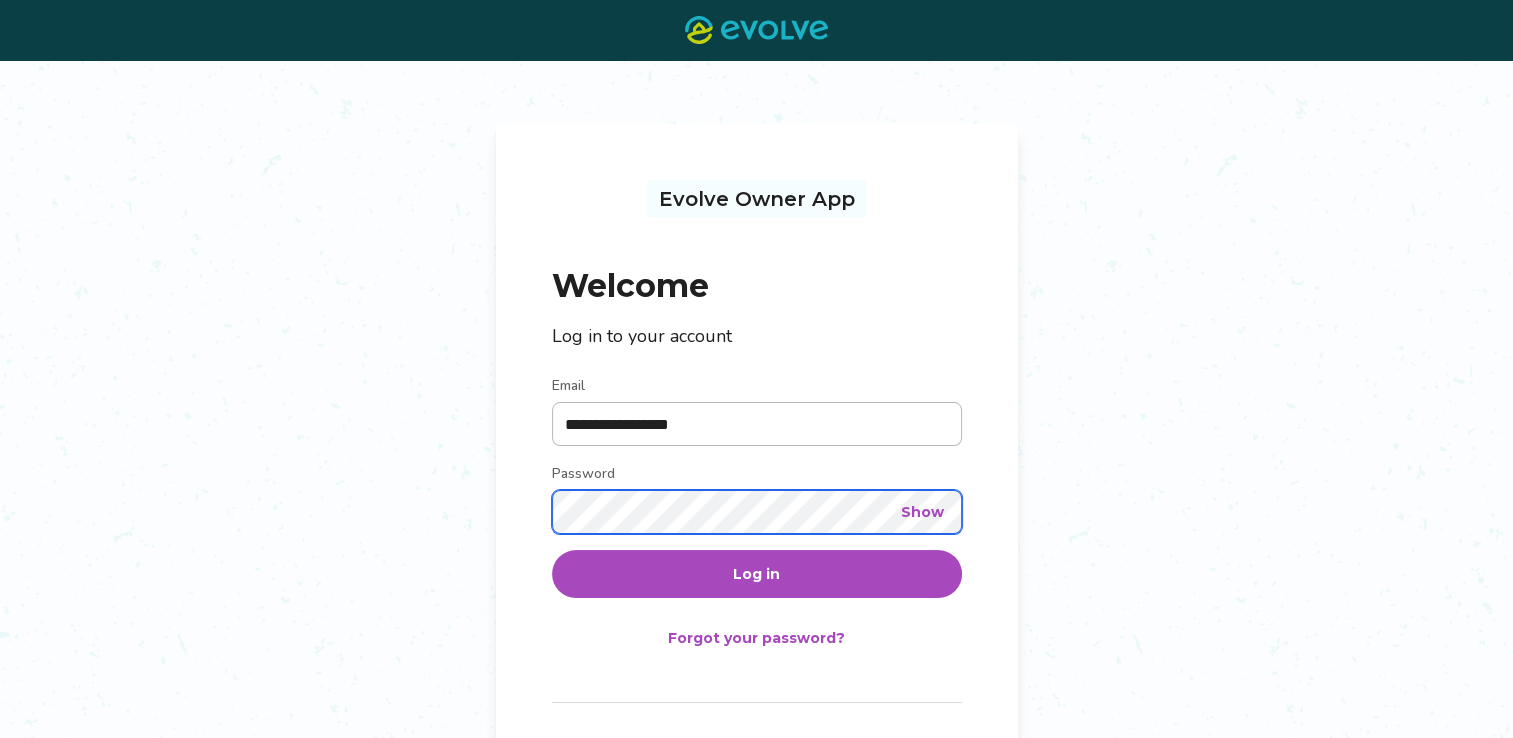 click on "Log in" at bounding box center (757, 574) 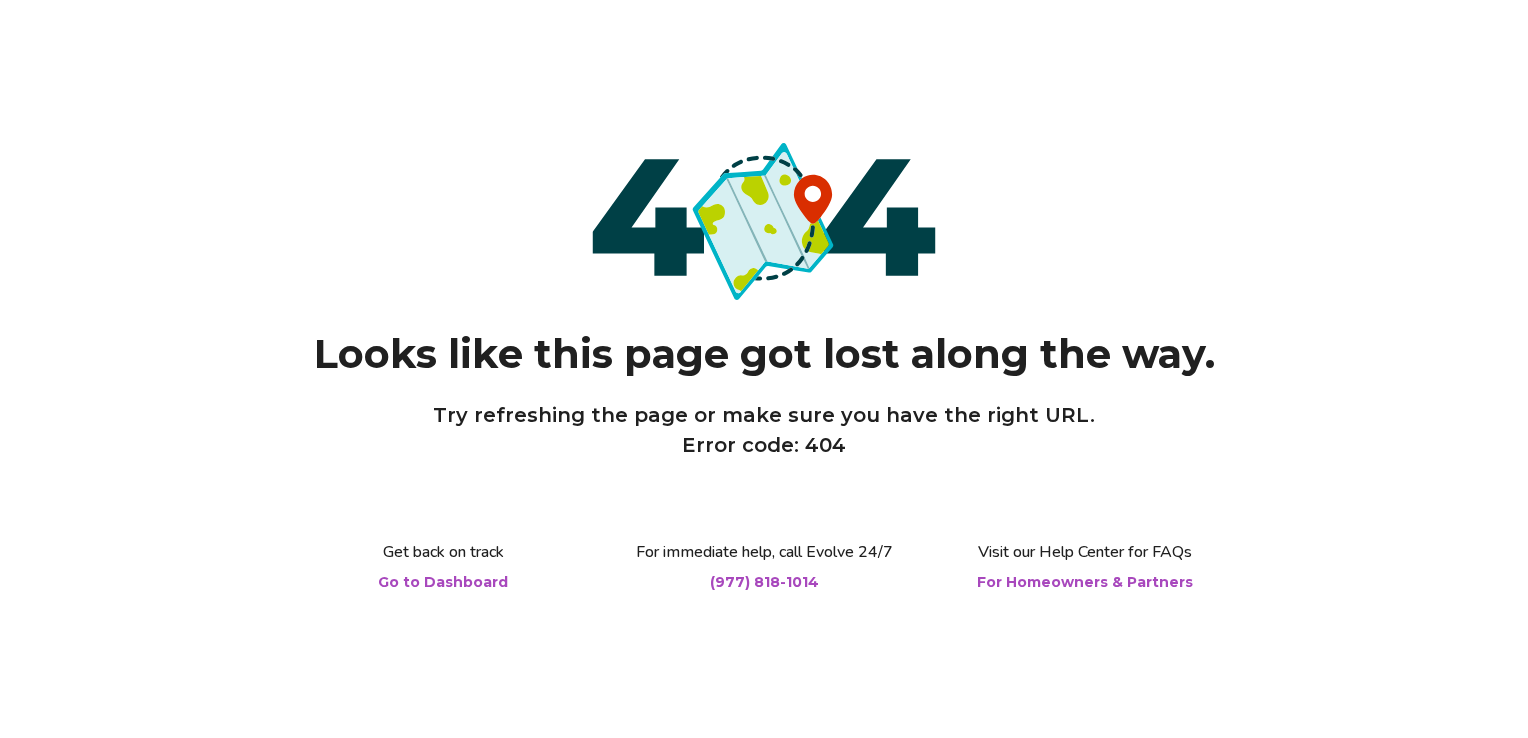 scroll, scrollTop: 0, scrollLeft: 0, axis: both 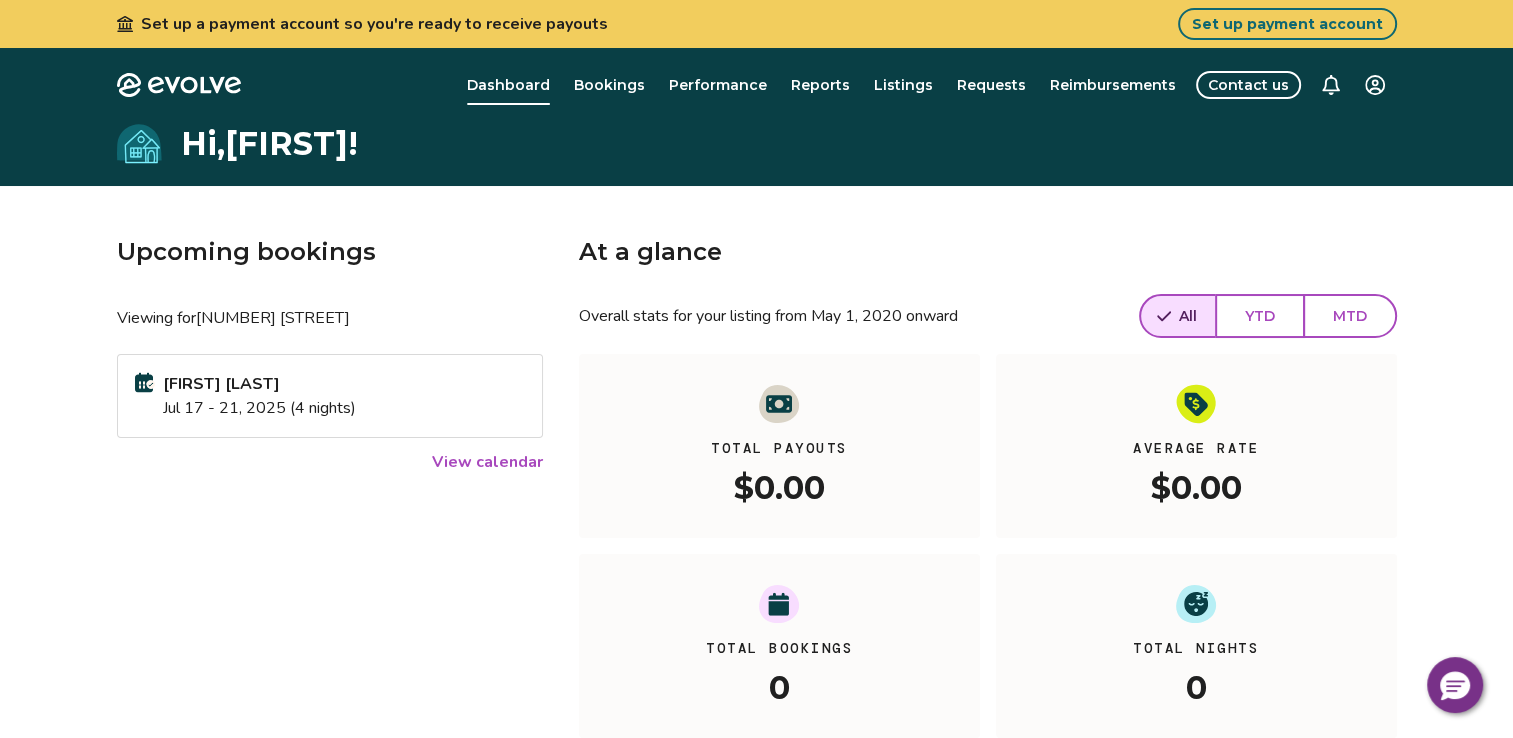 click on "Set up a payment account so you're ready to receive payouts Set up payment account Evolve Dashboard Bookings Performance Reports Listings Requests Reimbursements Contact us Hi,  [FIRST] ! Upcoming bookings Viewing for  [NUMBER] [STREET] [LAST] [MONTH] [DAY] - [DAY], [YEAR] ([NUMBER] nights) View calendar At a glance Overall stats for your listing from May 1, 2020 onward All YTD MTD Total Payouts $0.00 Average Rate $0.00 Total Bookings 0 Total Nights 0 View performance Looking for the booking site links to your listing?  You can find these under  the  Listings  overview © 2013-Present Evolve Vacation Rental Network Privacy Policy | Terms of Service" at bounding box center (756, 541) 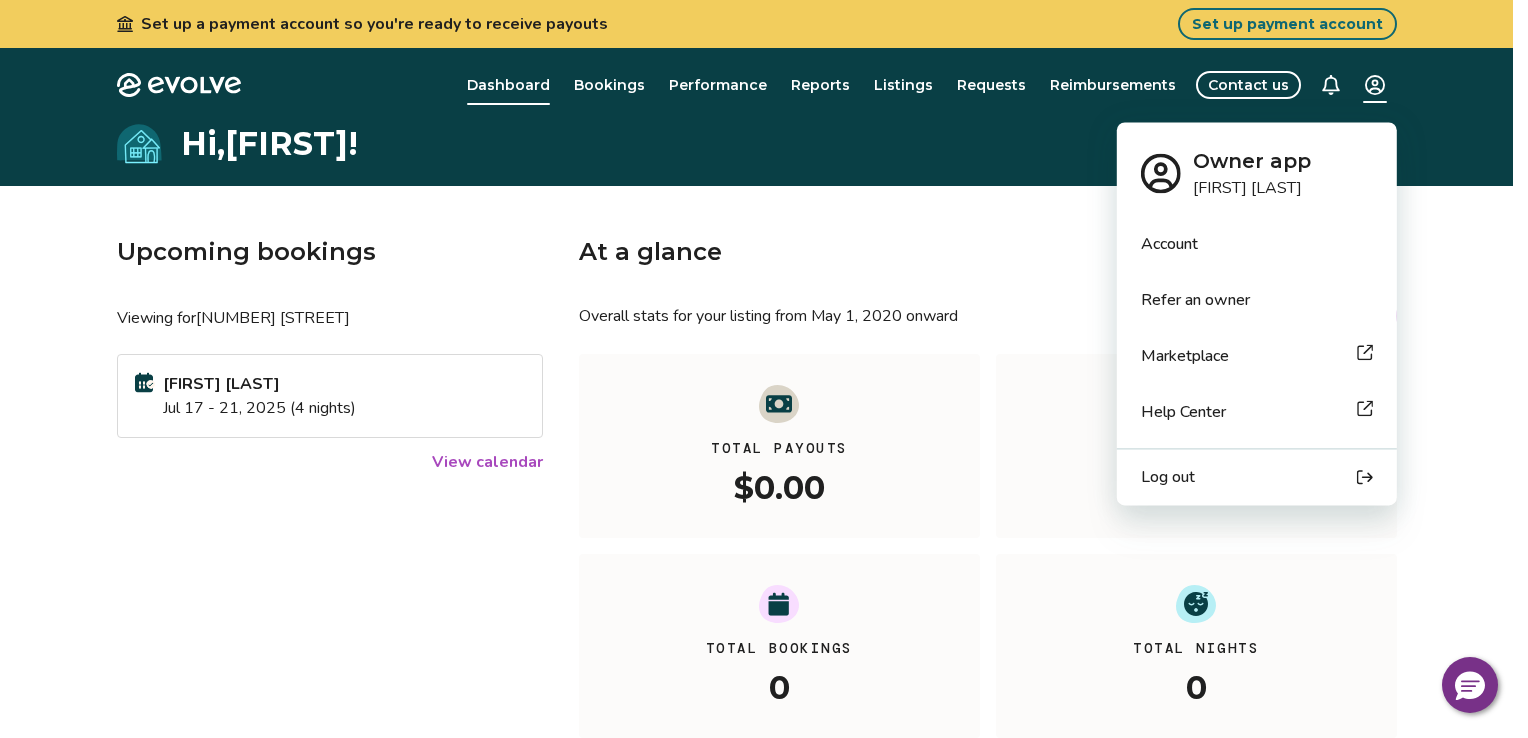click on "Account" at bounding box center (1257, 244) 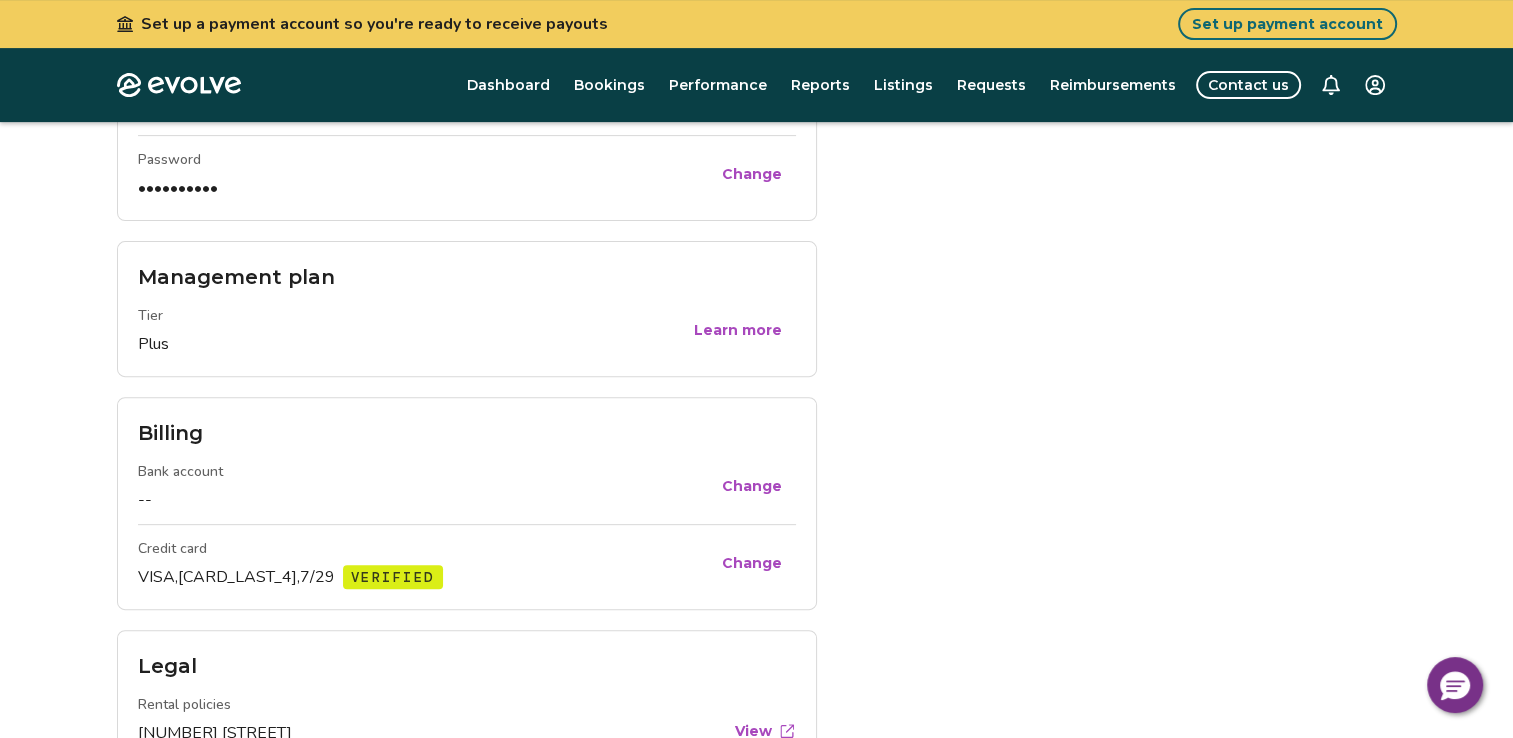 scroll, scrollTop: 615, scrollLeft: 0, axis: vertical 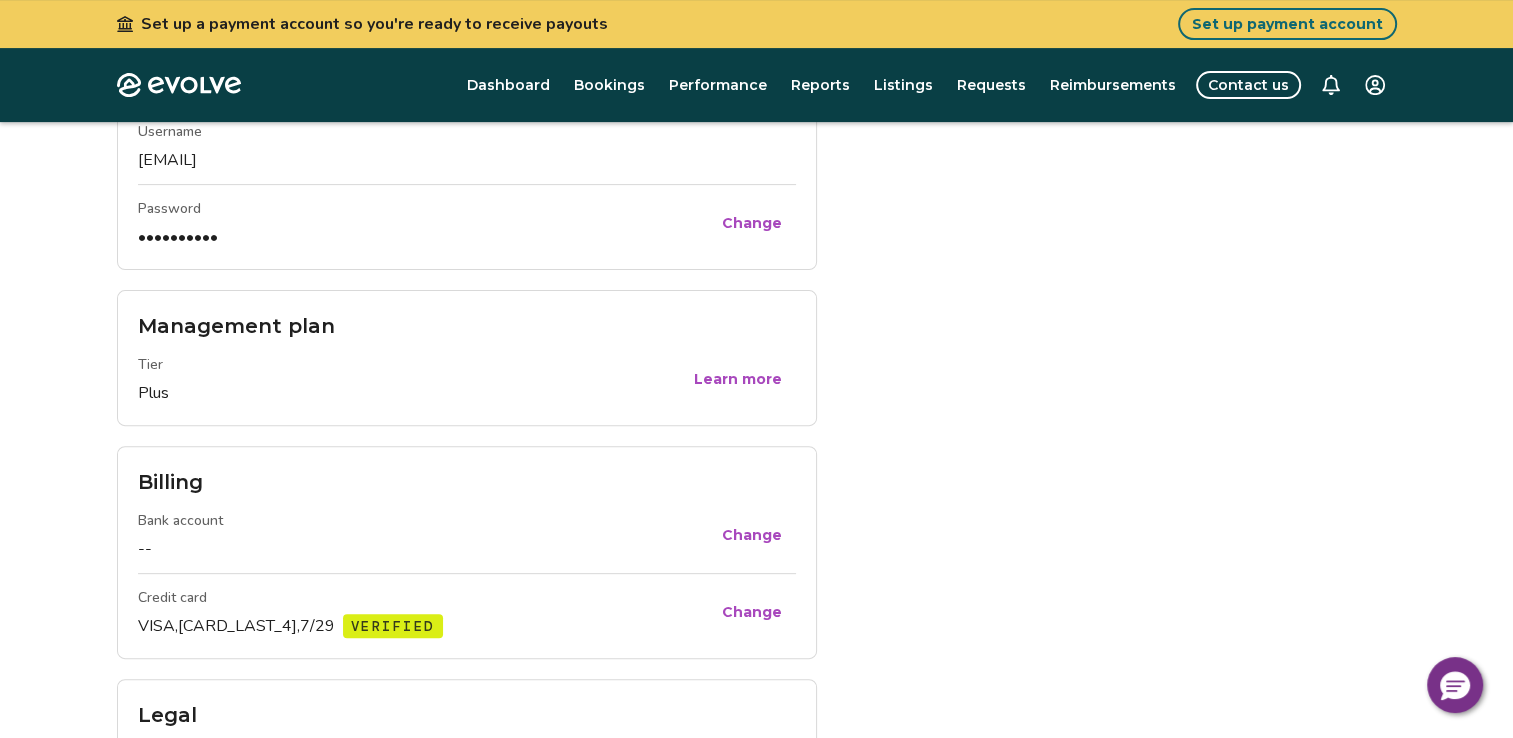 click on "Change" at bounding box center [752, 535] 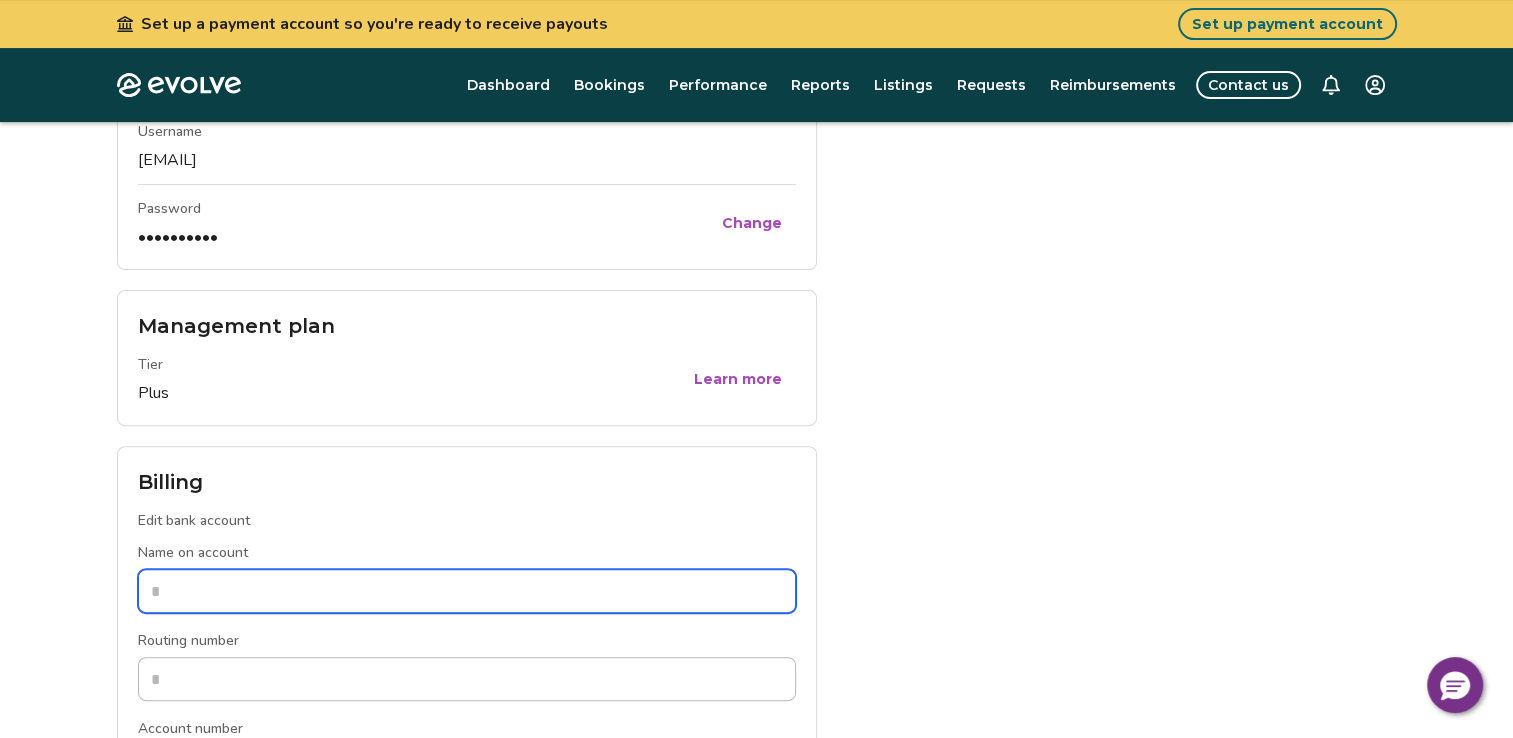 click on "Name on account" at bounding box center [467, 591] 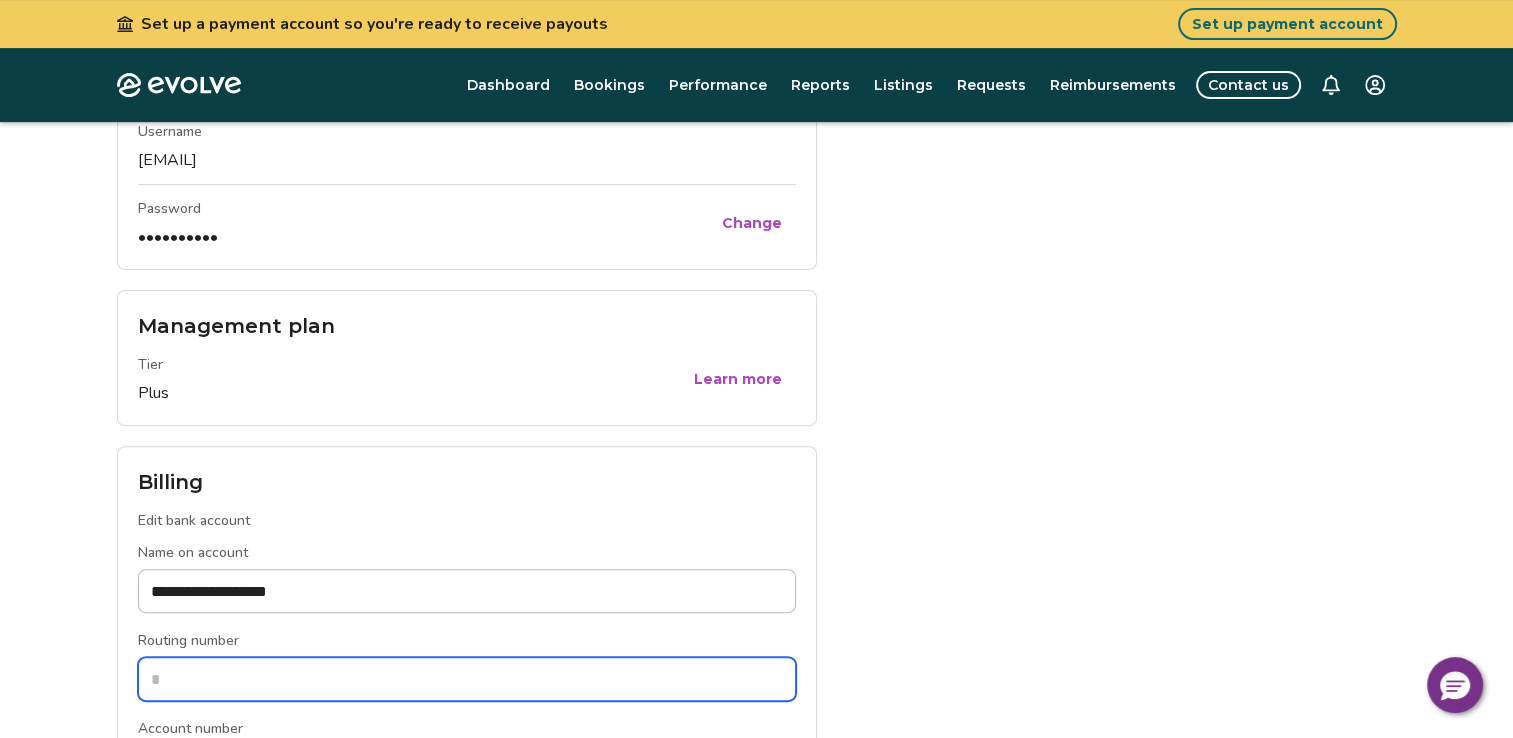 click on "Routing number" at bounding box center [467, 679] 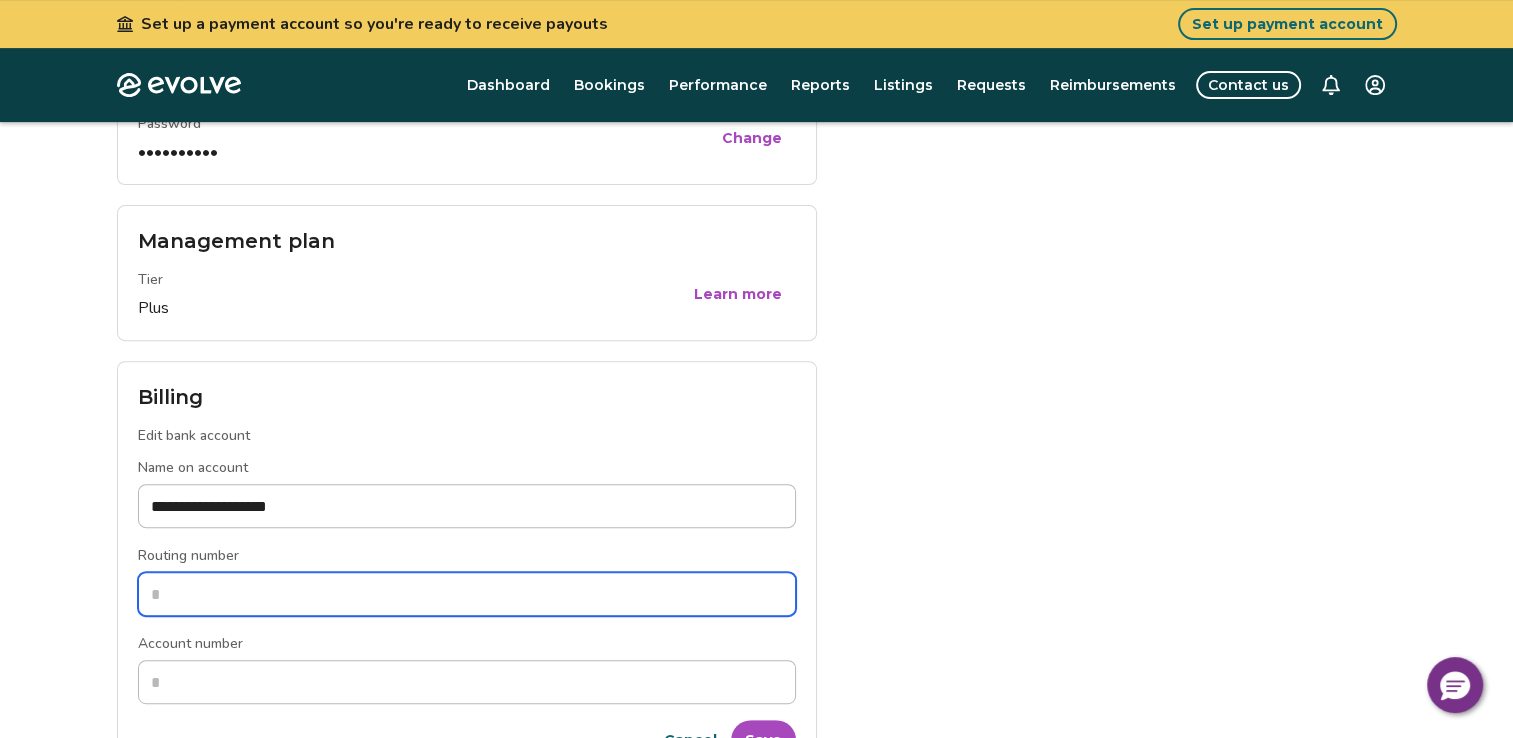 scroll, scrollTop: 815, scrollLeft: 0, axis: vertical 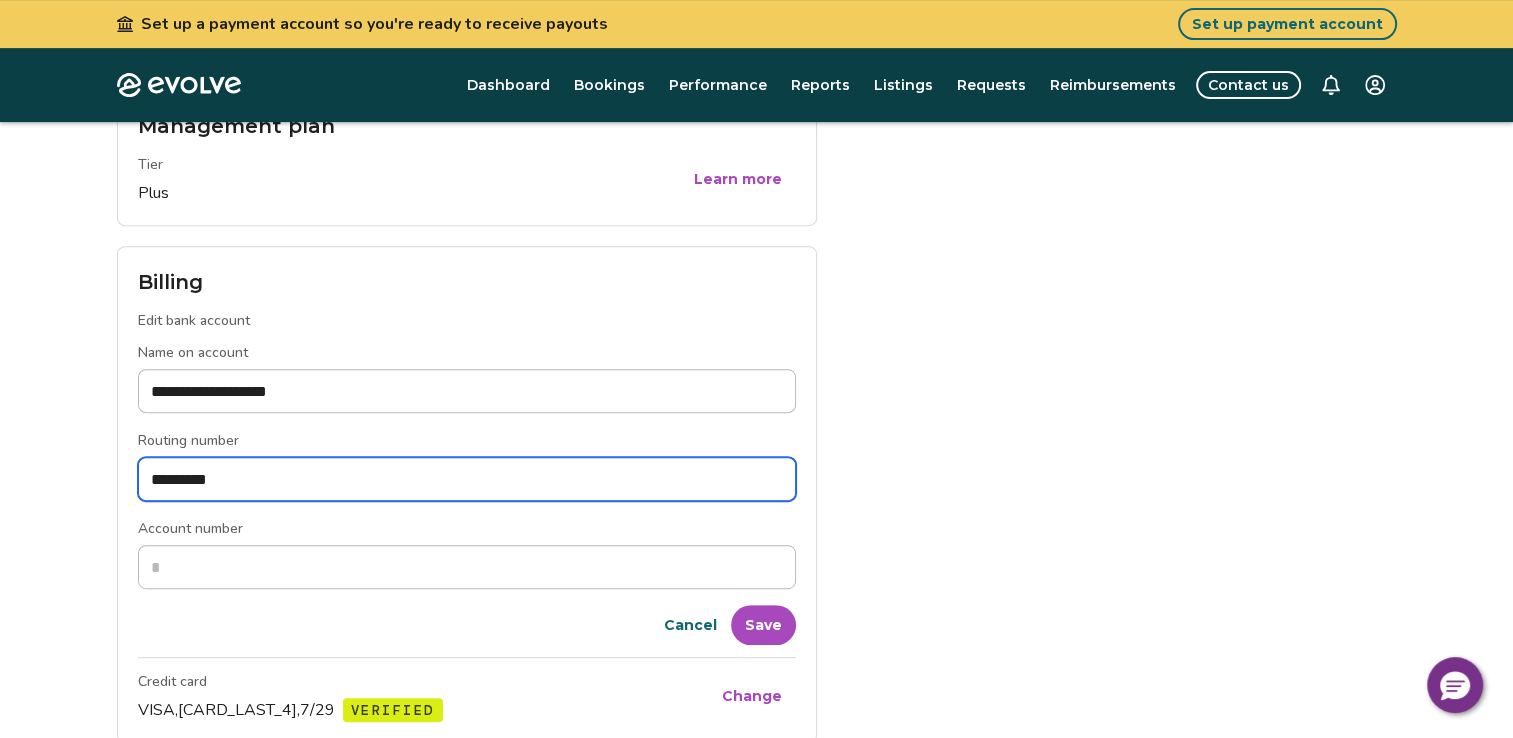 type on "*********" 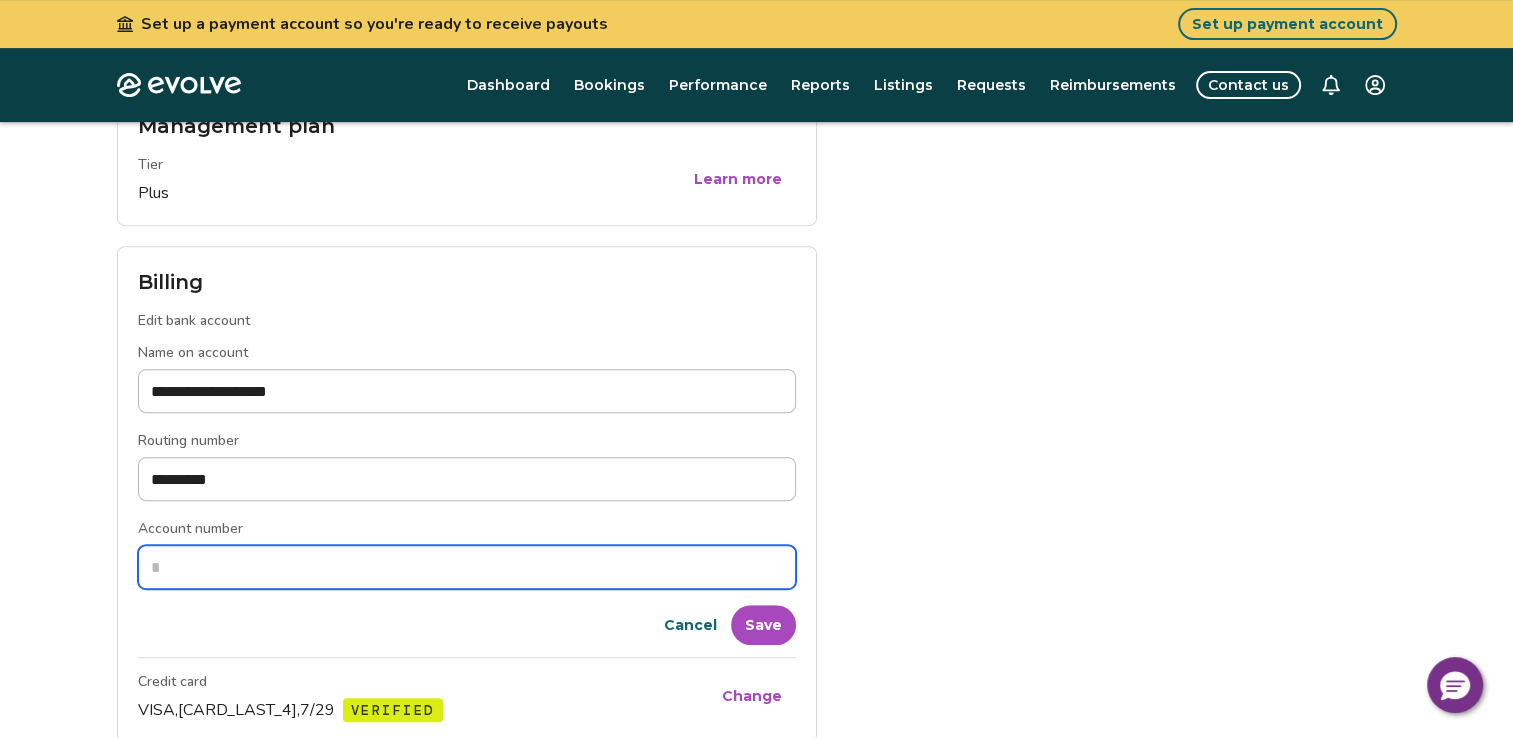 click on "Account number" at bounding box center [467, 567] 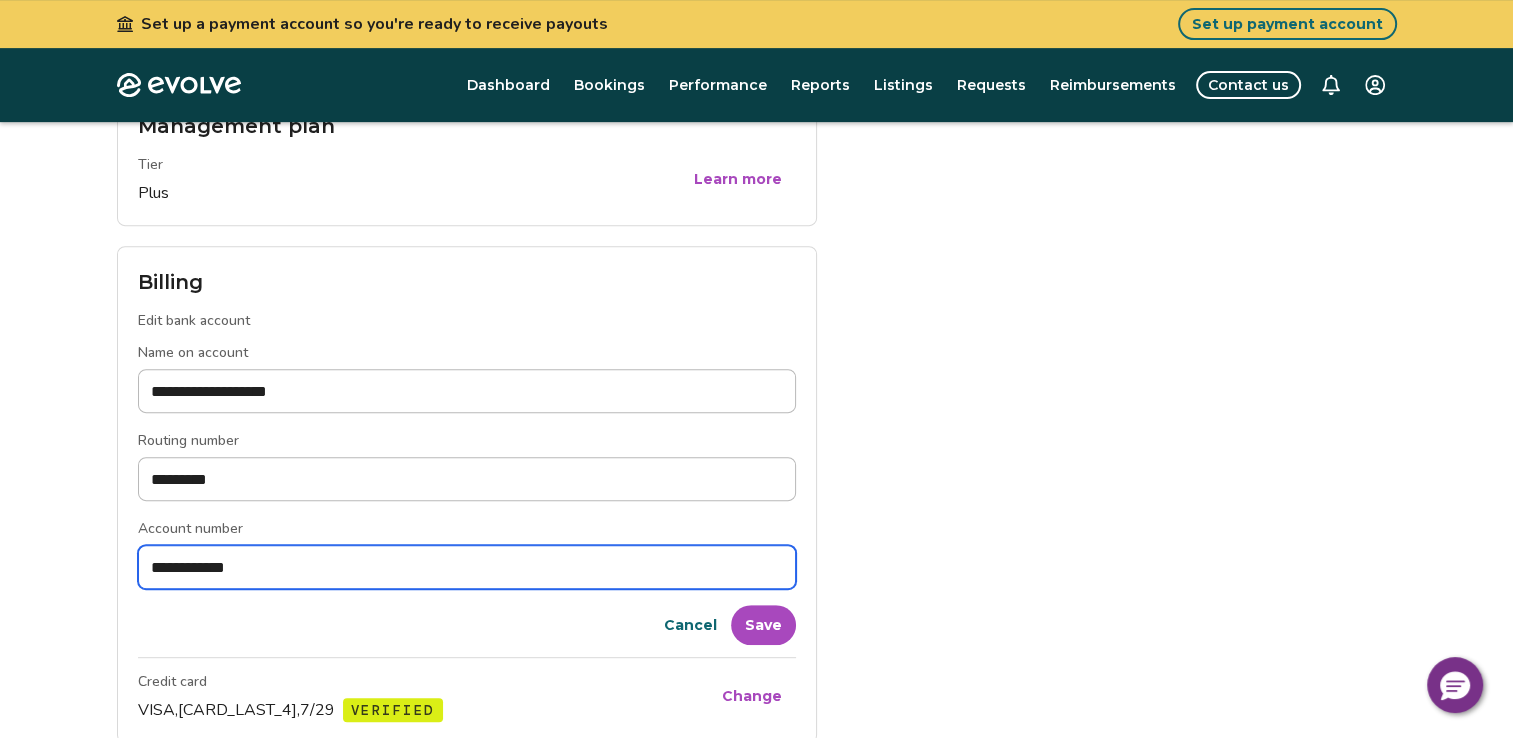 type on "**********" 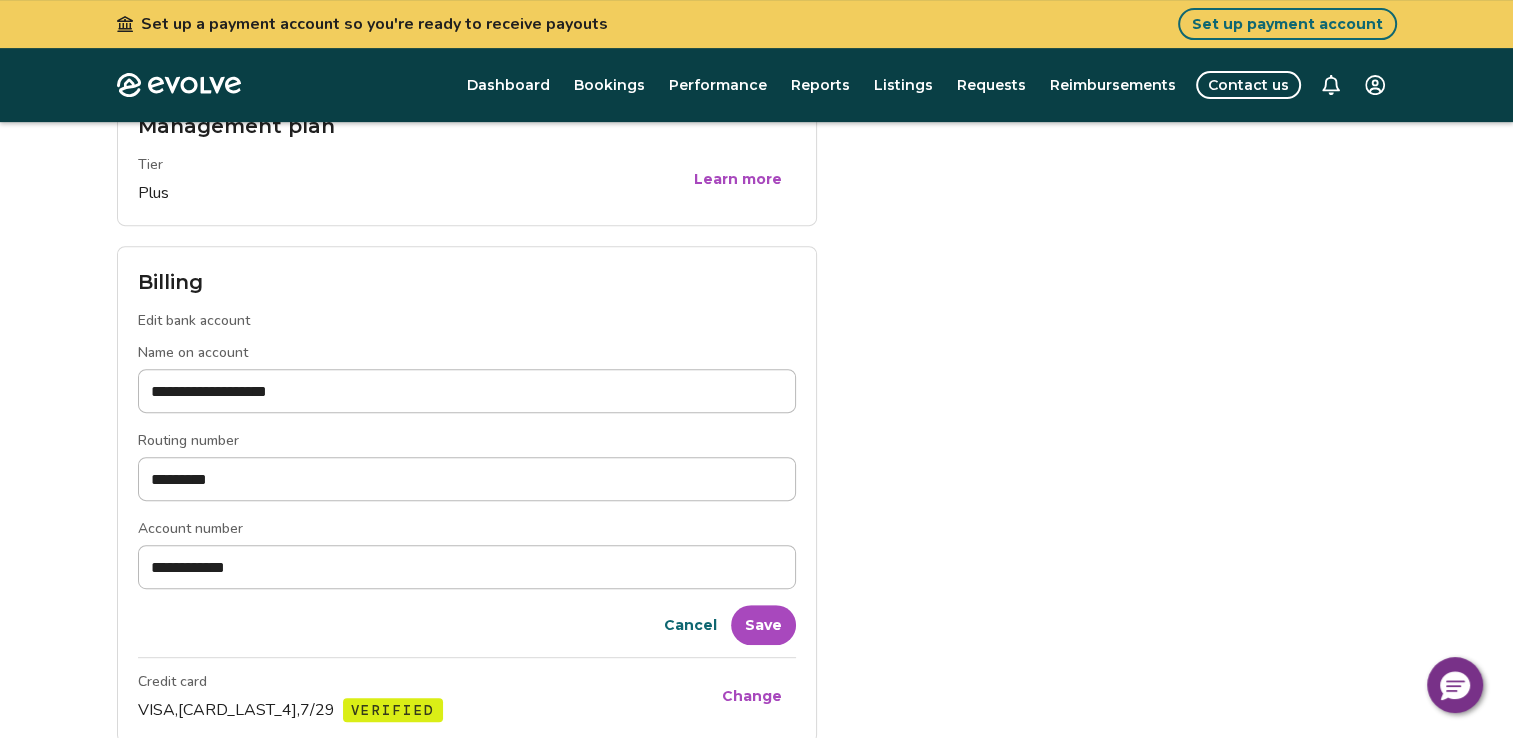 click on "Save" at bounding box center [763, 625] 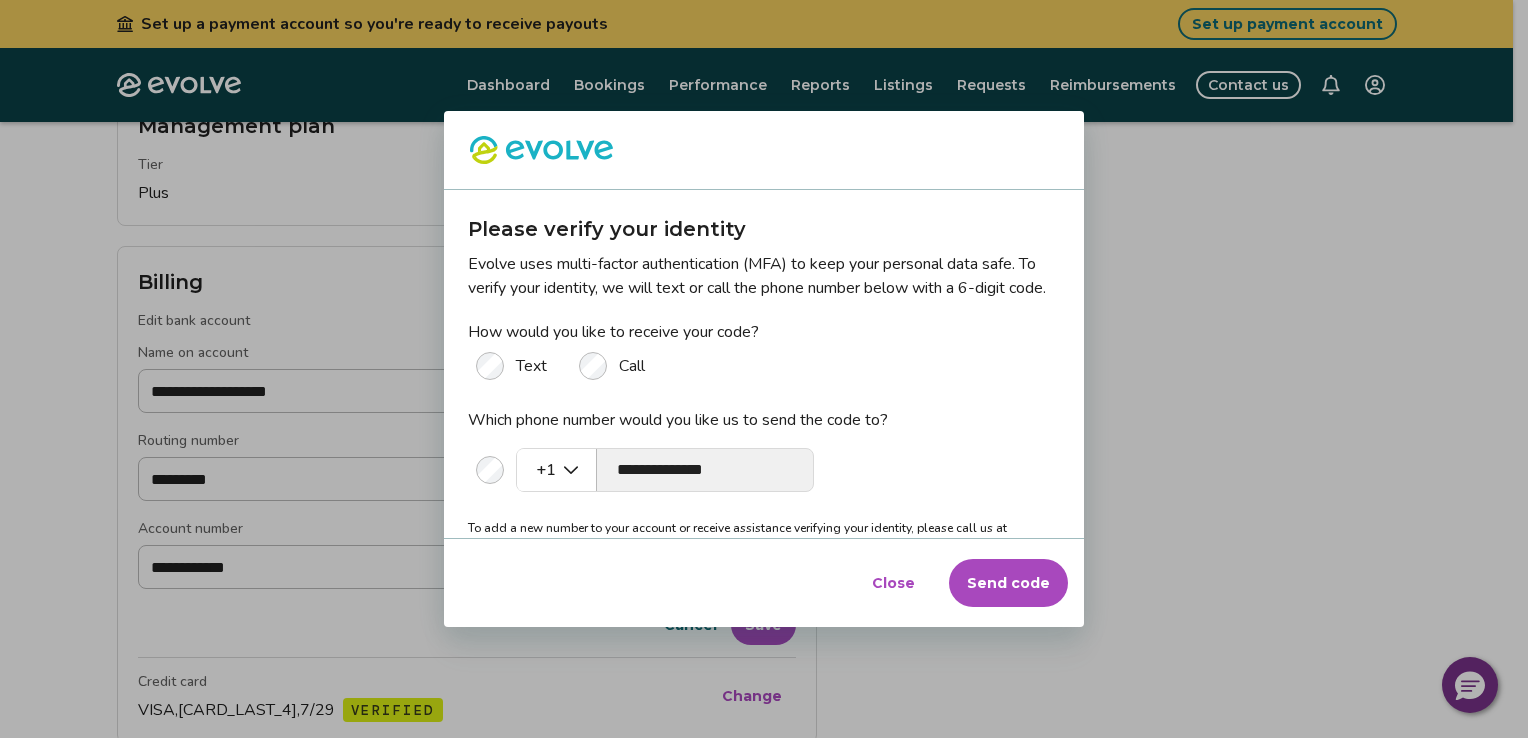 click on "Send code" at bounding box center (1008, 583) 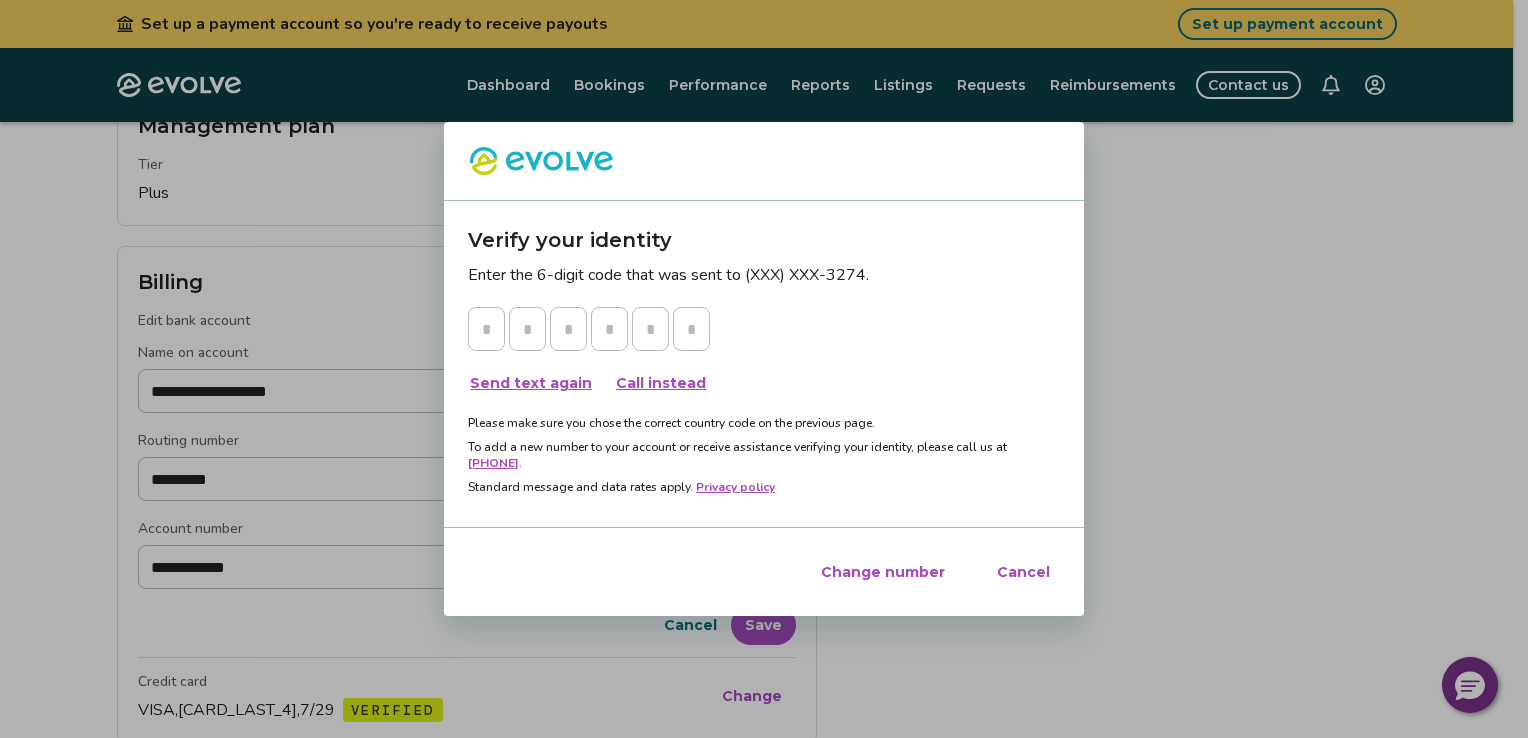 type on "*" 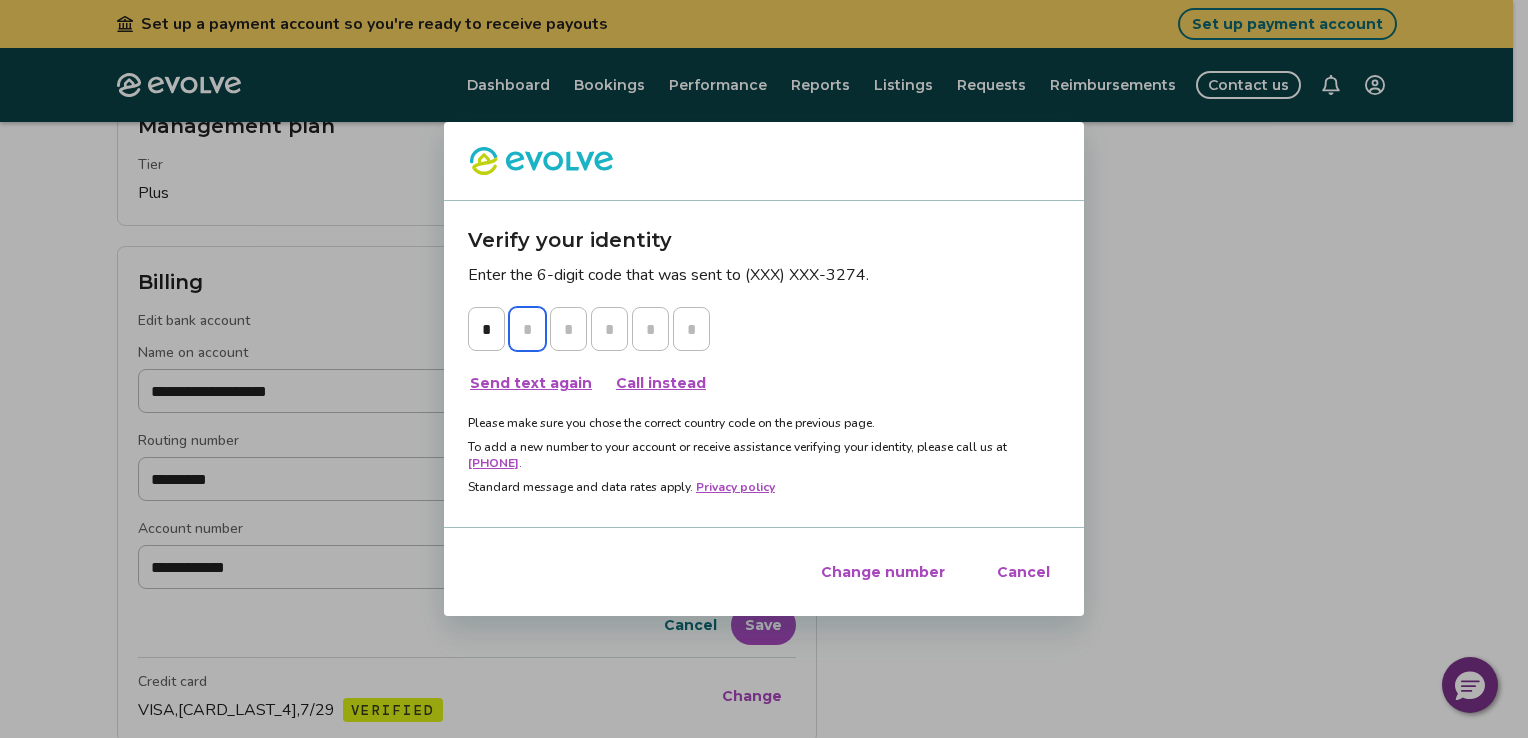 type on "*" 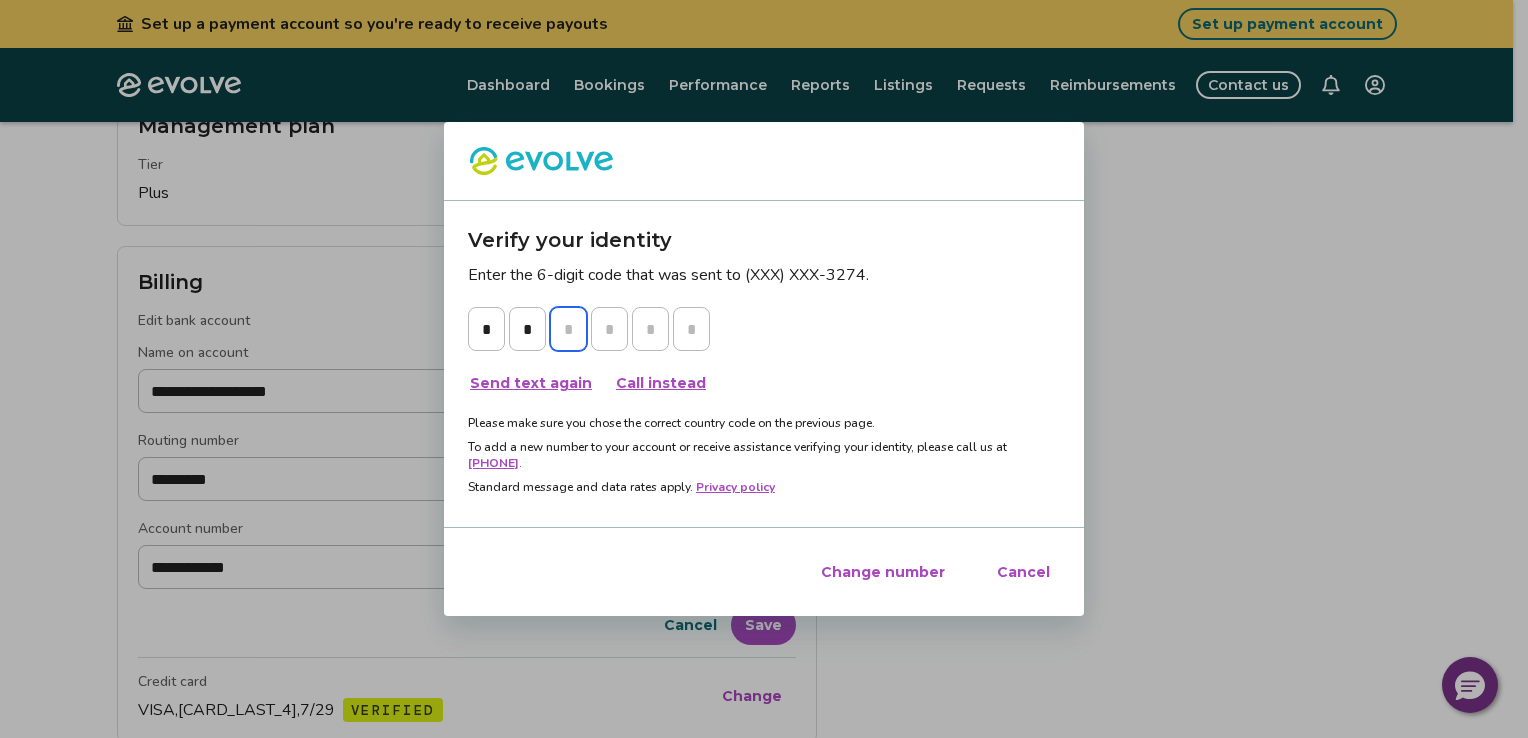 type on "*" 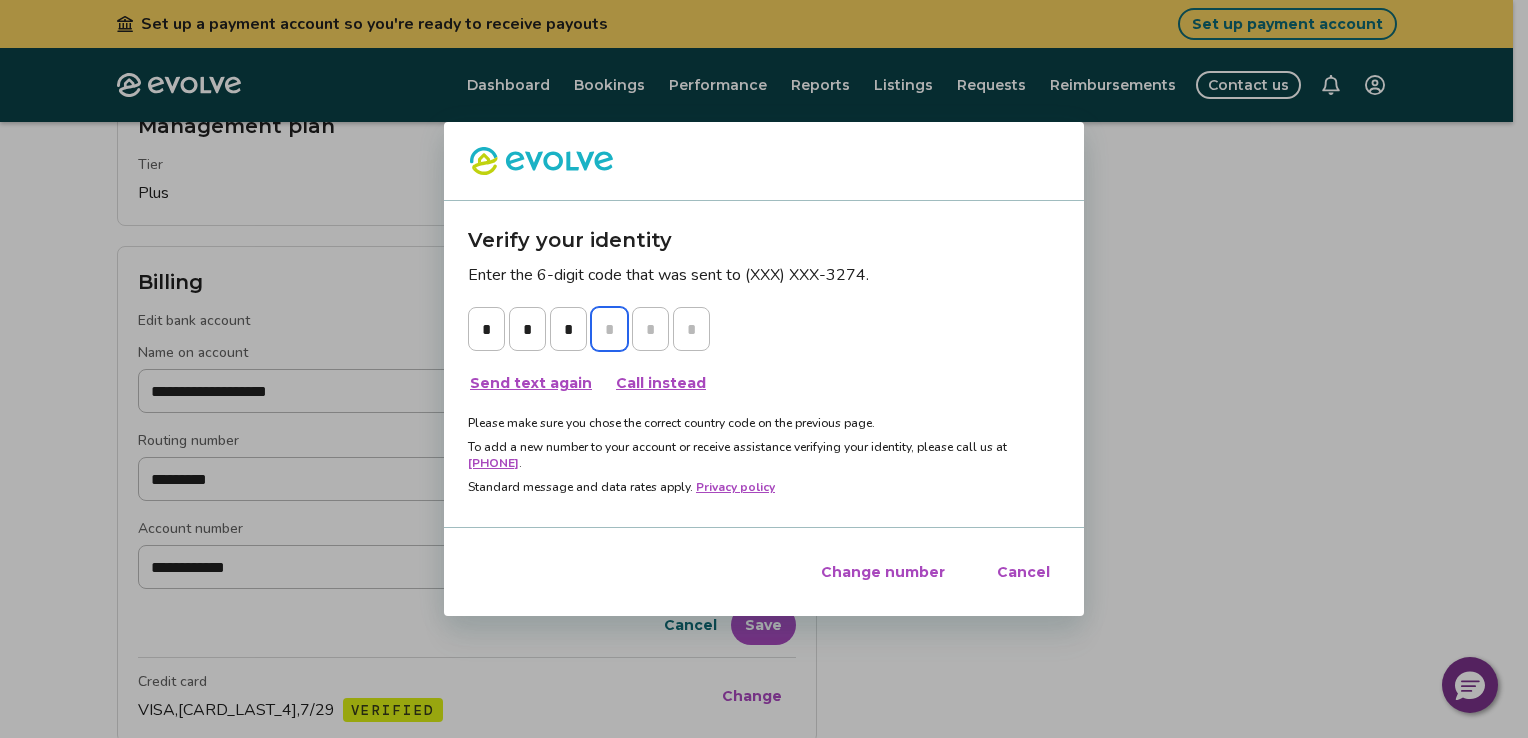type on "*" 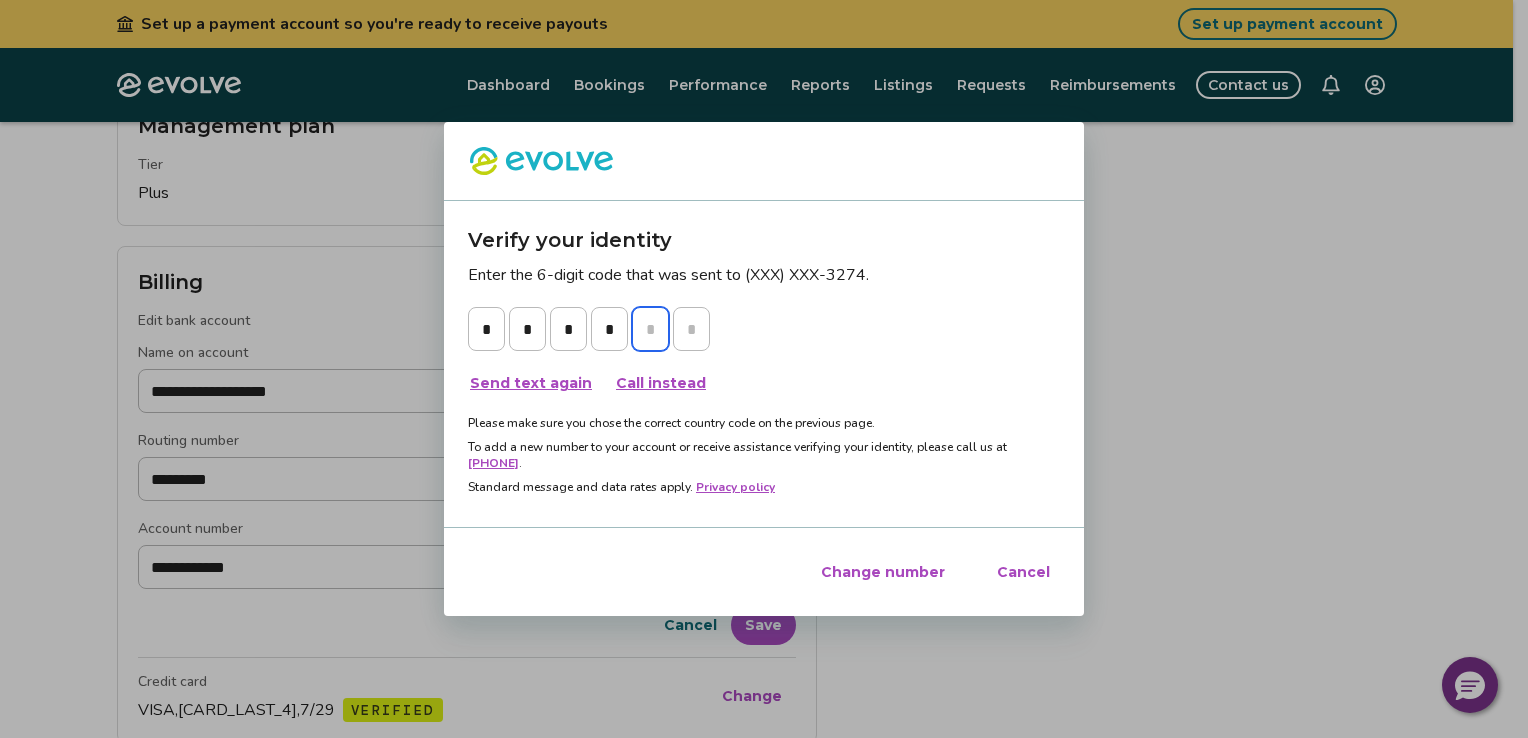 type on "*" 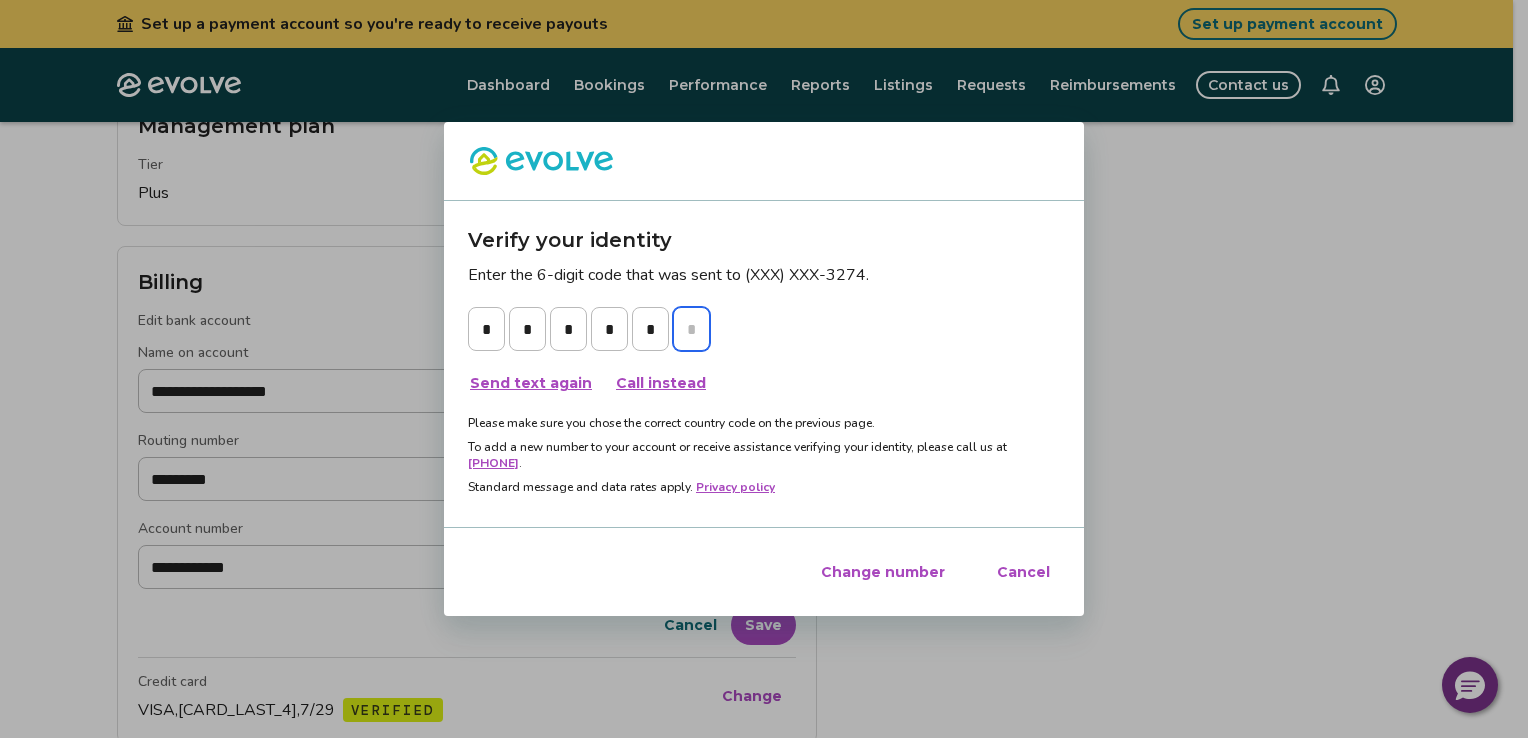 type on "*" 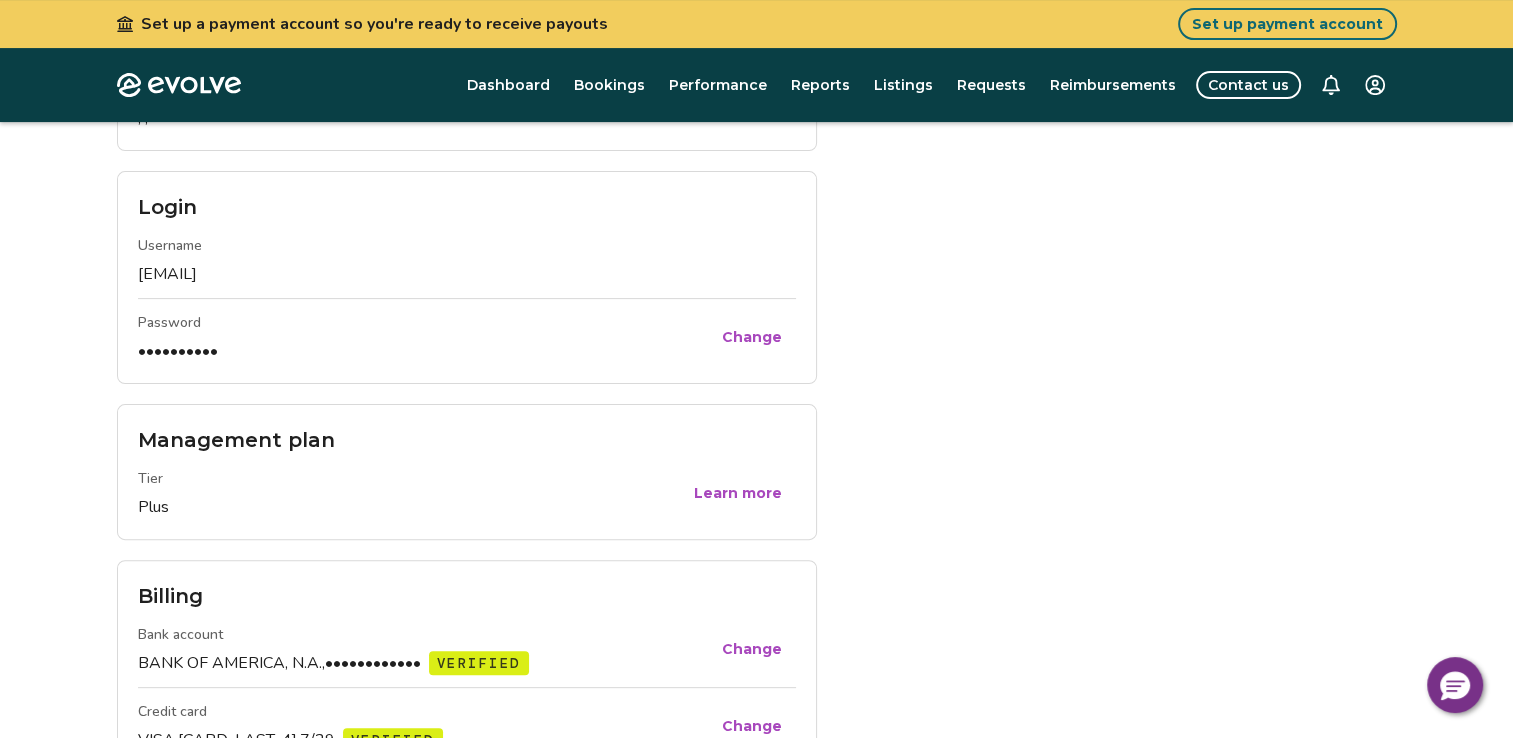 scroll, scrollTop: 0, scrollLeft: 0, axis: both 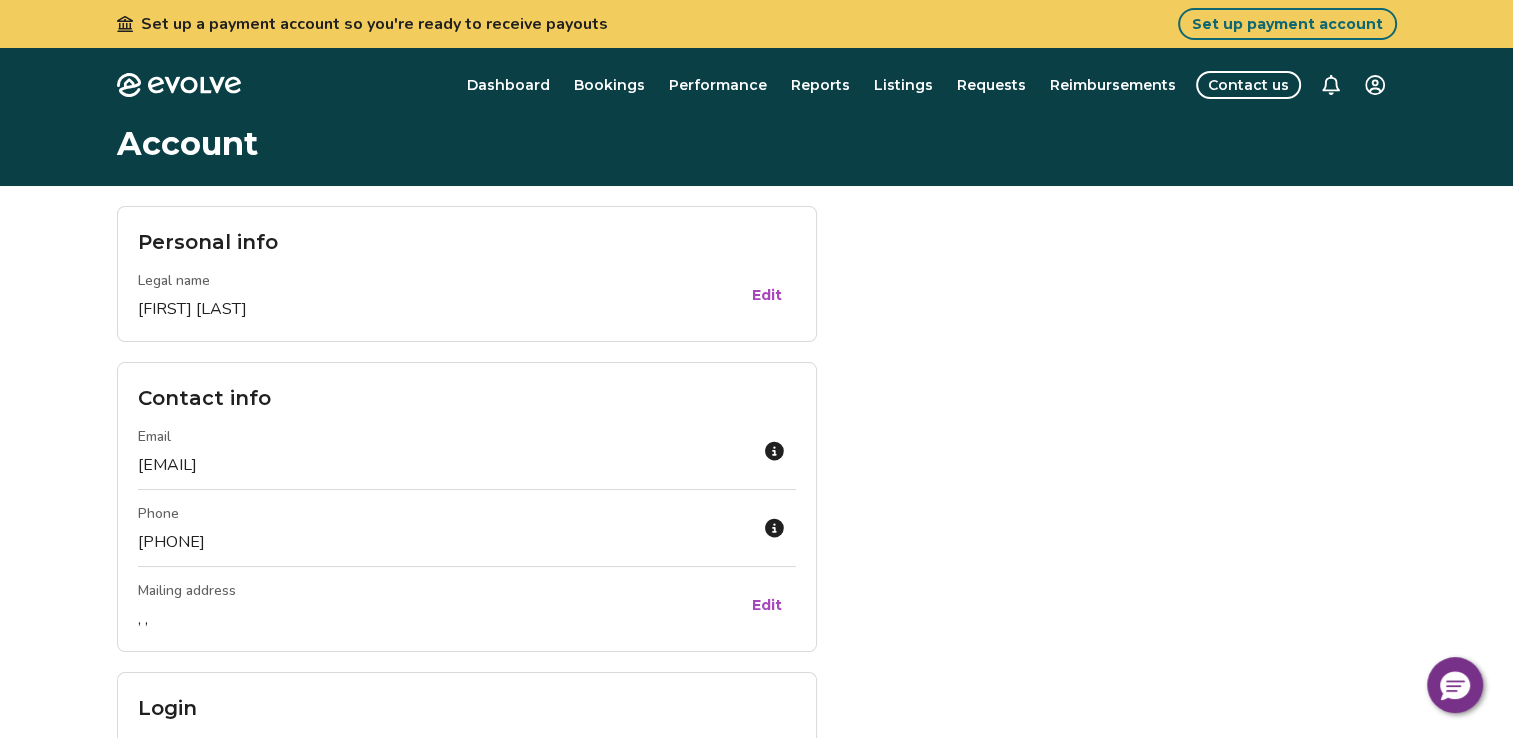 click on "Evolve" 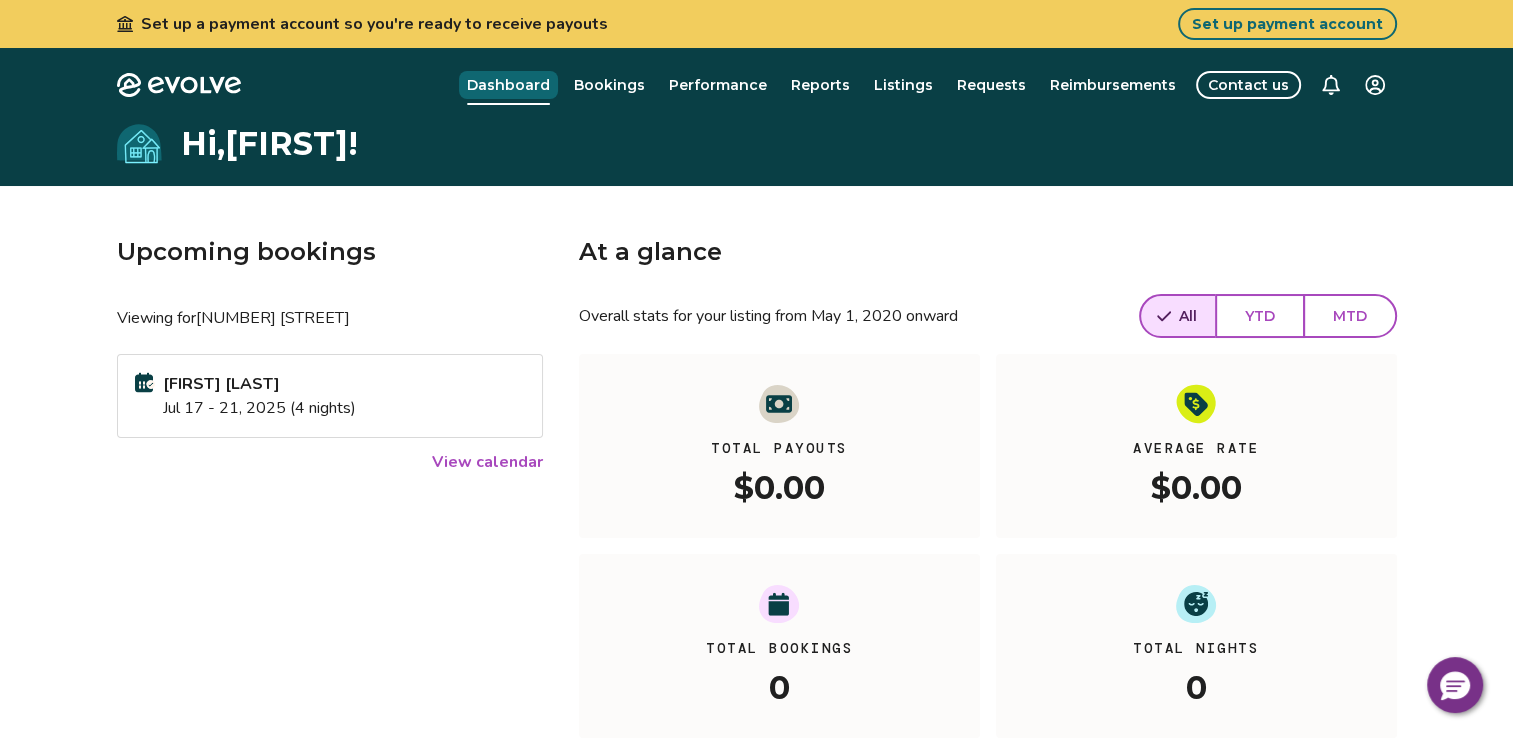click on "Dashboard" at bounding box center [508, 85] 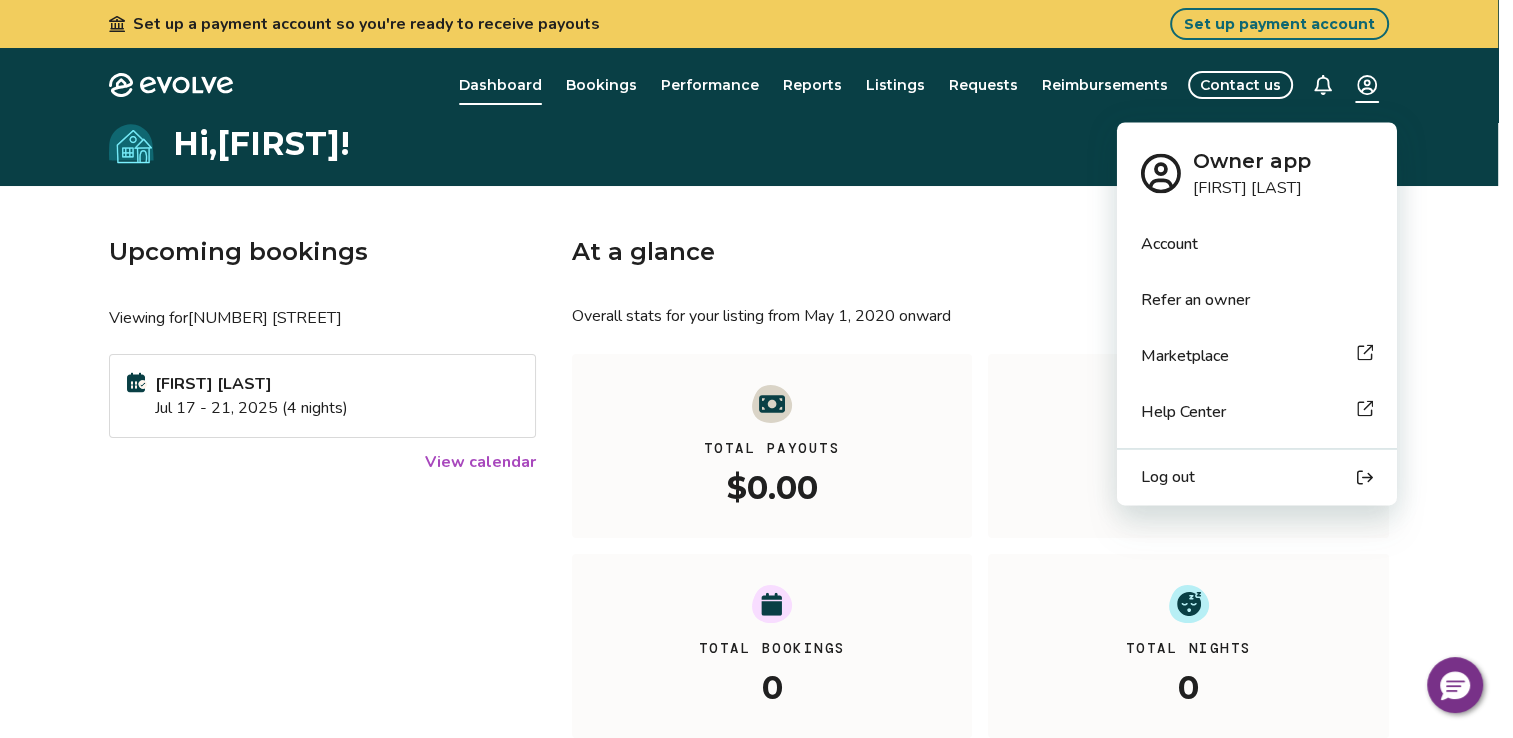 click on "Set up a payment account so you're ready to receive payouts Set up payment account Evolve Dashboard Bookings Performance Reports Listings Requests Reimbursements Contact us Hi,  [FIRST] ! Upcoming bookings Viewing for  [NUMBER] [STREET] [LAST] [MONTH] [DAY] - [DAY], [YEAR] ([NUMBER] nights) View calendar At a glance Overall stats for your listing from May 1, 2020 onward All YTD MTD Total Payouts $0.00 Average Rate $0.00 Total Bookings 0 Total Nights 0 View performance Looking for the booking site links to your listing?  You can find these under  the  Listings  overview © 2013-Present Evolve Vacation Rental Network Privacy Policy | Terms of Service
Owner app [FIRST]   [LAST] Account Refer an owner Marketplace Help Center Log out" at bounding box center [756, 541] 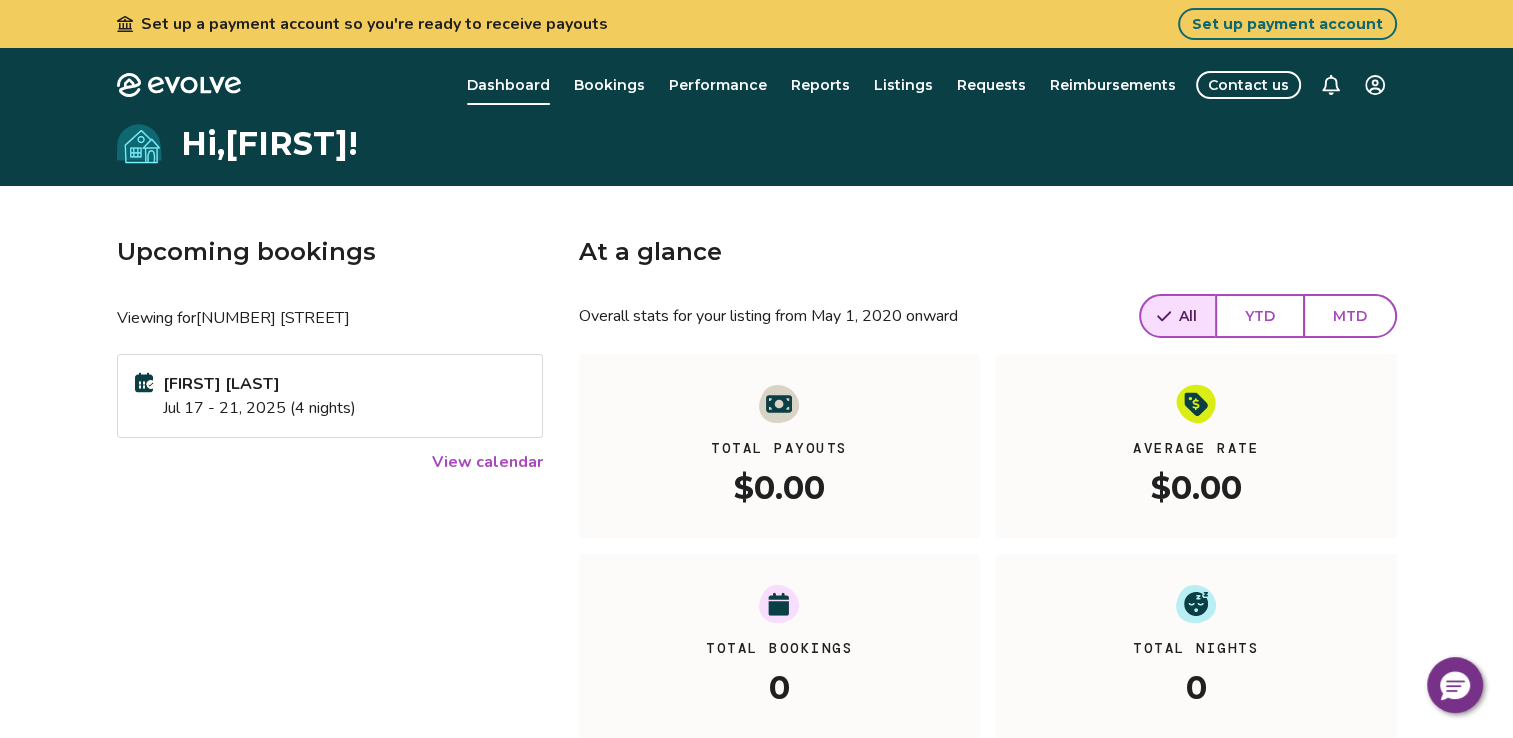 click on "Set up a payment account so you're ready to receive payouts Set up payment account Evolve Dashboard Bookings Performance Reports Listings Requests Reimbursements Contact us Hi,  [FIRST] ! Upcoming bookings Viewing for  [NUMBER] [STREET] [LAST] [MONTH] [DAY] - [DAY], [YEAR] ([NUMBER] nights) View calendar At a glance Overall stats for your listing from May 1, 2020 onward All YTD MTD Total Payouts $0.00 Average Rate $0.00 Total Bookings 0 Total Nights 0 View performance Looking for the booking site links to your listing?  You can find these under  the  Listings  overview © 2013-Present Evolve Vacation Rental Network Privacy Policy | Terms of Service" at bounding box center (756, 541) 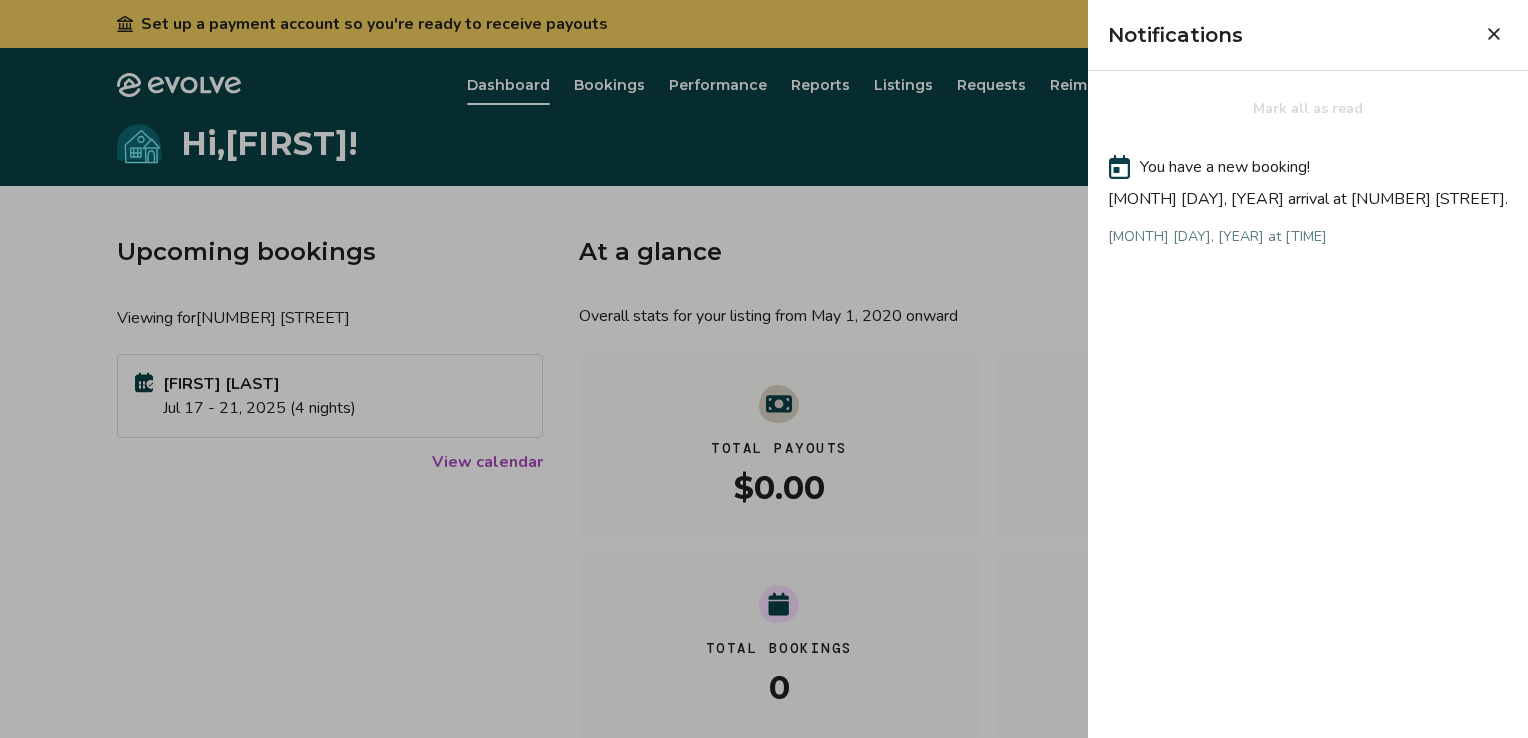 click 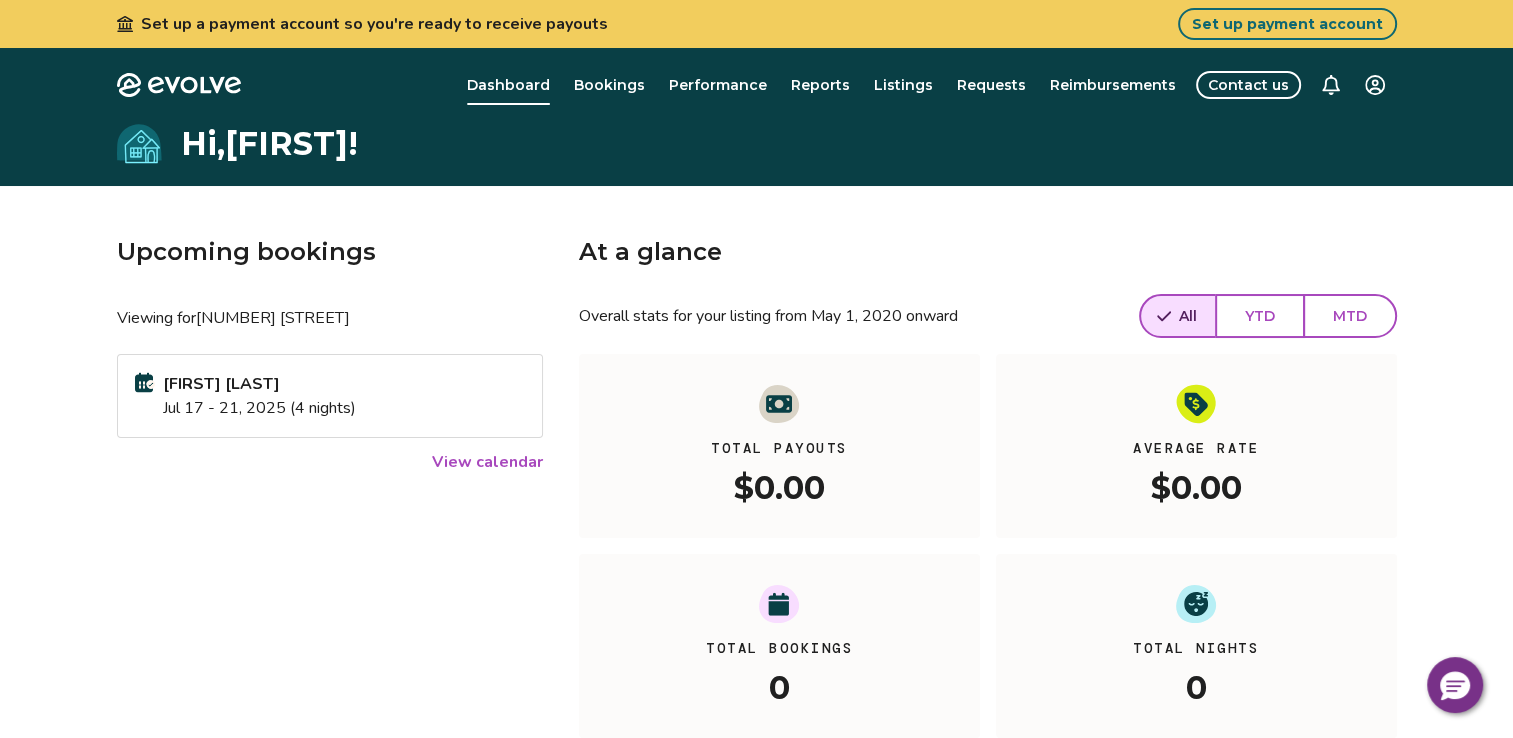 click on "Set up a payment account so you're ready to receive payouts Set up payment account Evolve Dashboard Bookings Performance Reports Listings Requests Reimbursements Contact us Hi,  [FIRST] ! Upcoming bookings Viewing for  [NUMBER] [STREET] [LAST] [MONTH] [DAY] - [DAY], [YEAR] ([NUMBER] nights) View calendar At a glance Overall stats for your listing from May 1, 2020 onward All YTD MTD Total Payouts $0.00 Average Rate $0.00 Total Bookings 0 Total Nights 0 View performance Looking for the booking site links to your listing?  You can find these under  the  Listings  overview © 2013-Present Evolve Vacation Rental Network Privacy Policy | Terms of Service" at bounding box center [756, 541] 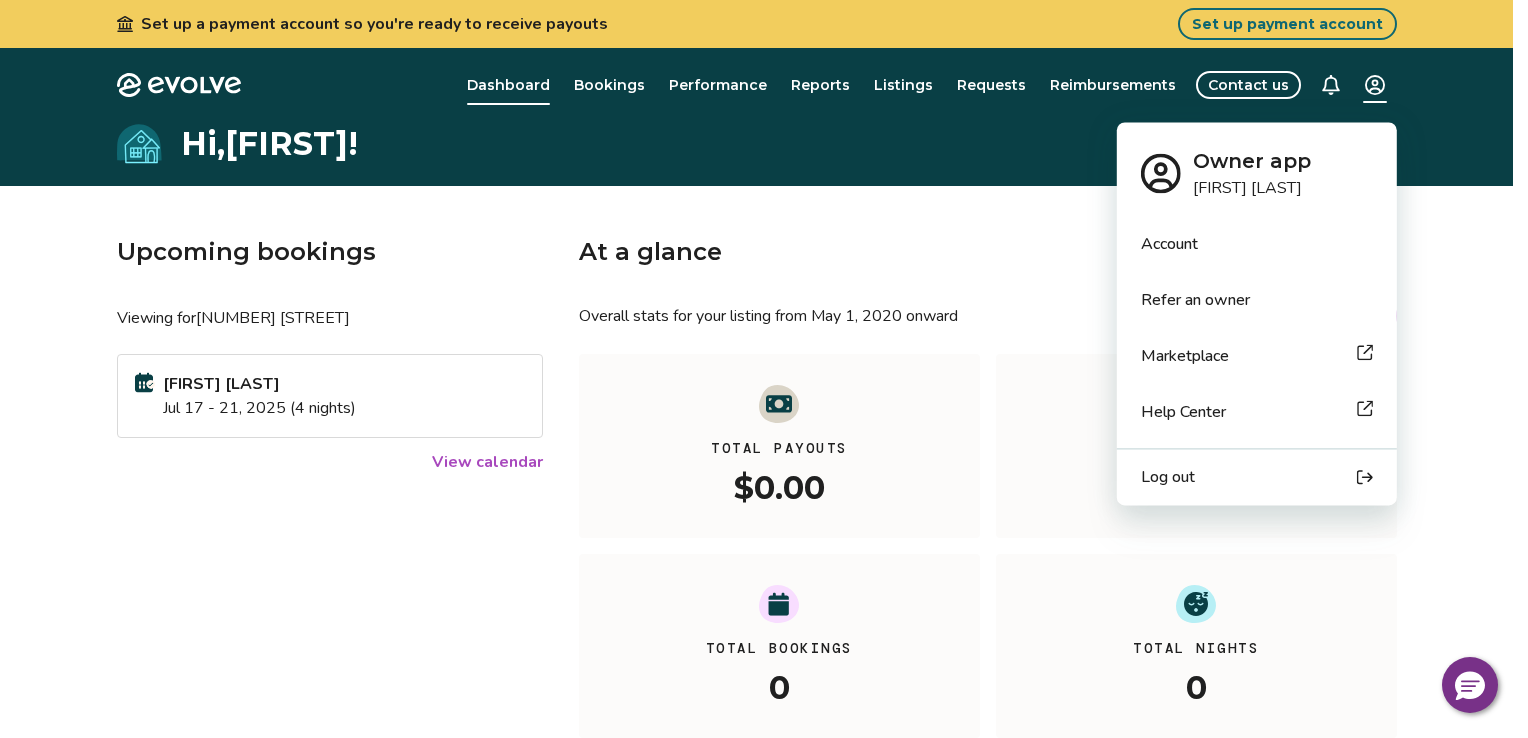 click on "Help Center" at bounding box center (1183, 412) 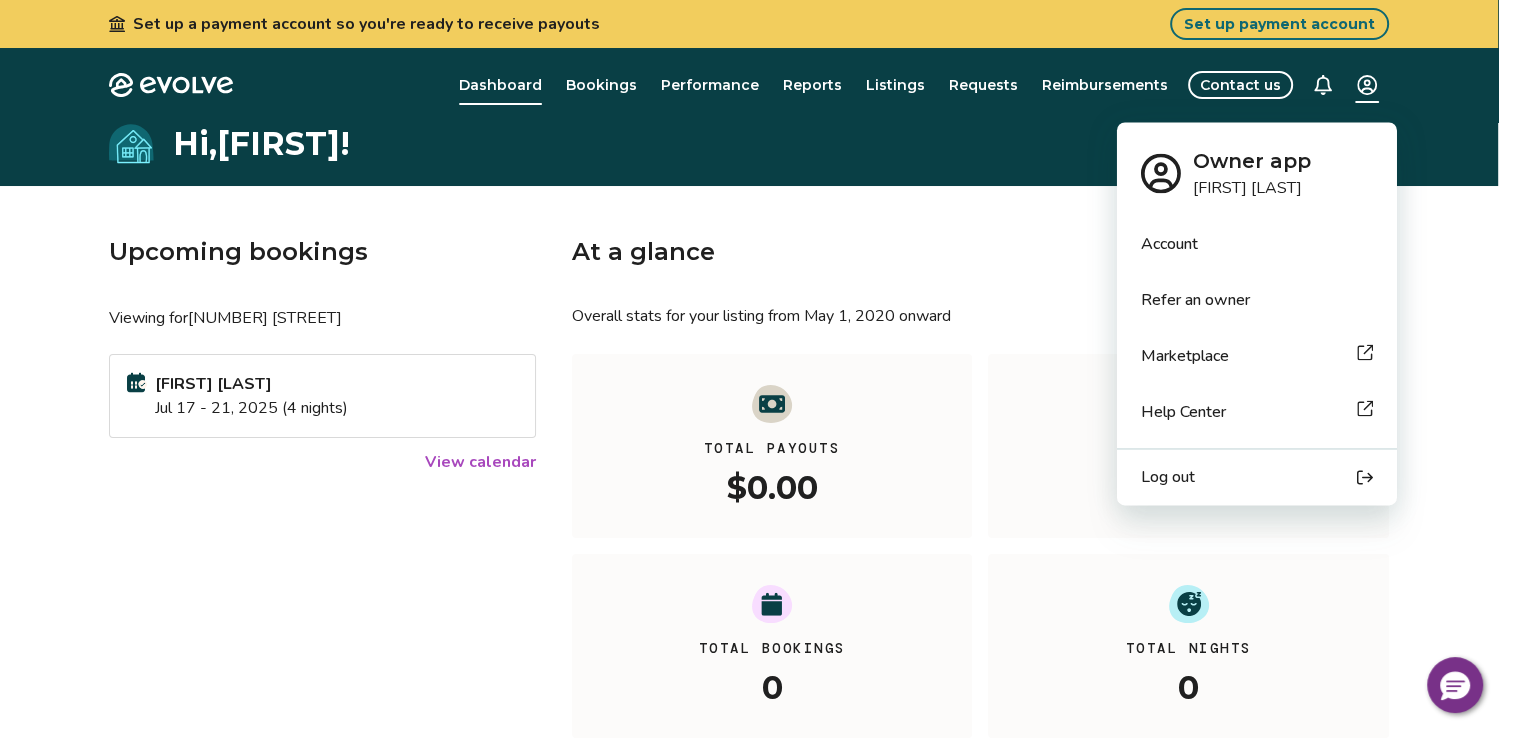 click on "Set up a payment account so you're ready to receive payouts Set up payment account Evolve Dashboard Bookings Performance Reports Listings Requests Reimbursements Contact us Hi,  [FIRST] ! Upcoming bookings Viewing for  [NUMBER] [STREET] [LAST] [MONTH] [DAY] - [DAY], [YEAR] ([NUMBER] nights) View calendar At a glance Overall stats for your listing from May 1, 2020 onward All YTD MTD Total Payouts $0.00 Average Rate $0.00 Total Bookings 0 Total Nights 0 View performance Looking for the booking site links to your listing?  You can find these under  the  Listings  overview © 2013-Present Evolve Vacation Rental Network Privacy Policy | Terms of Service
Owner app [FIRST]   [LAST] Account Refer an owner Marketplace Help Center Log out" at bounding box center [756, 541] 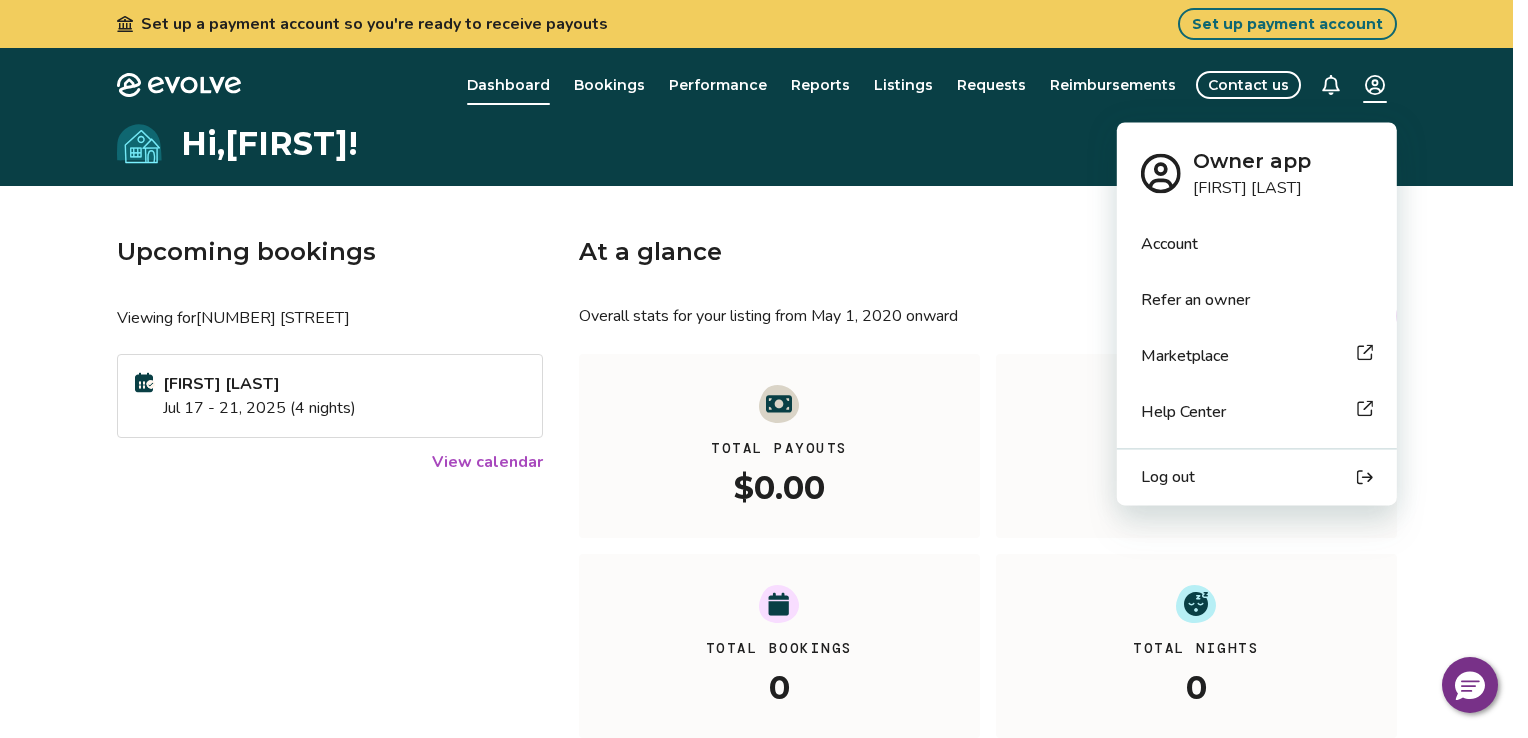 click on "Account" at bounding box center [1169, 244] 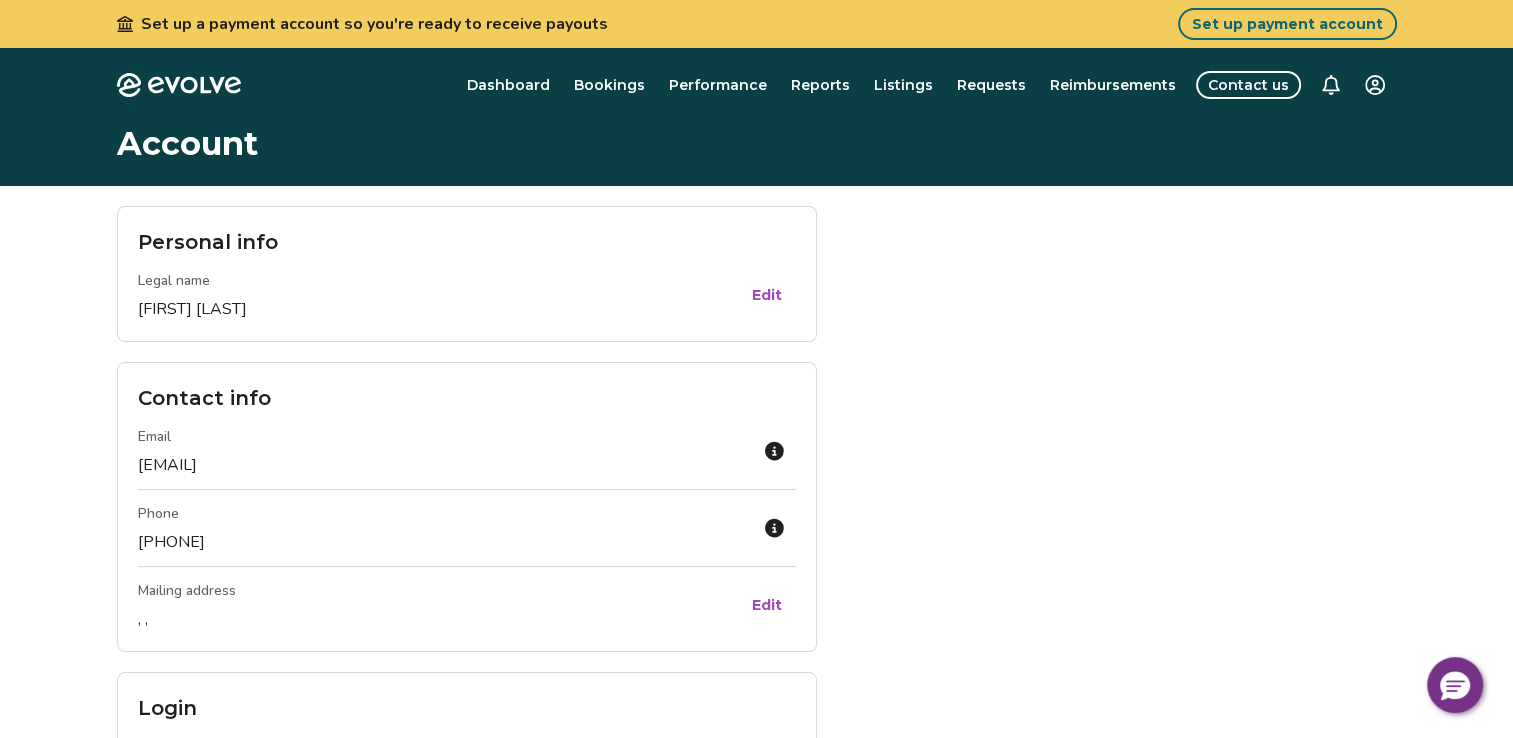 click on "Edit" at bounding box center (767, 295) 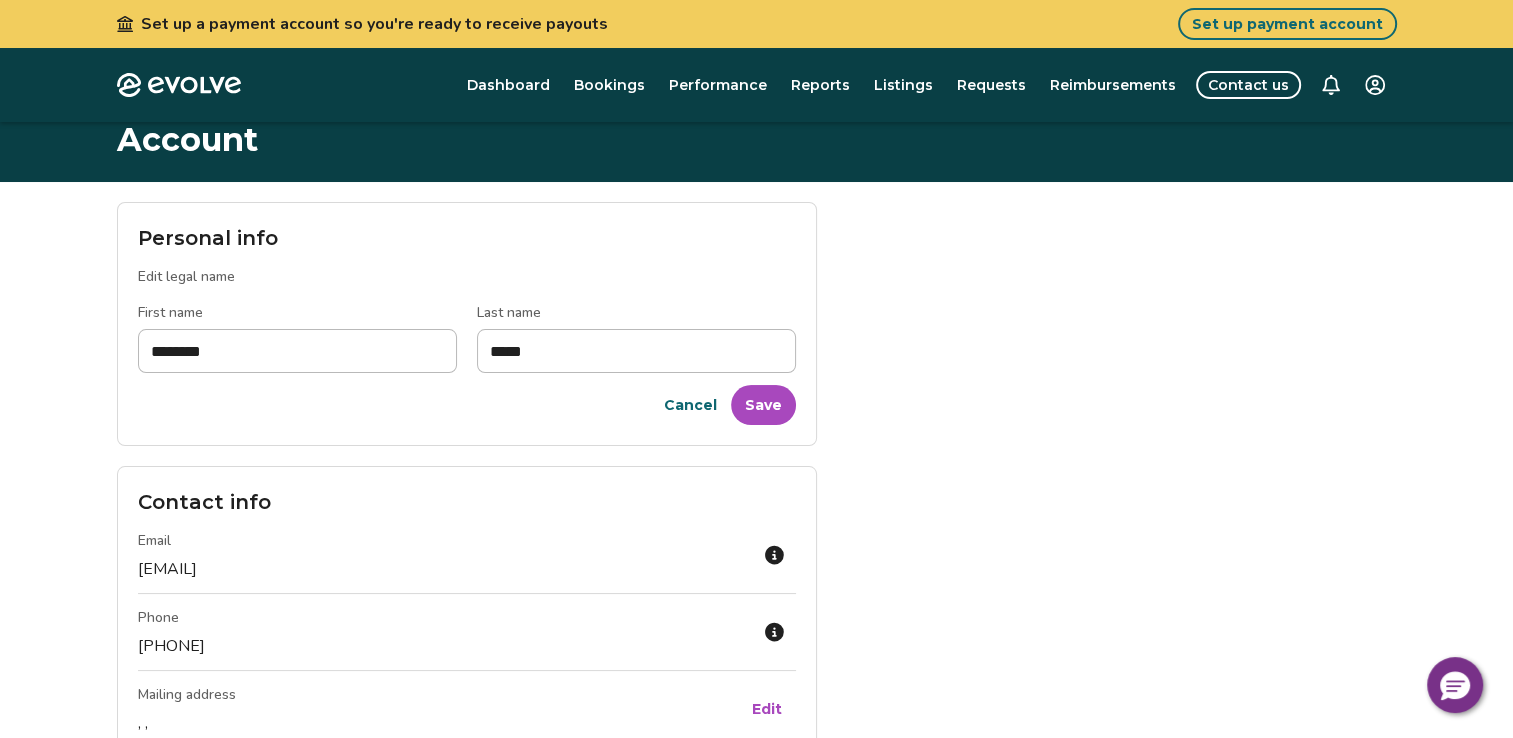 scroll, scrollTop: 0, scrollLeft: 0, axis: both 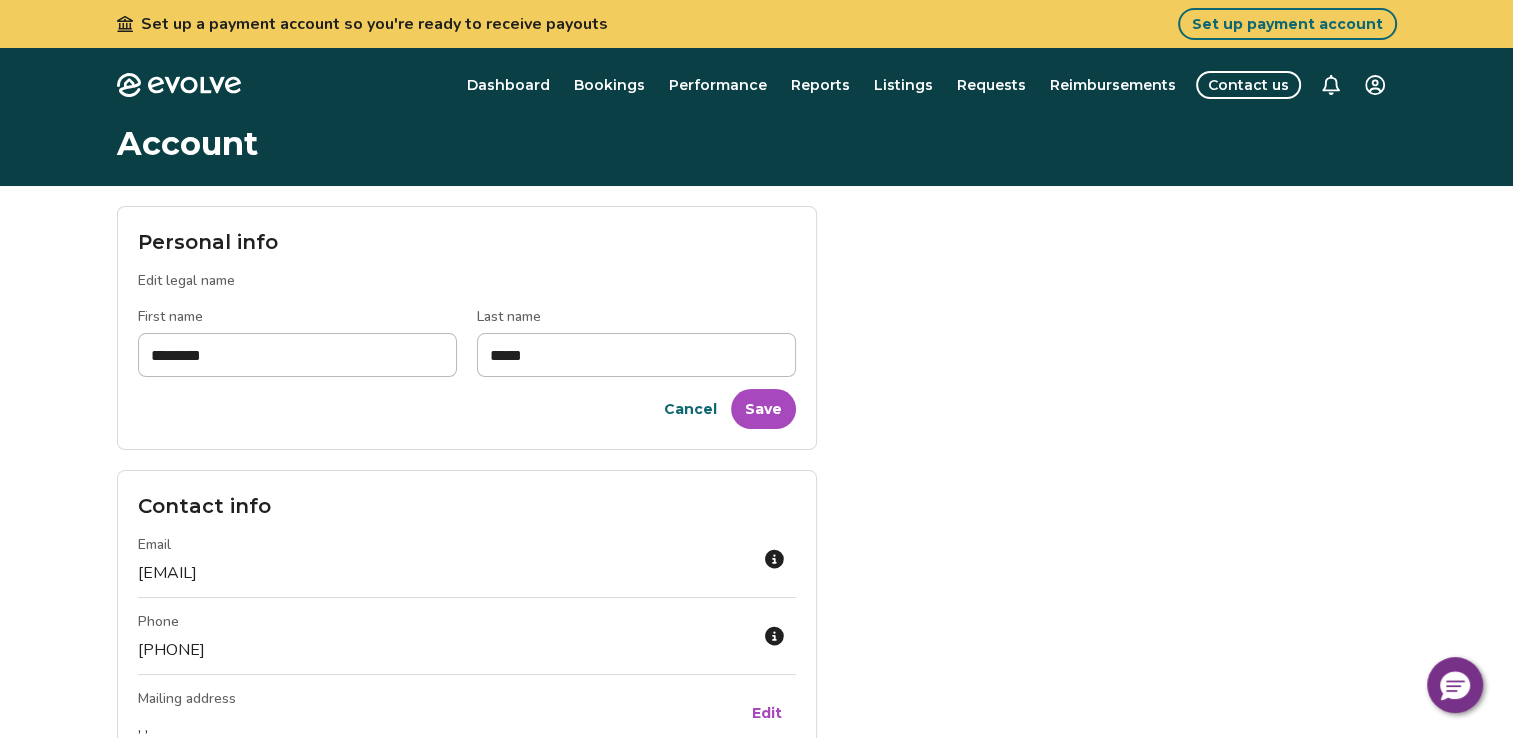 click on "Cancel" at bounding box center [690, 409] 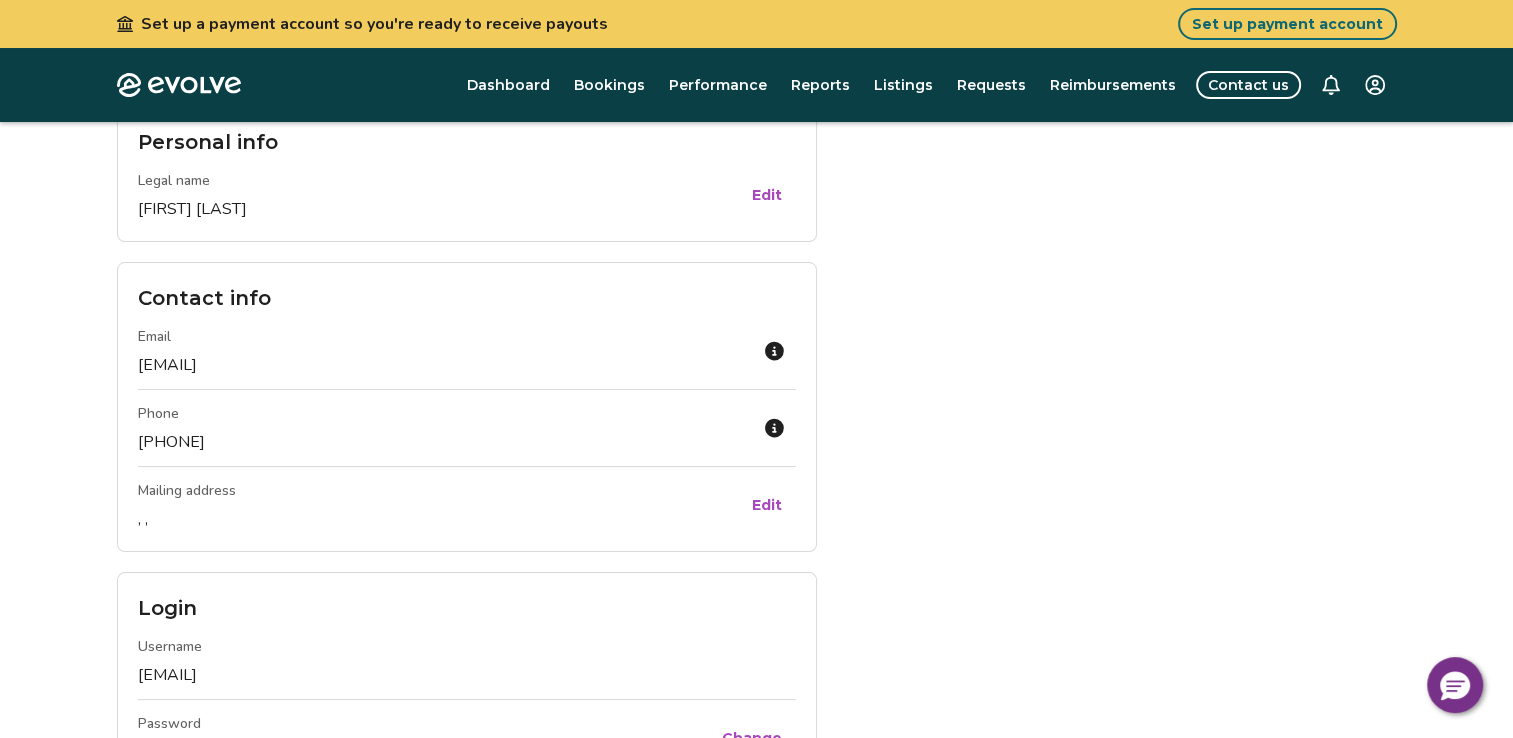 scroll, scrollTop: 0, scrollLeft: 0, axis: both 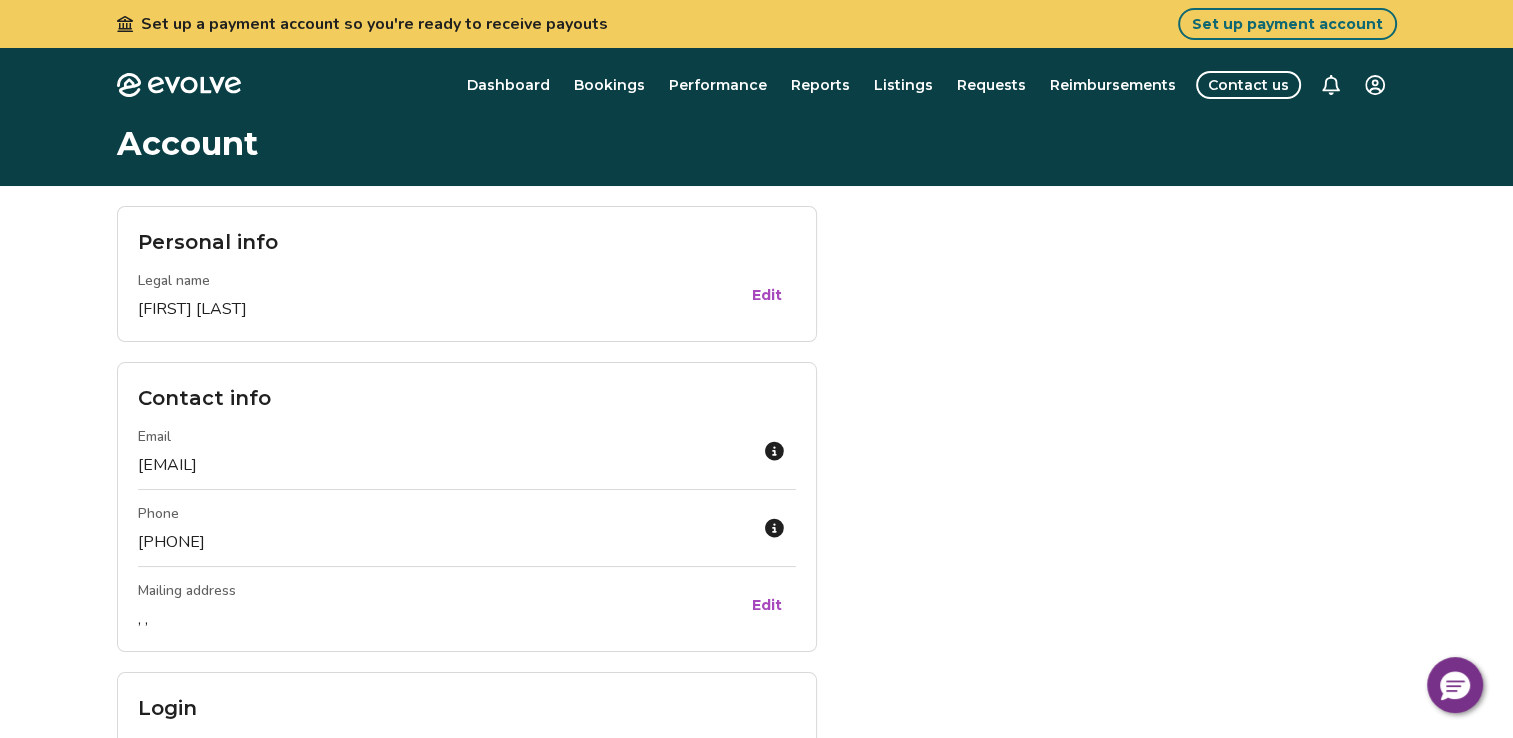 click 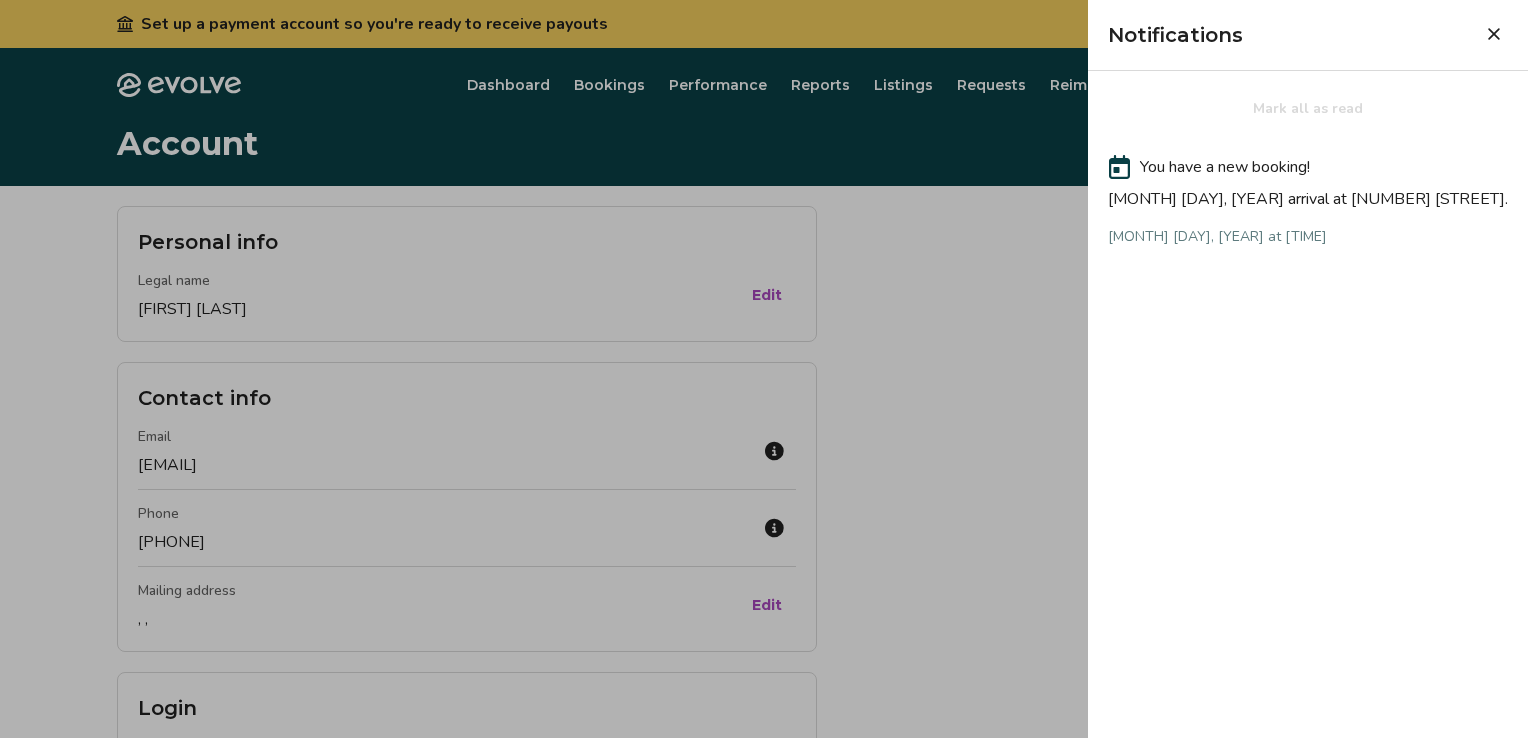 click 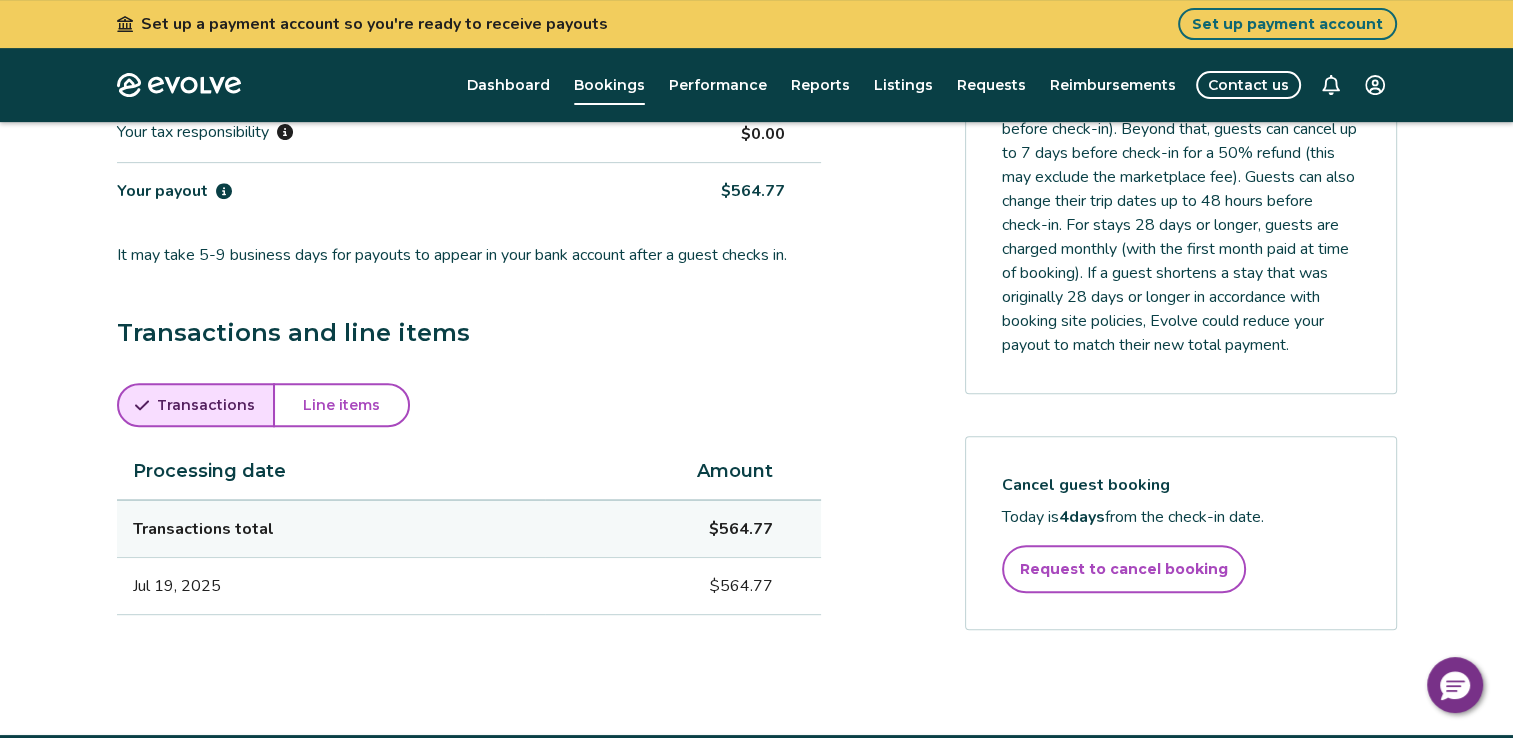 scroll, scrollTop: 0, scrollLeft: 0, axis: both 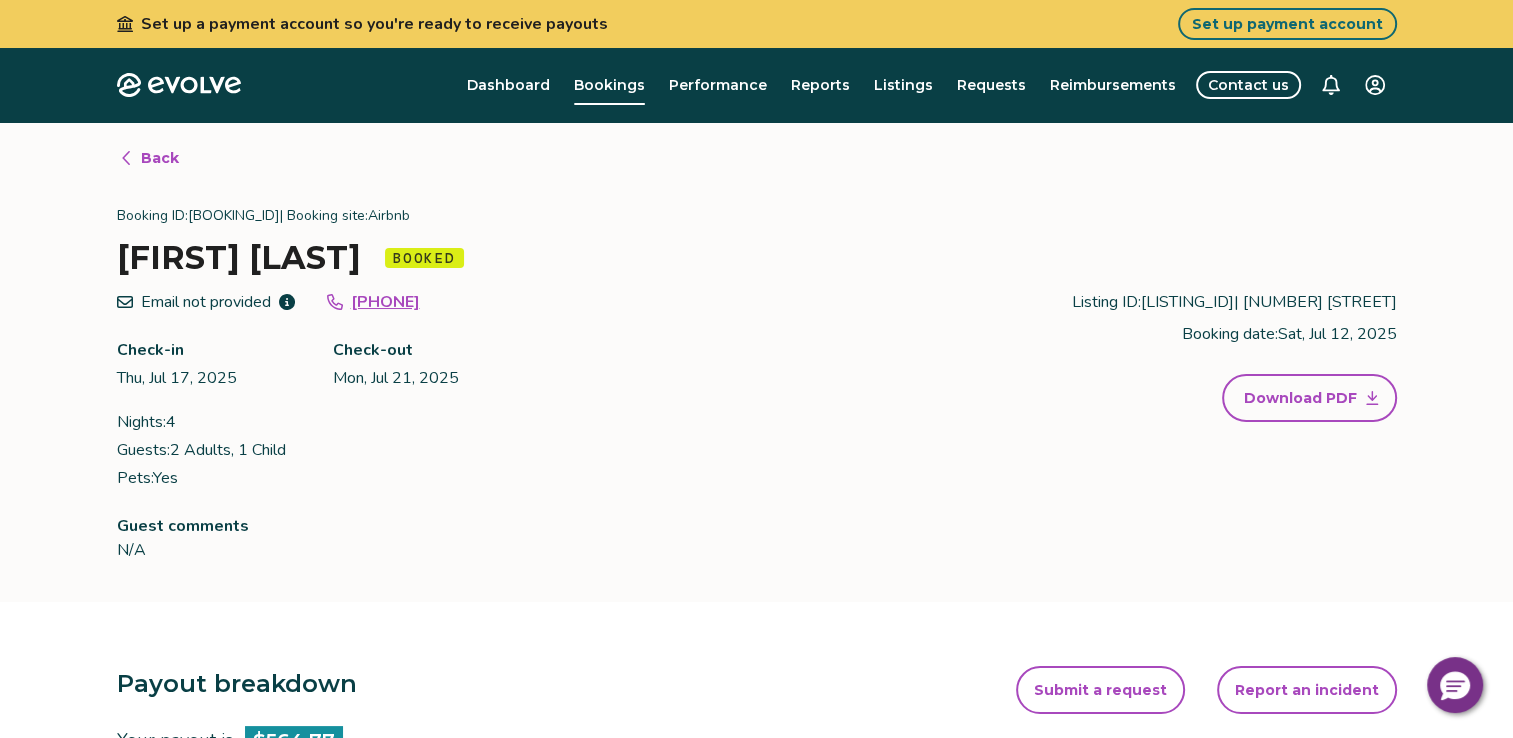 click 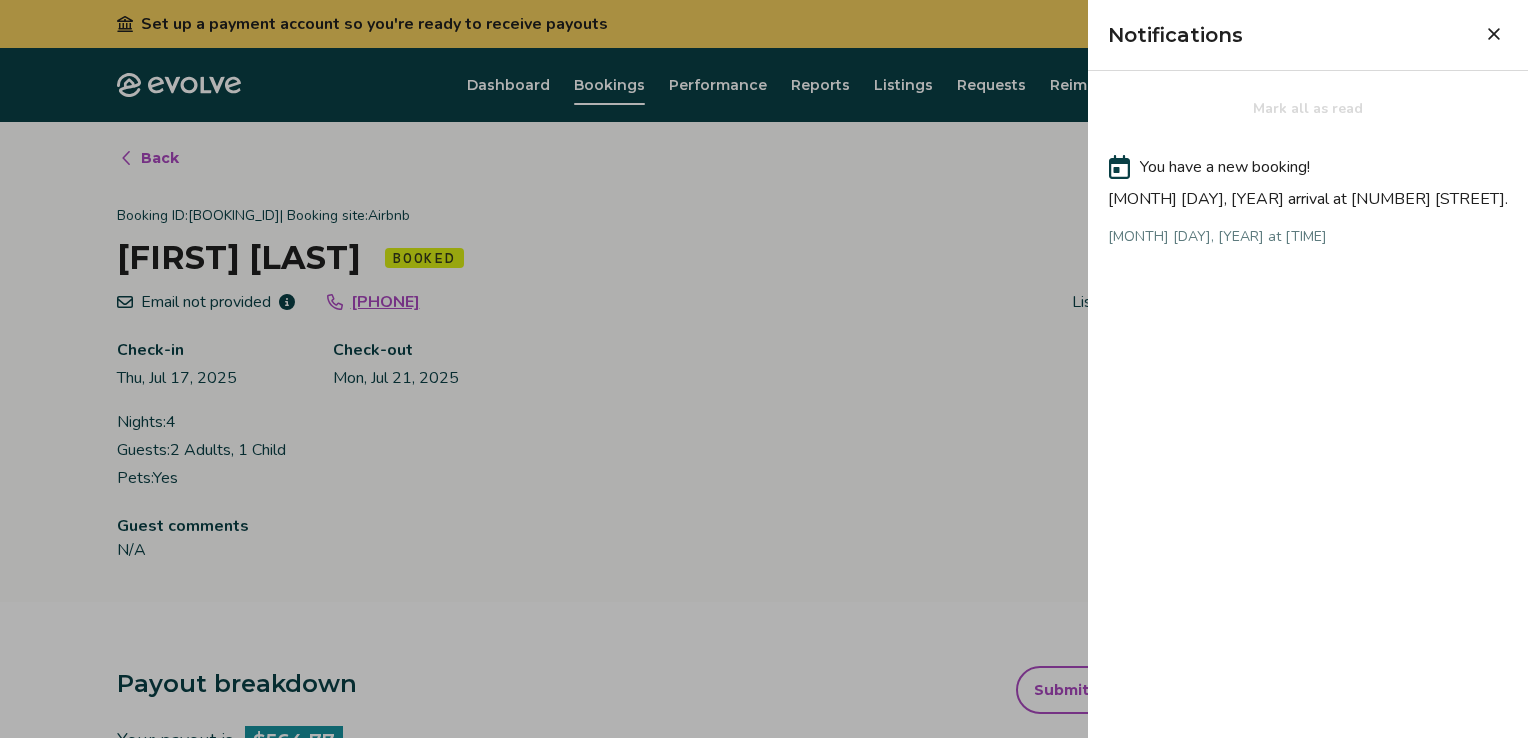 click at bounding box center [764, 369] 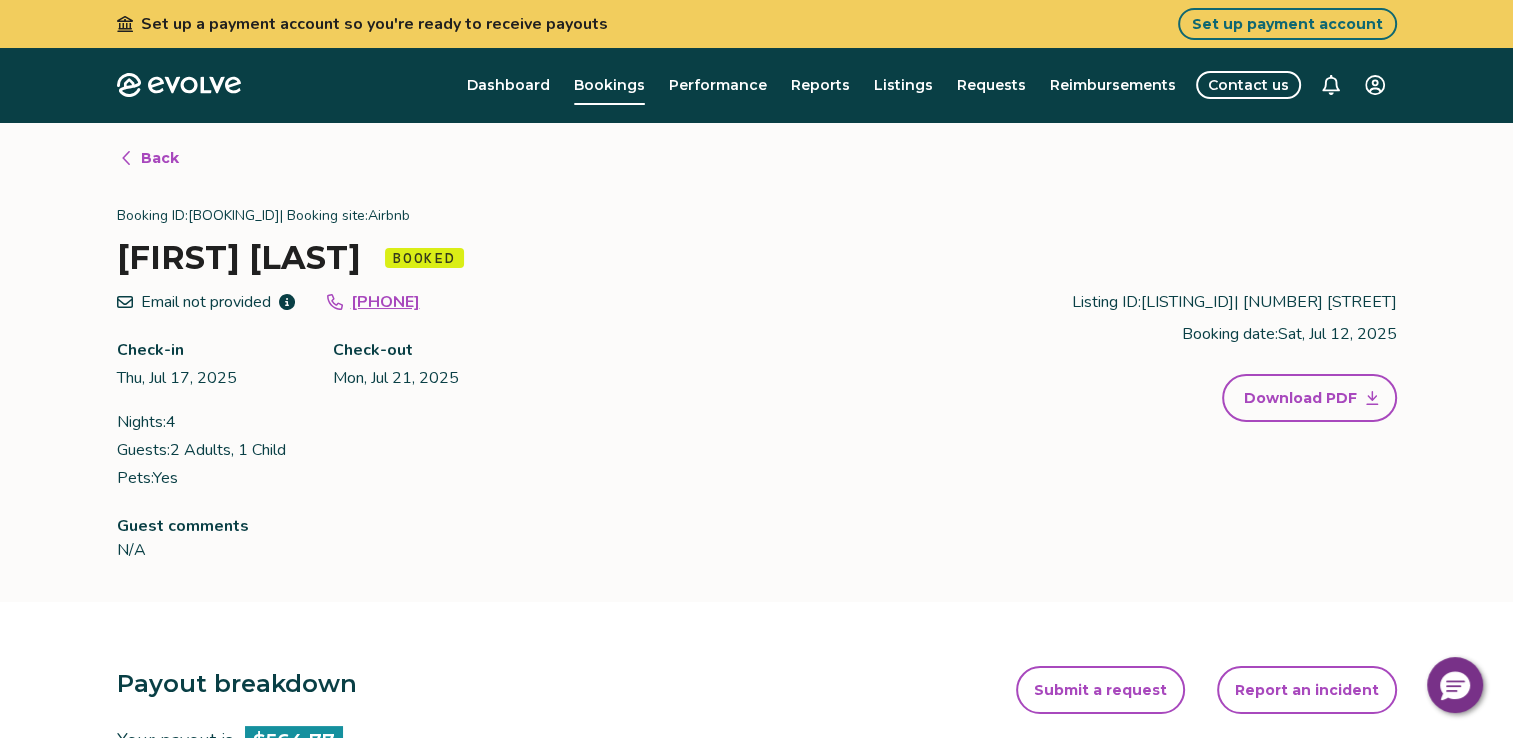 click on "Set up a payment account so you're ready to receive payouts Set up payment account Evolve Dashboard Bookings Performance Reports Listings Requests Reimbursements Contact us Back Booking ID:  [BOOKING_ID]  | Booking site:  Airbnb [LAST] Booked Email not provided [PHONE] Check-in [MONTH] [DAY], [YEAR] Check-out [MONTH] [DAY], [YEAR] Nights:  [NUMBER] Guests:  [NUMBER] Adults, [NUMBER] Child Pets:  Yes Listing ID:  [LISTING_ID]  |   [NUMBER] [STREET] Booking date:  [MONTH] [DAY], [YEAR] Download PDF Guest comments N/A Payout breakdown Your payout is $564.77 Base rates and fees $664.43 Evolve management fee -$99.66 Your tax responsibility $0.00 Your payout $564.77 It may take 5-9 business days for payouts to appear in your bank account after a guest checks in. Transactions and line items Transactions line items Processing date Amount Transactions total $564.77 [MONTH] [DAY], [YEAR] $564.77 Submit a request Report an incident Requests and reimbursements Cancellation policy Cancel guest booking Today is  [NUMBER]  days  from the check-in date. Privacy Policy |" at bounding box center (756, 807) 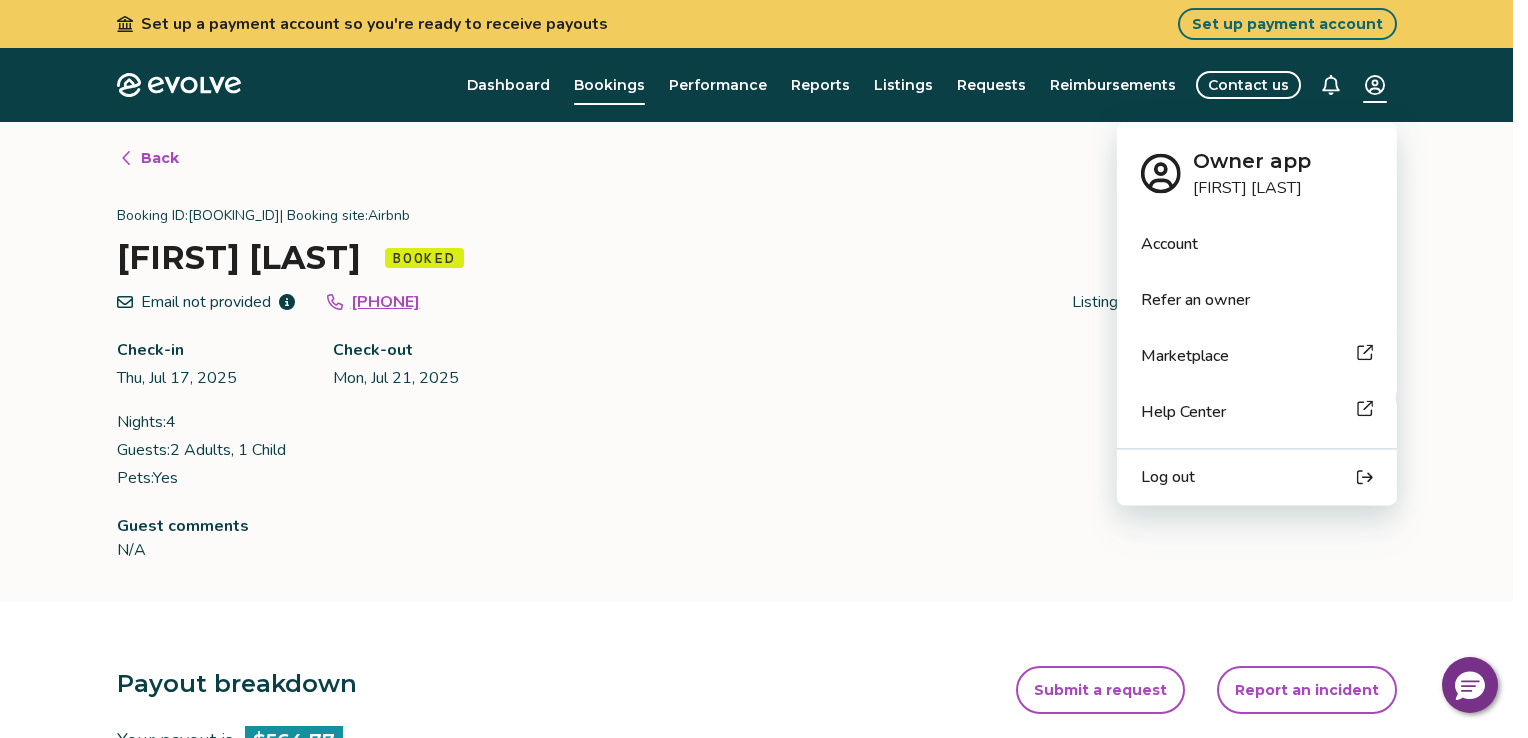 click on "Help Center" at bounding box center [1183, 412] 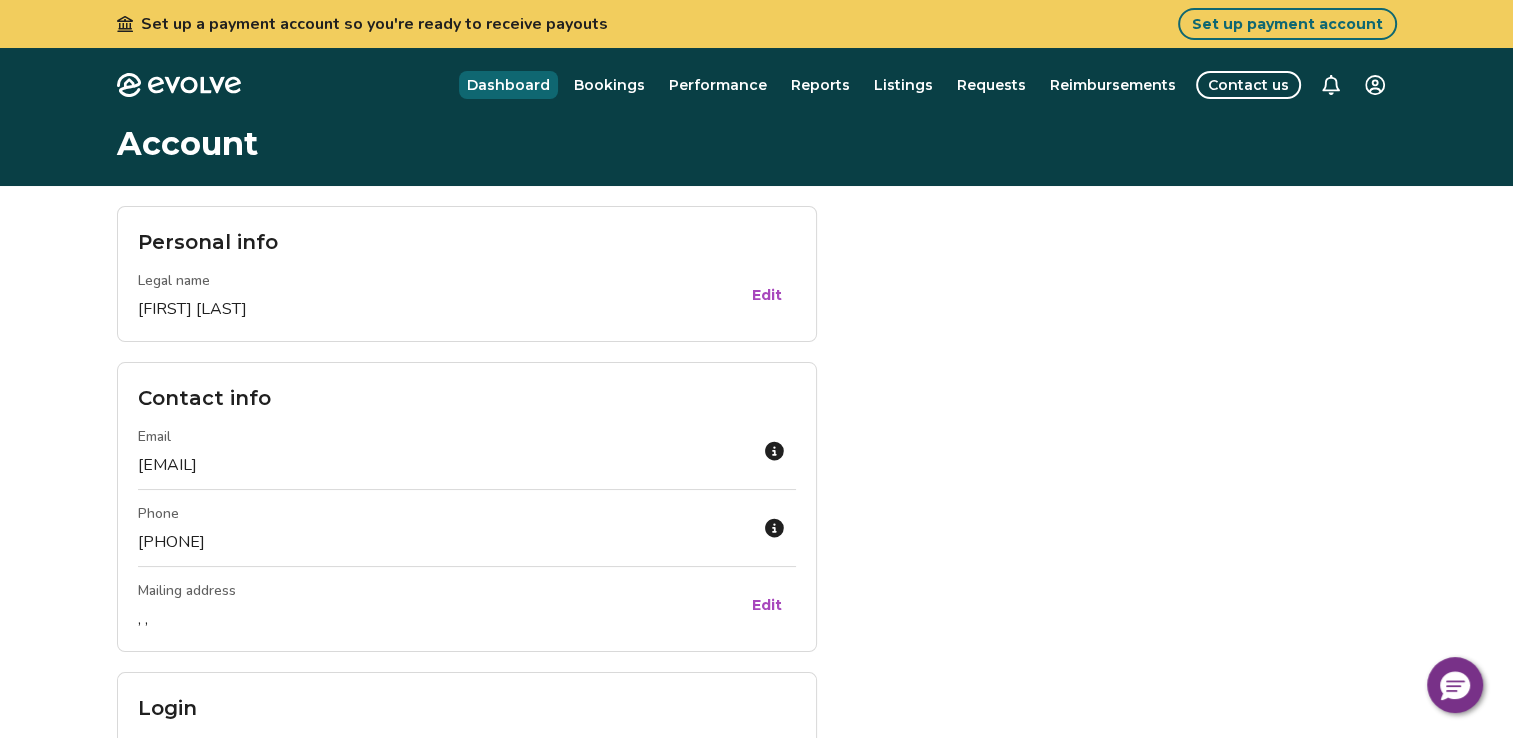 click on "Dashboard" at bounding box center (508, 85) 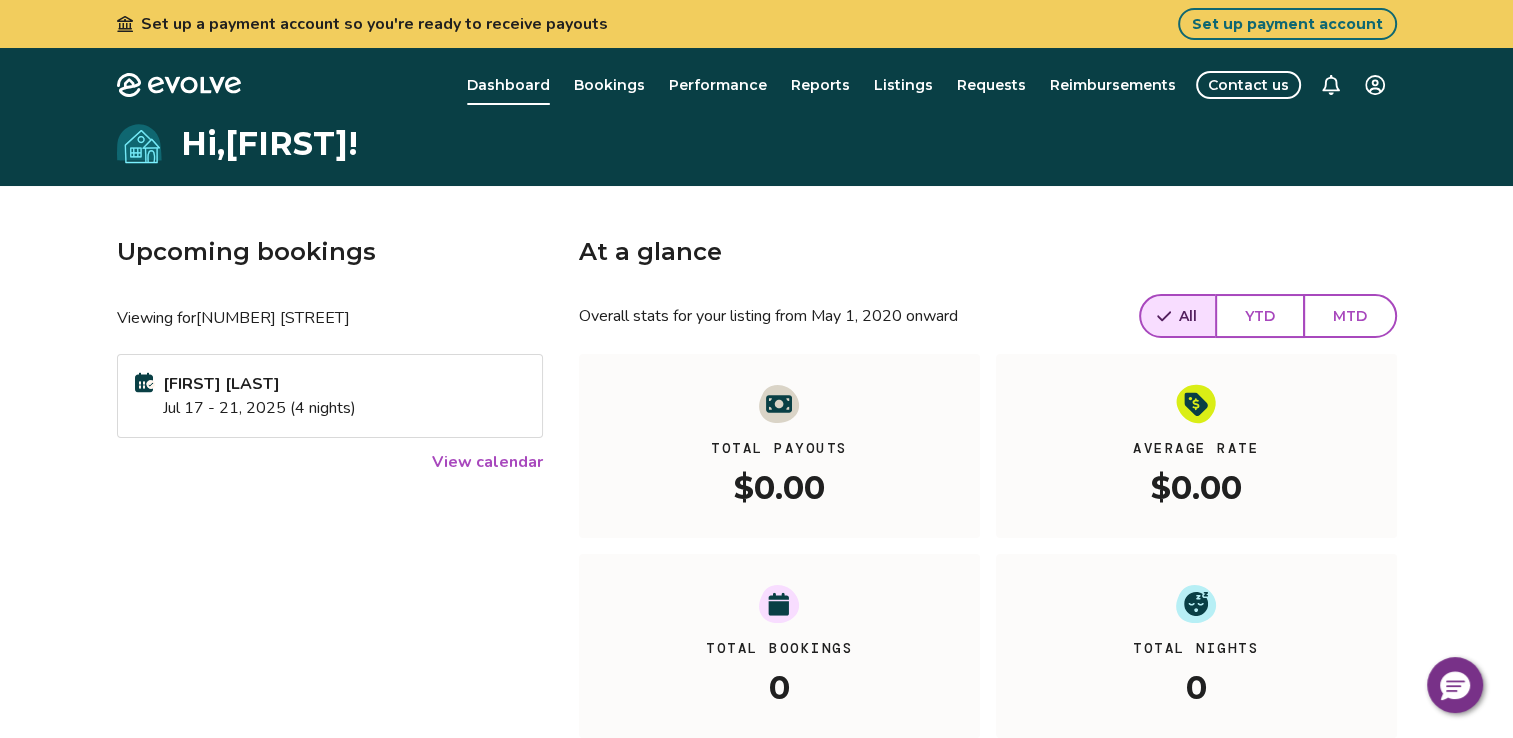 click 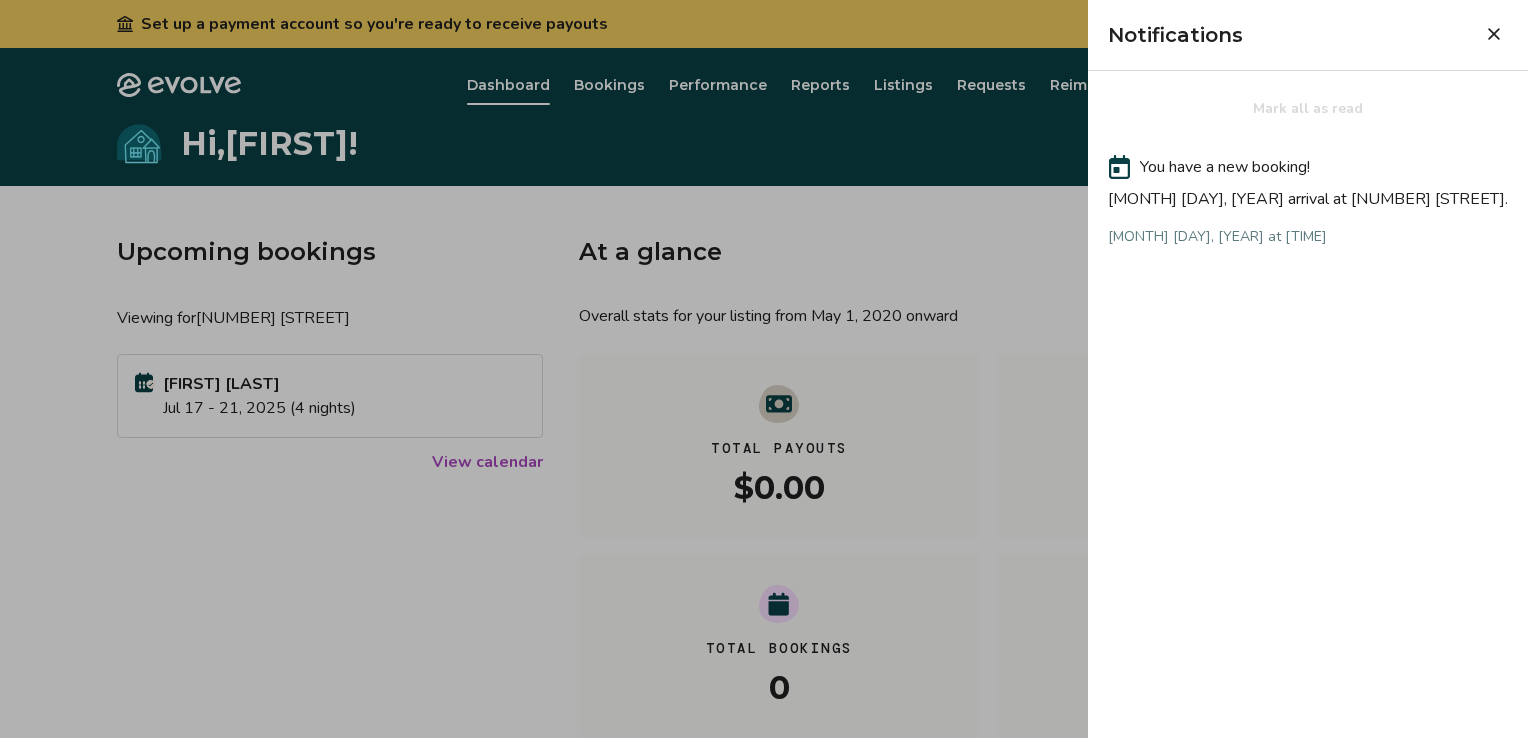 click 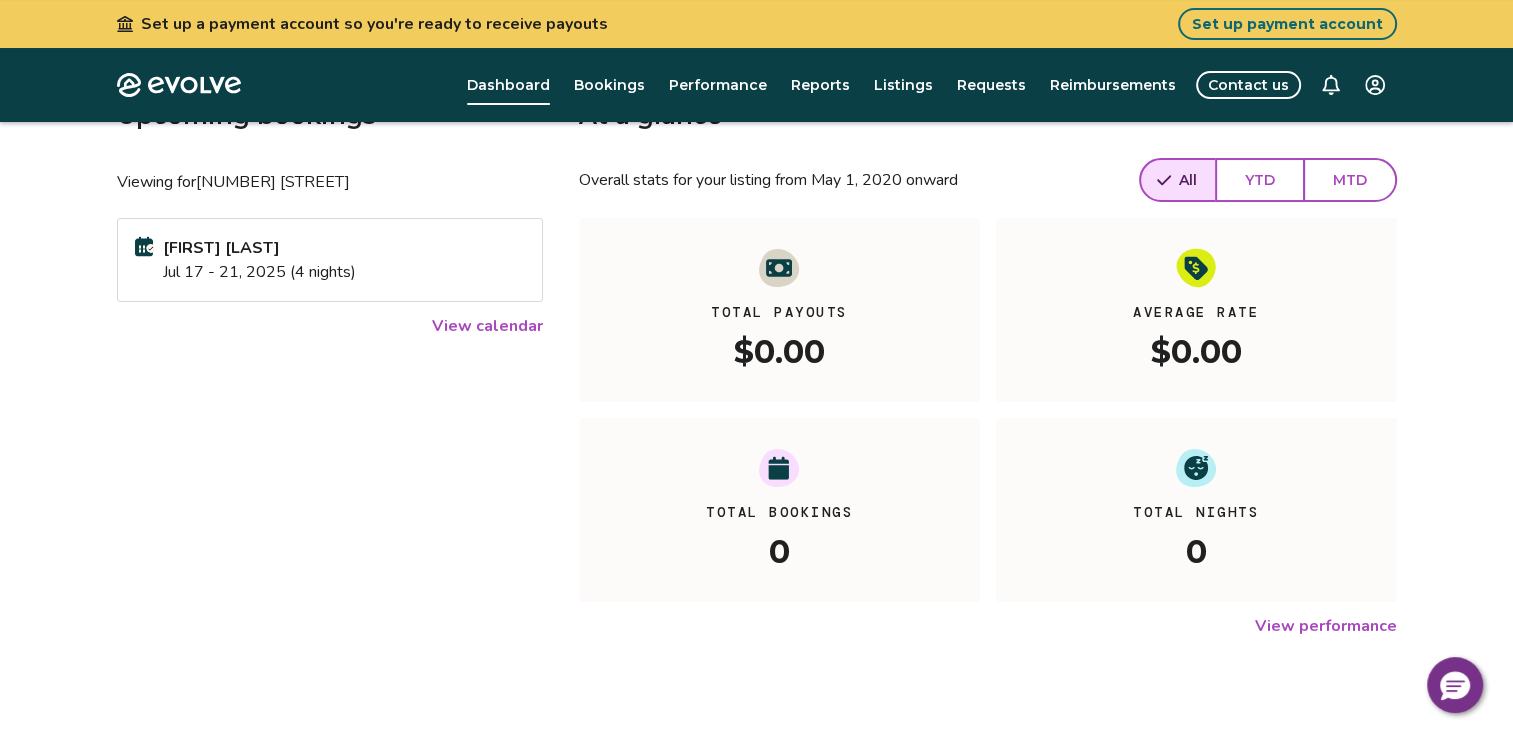 scroll, scrollTop: 0, scrollLeft: 0, axis: both 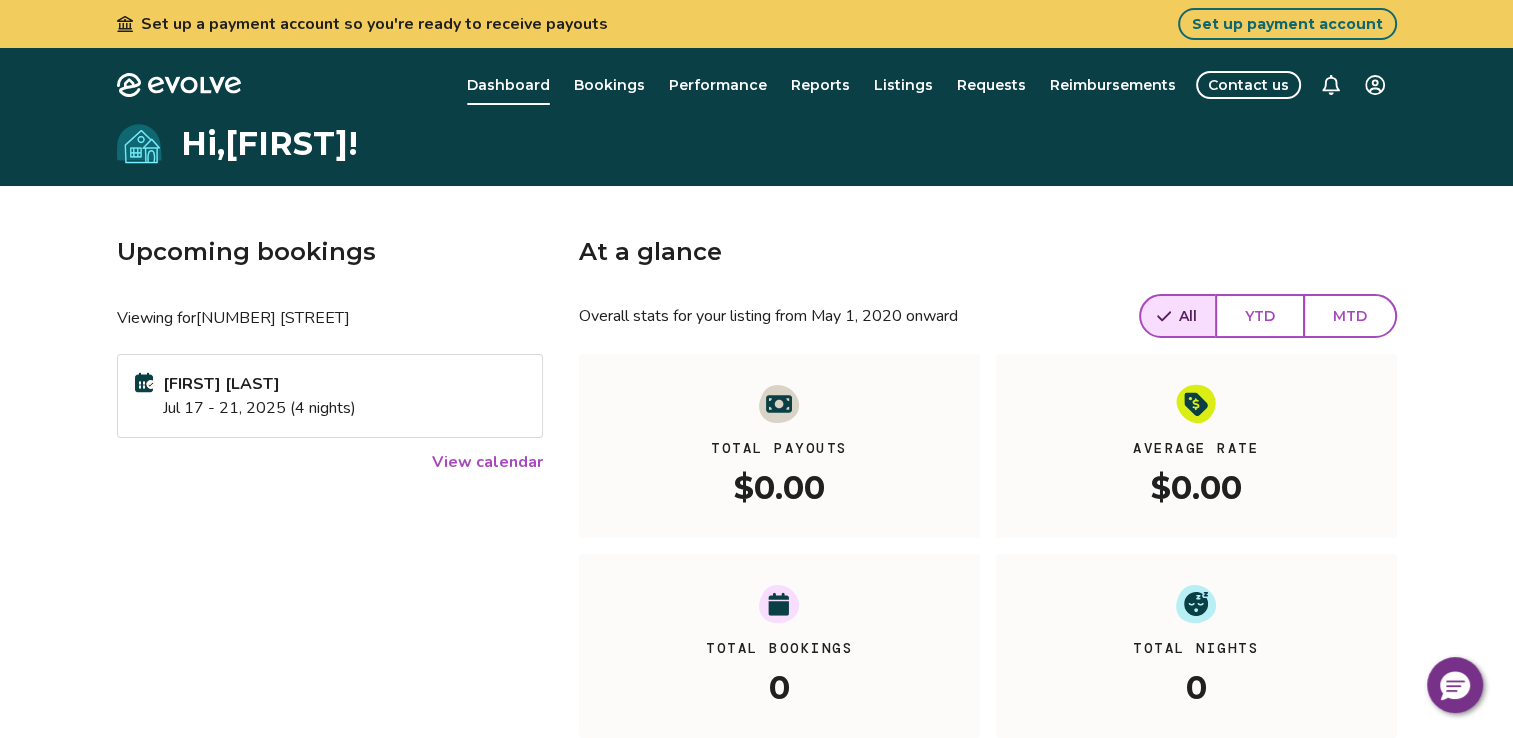 click on "Set up a payment account so you're ready to receive payouts Set up payment account Evolve Dashboard Bookings Performance Reports Listings Requests Reimbursements Contact us Hi,  [FIRST] ! Upcoming bookings Viewing for  [NUMBER] [STREET] [LAST] [MONTH] [DAY] - [DAY], [YEAR] ([NUMBER] nights) View calendar At a glance Overall stats for your listing from May 1, 2020 onward All YTD MTD Total Payouts $0.00 Average Rate $0.00 Total Bookings 0 Total Nights 0 View performance Looking for the booking site links to your listing?  You can find these under  the  Listings  overview © 2013-Present Evolve Vacation Rental Network Privacy Policy | Terms of Service" at bounding box center [756, 541] 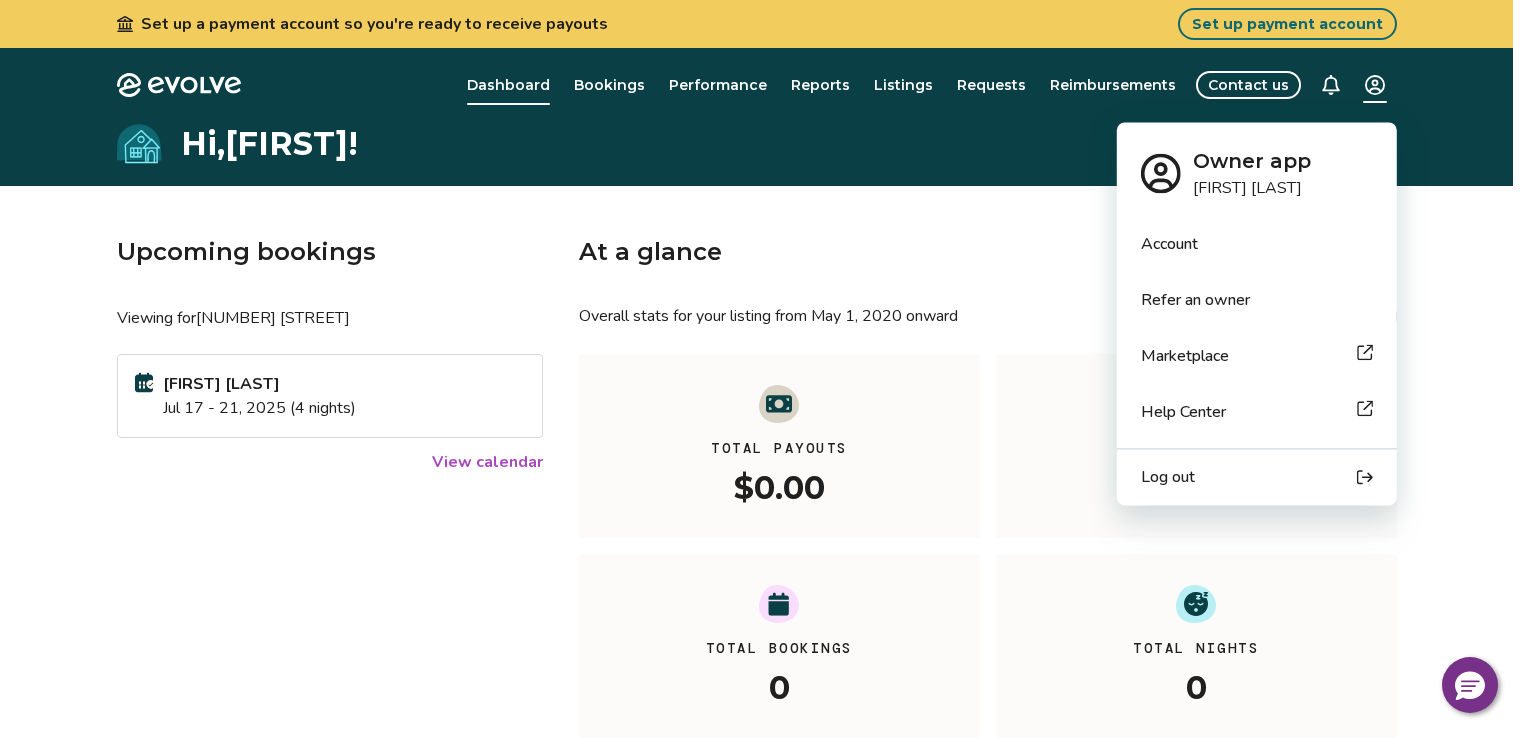 click on "Account" at bounding box center [1169, 244] 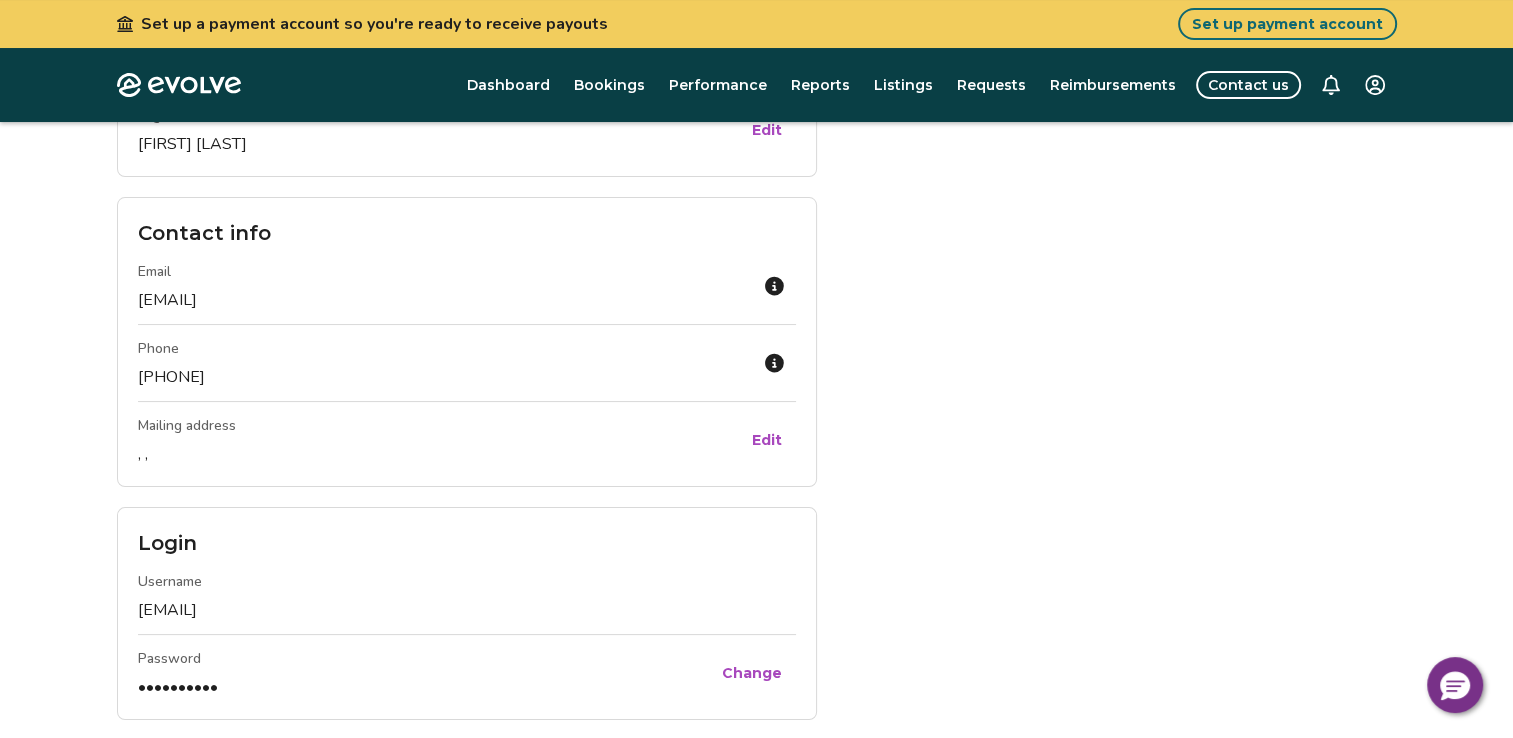 scroll, scrollTop: 200, scrollLeft: 0, axis: vertical 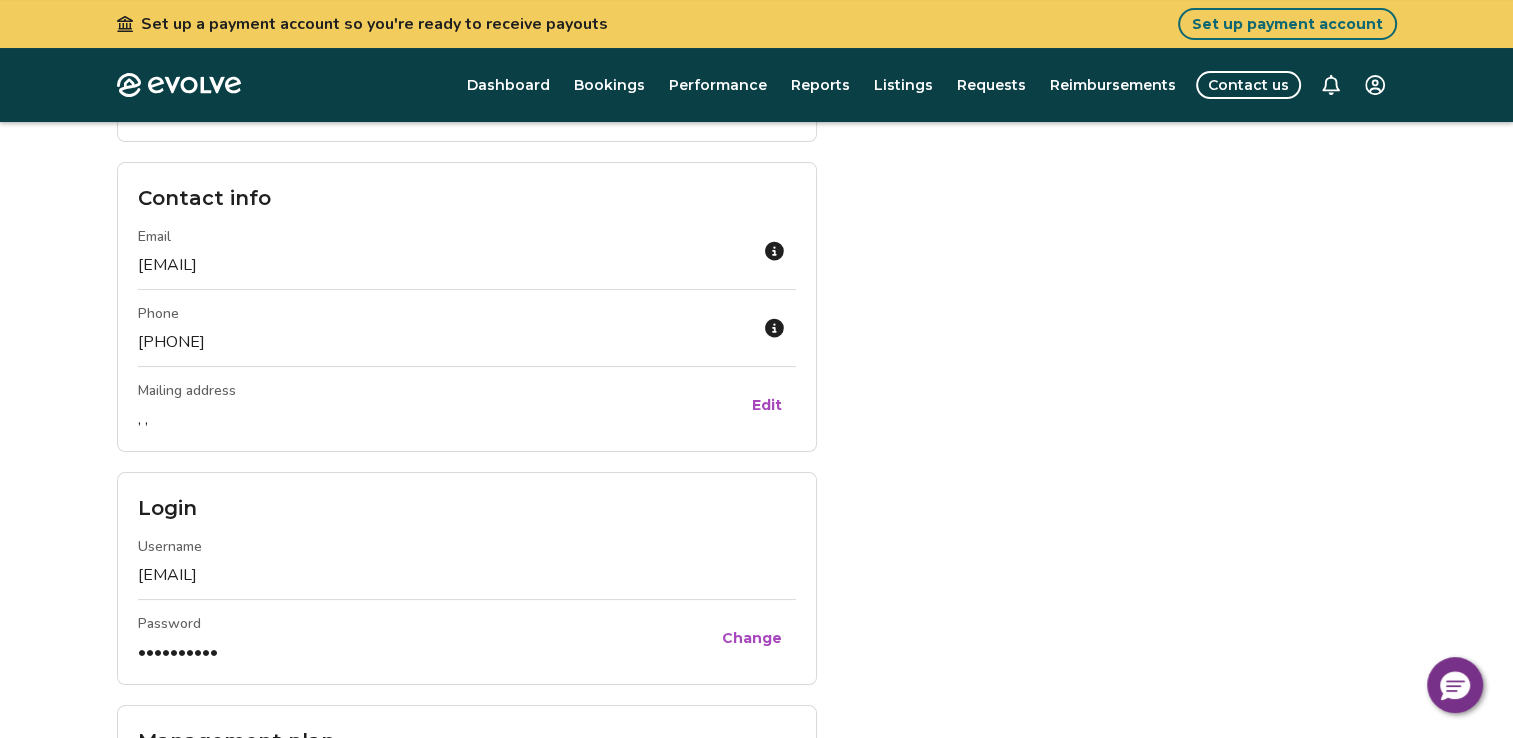 click on "Edit" at bounding box center (767, 405) 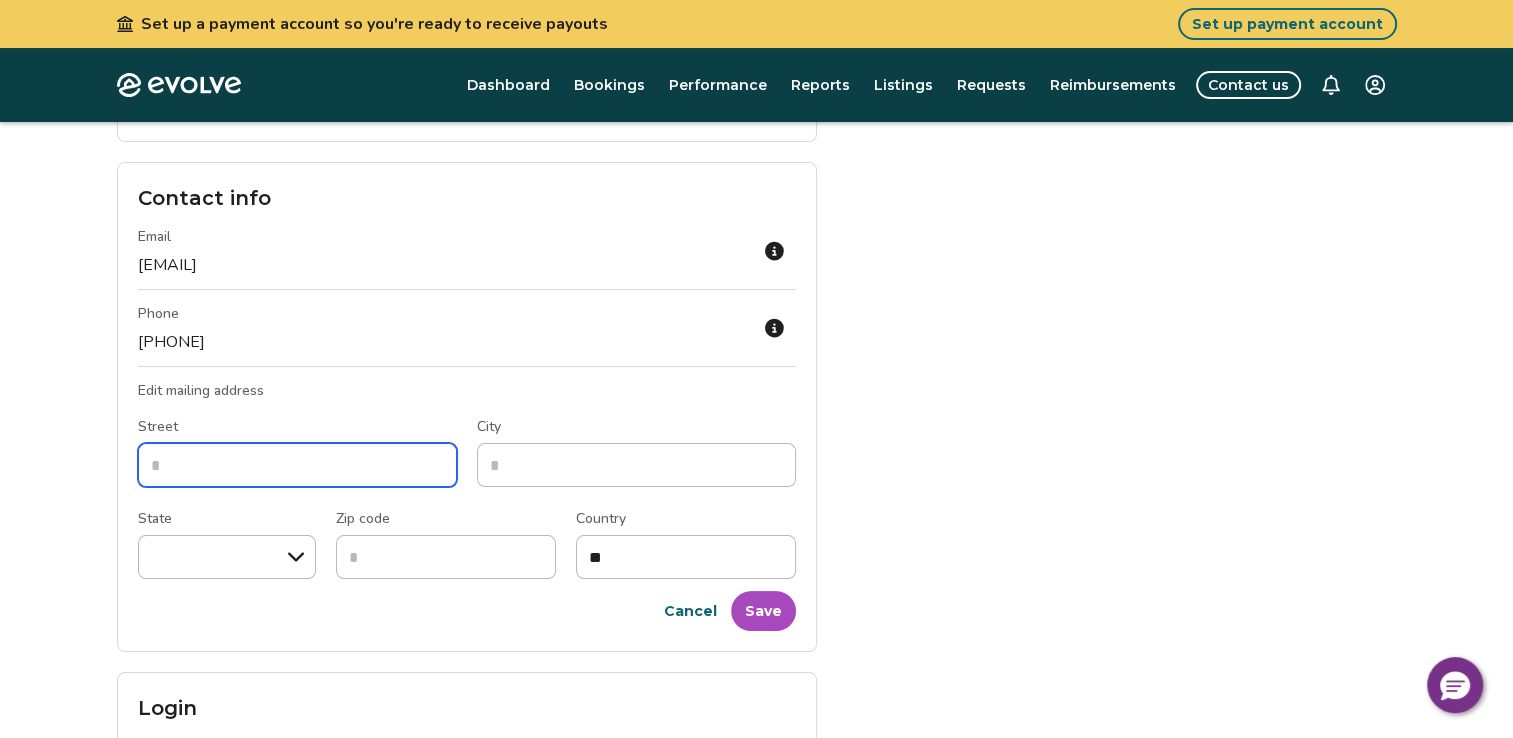 click on "Street" at bounding box center (297, 465) 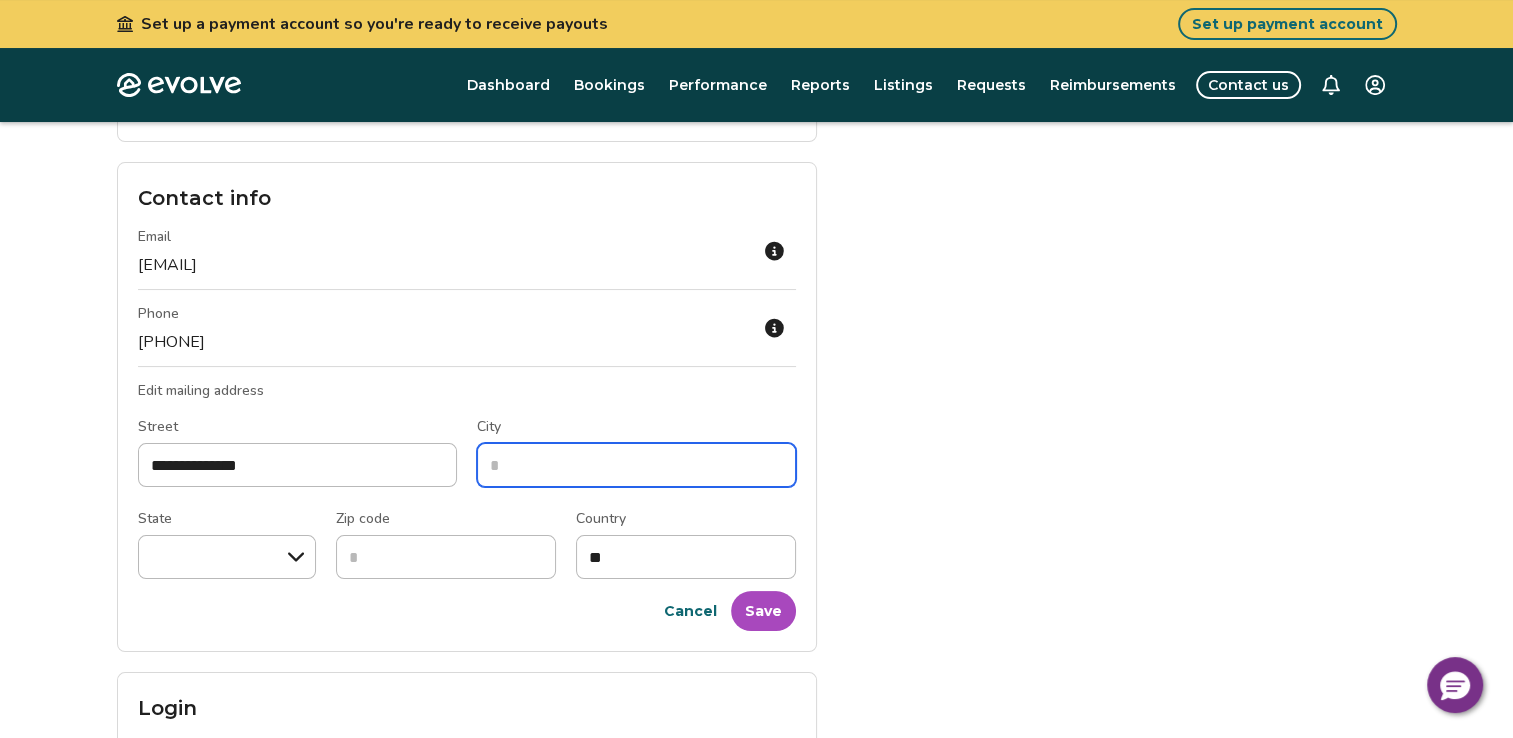 type on "******" 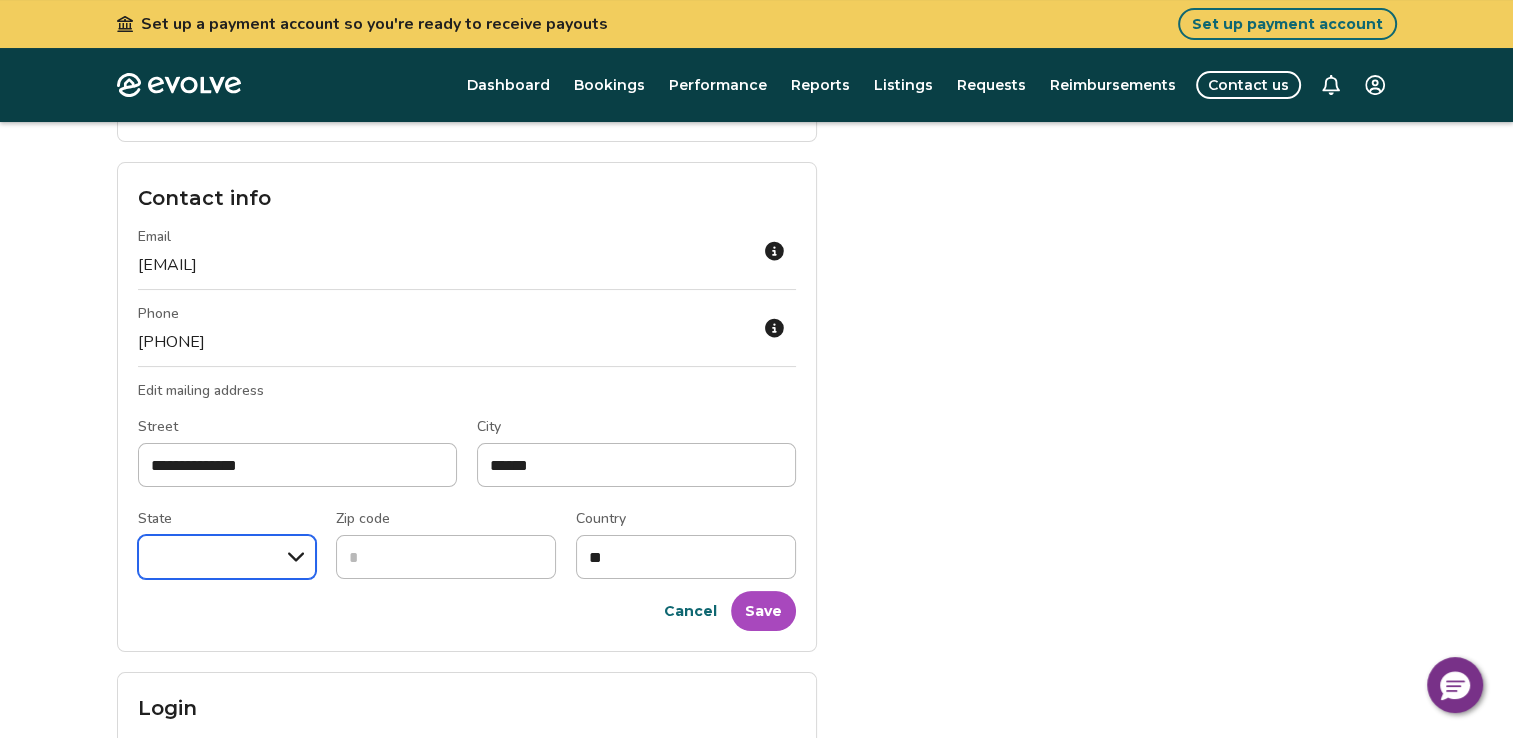 select on "**********" 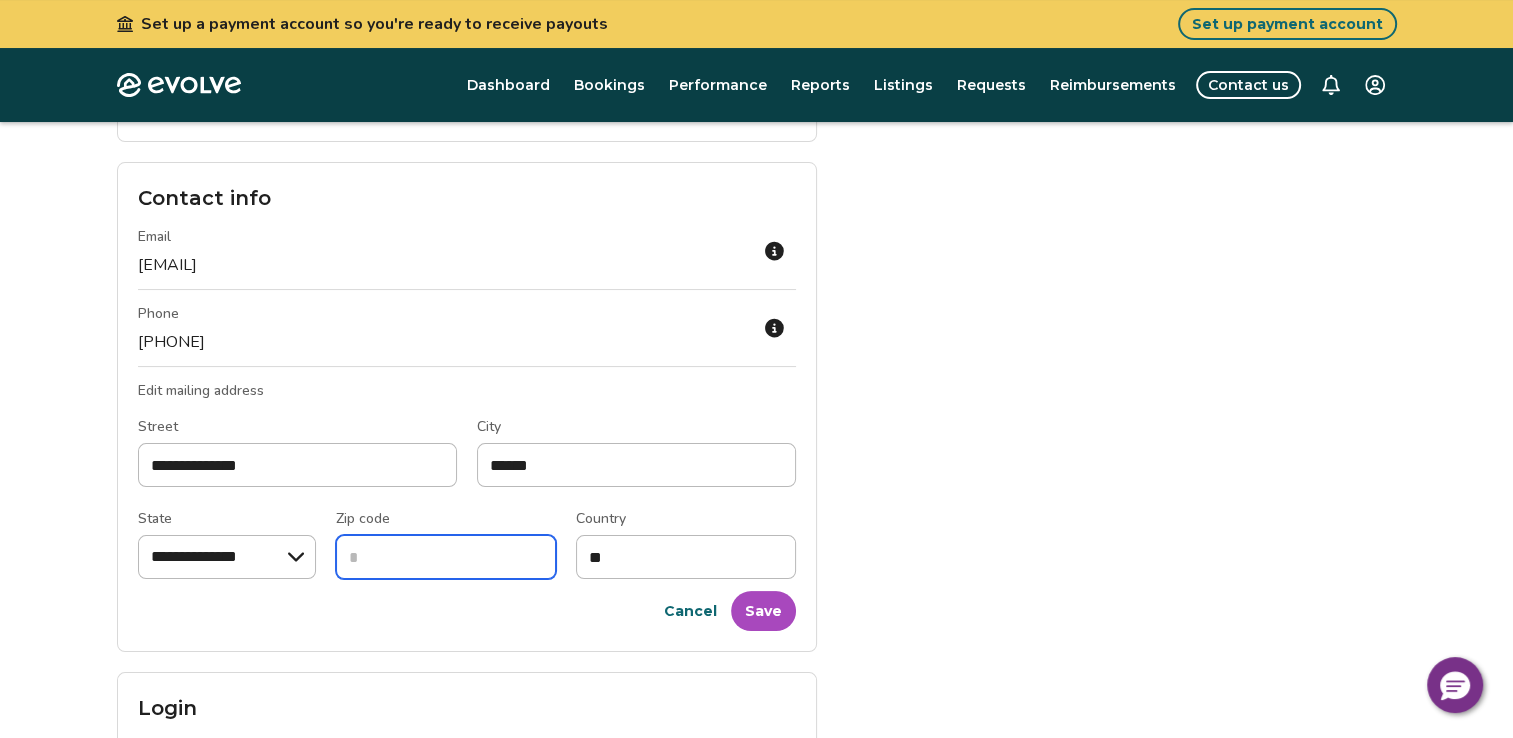 type on "**********" 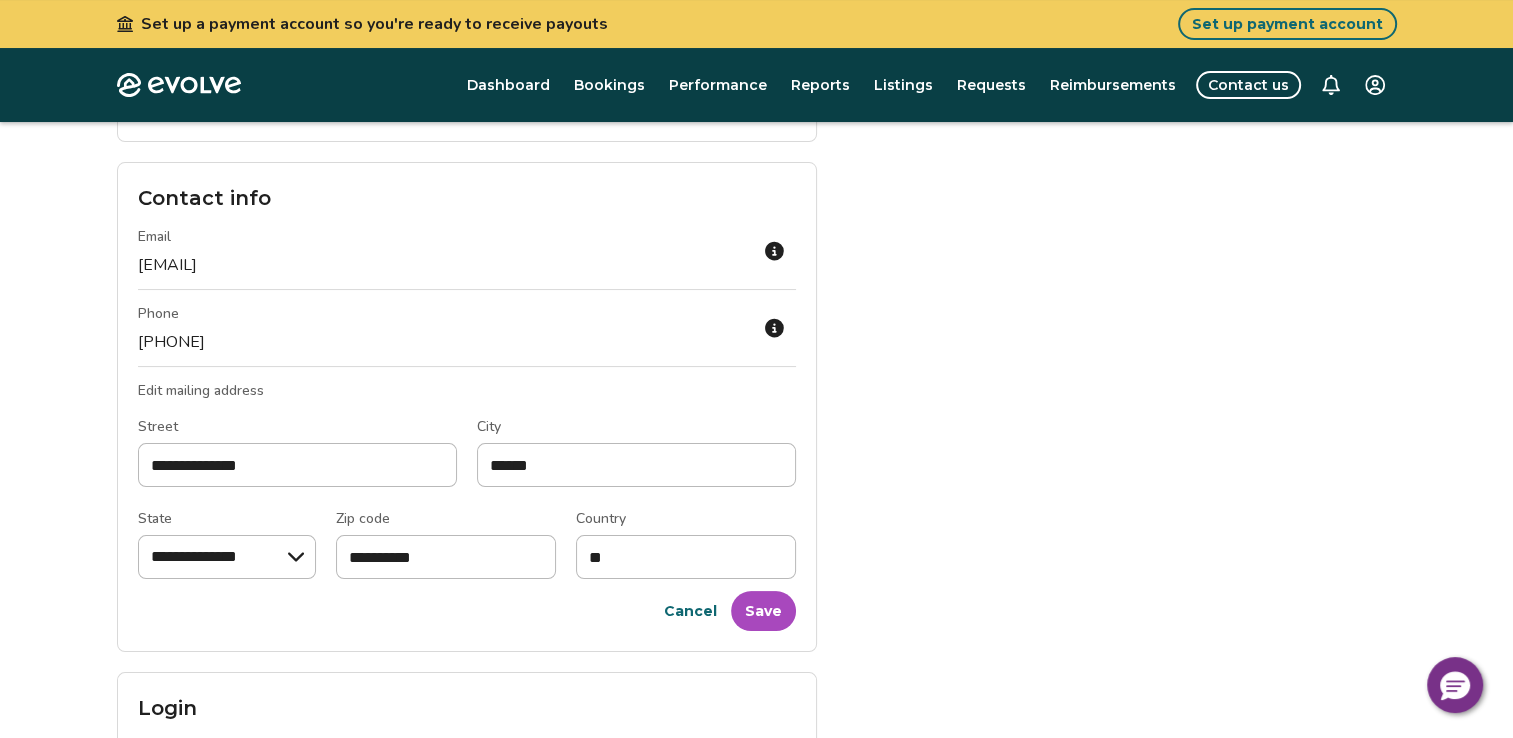 drag, startPoint x: 776, startPoint y: 608, endPoint x: 790, endPoint y: 585, distance: 26.925823 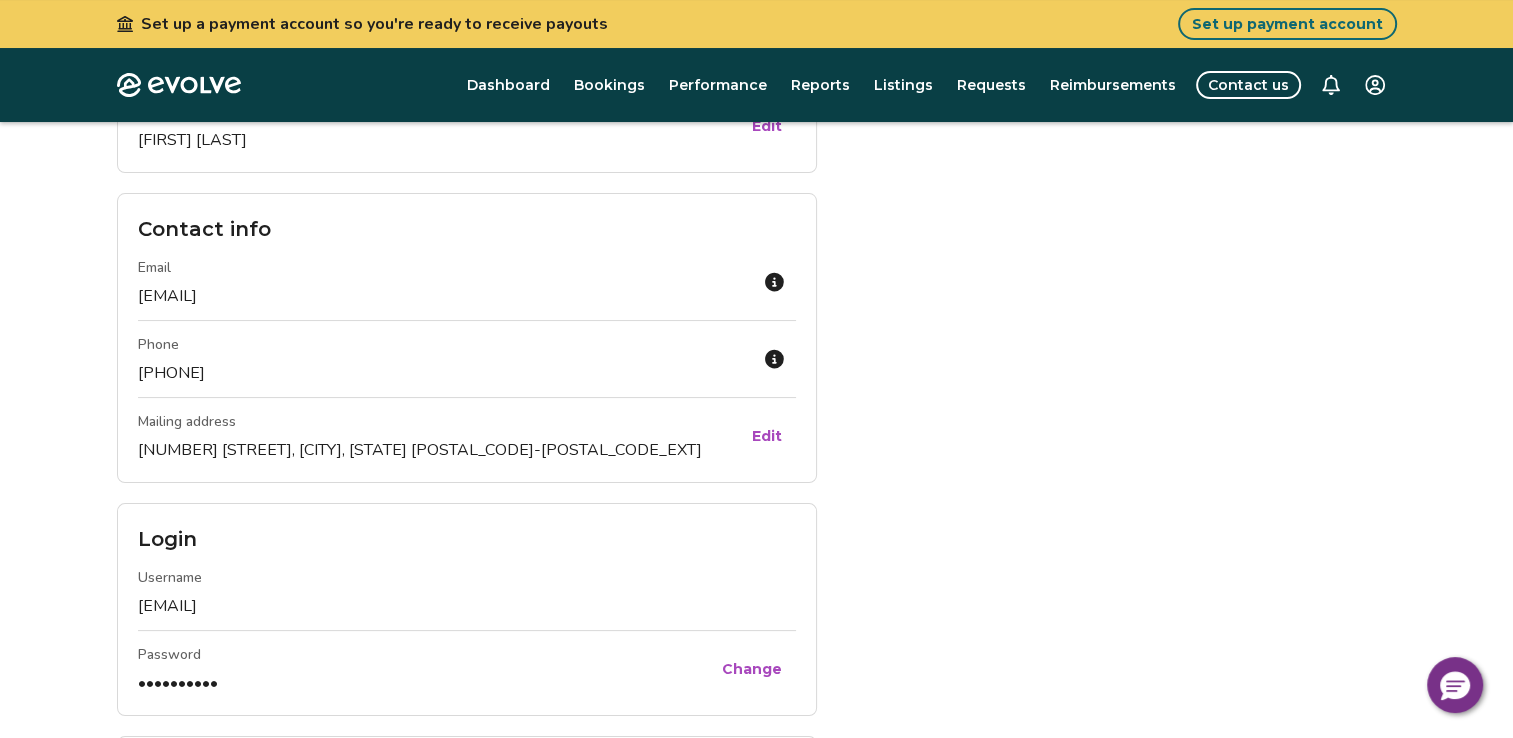 scroll, scrollTop: 0, scrollLeft: 0, axis: both 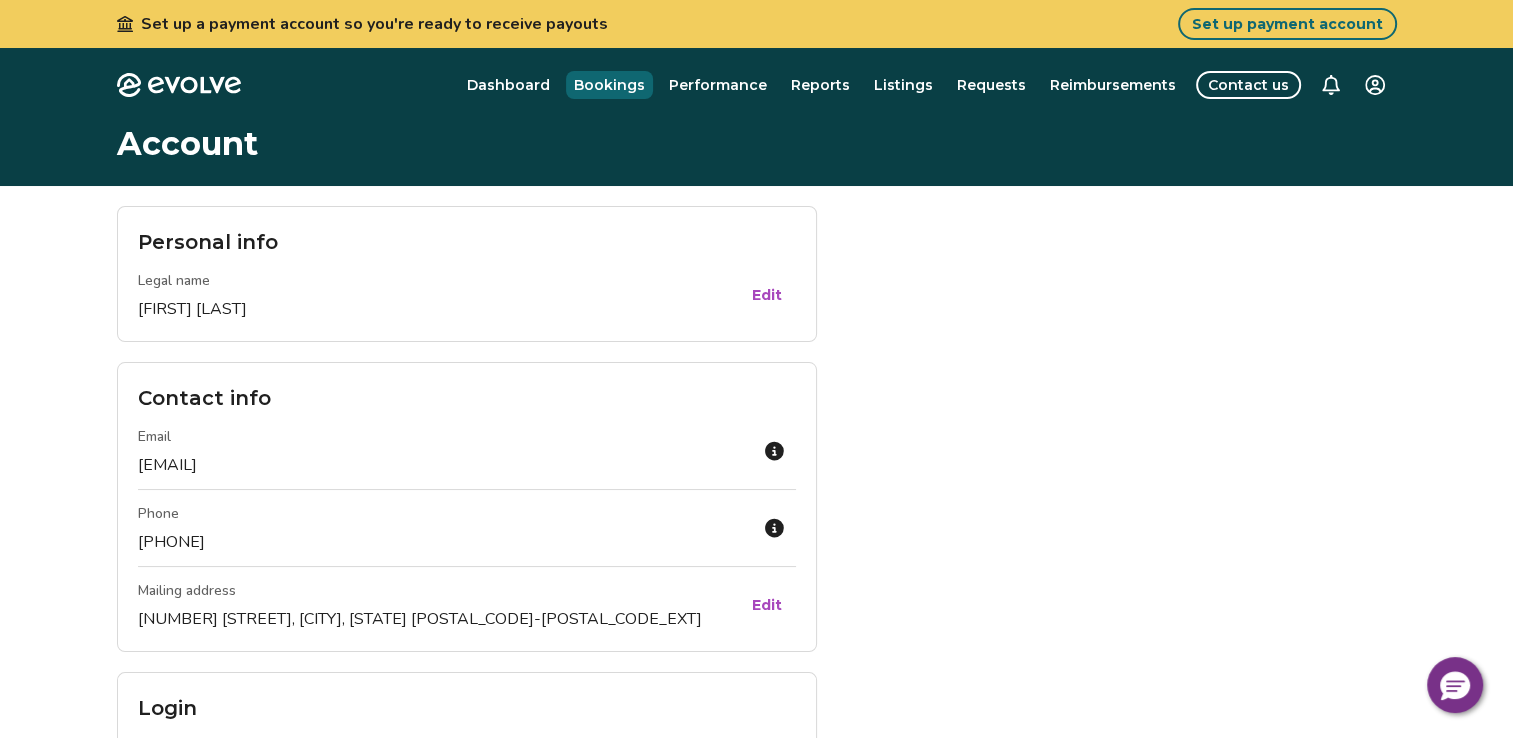 click on "Bookings" at bounding box center [609, 85] 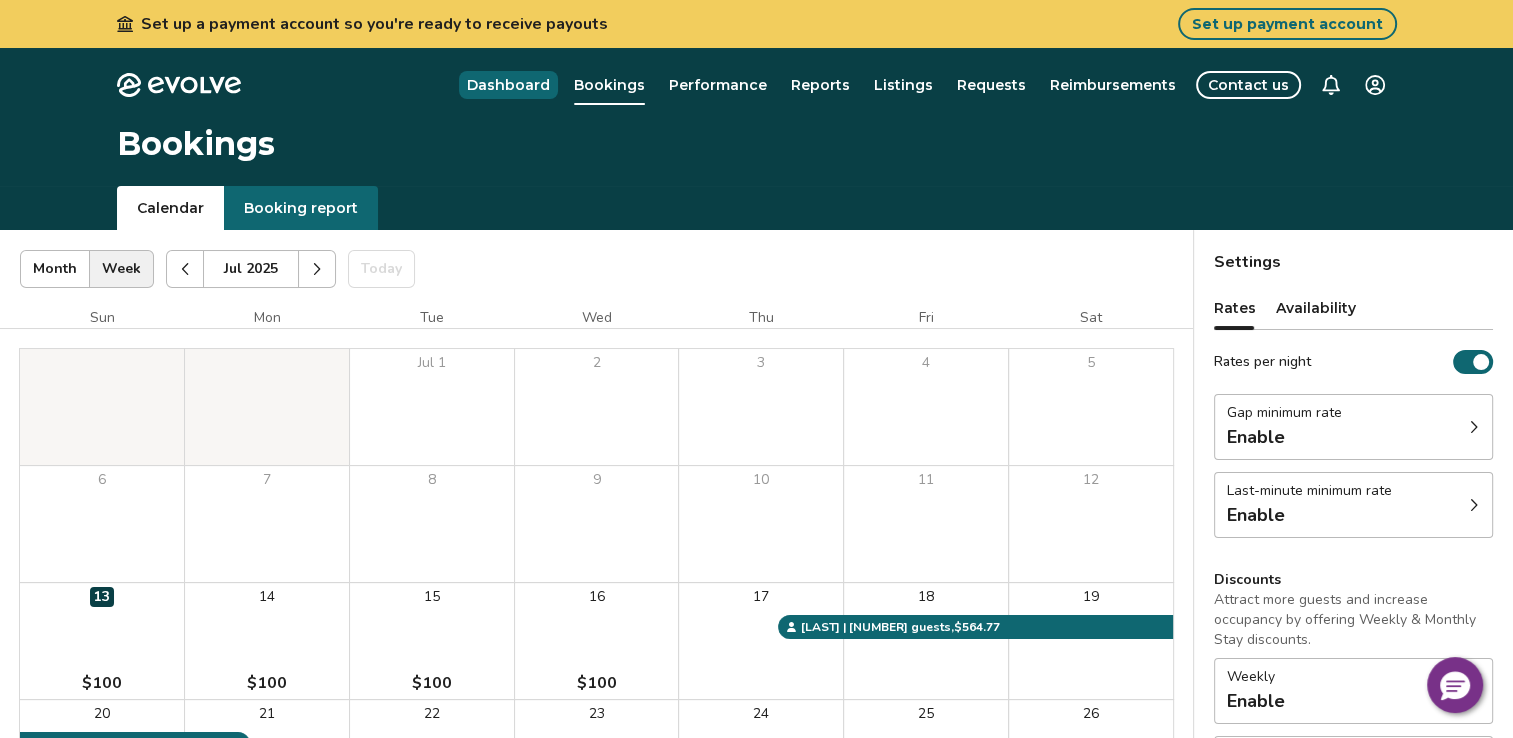 click on "Dashboard" at bounding box center (508, 85) 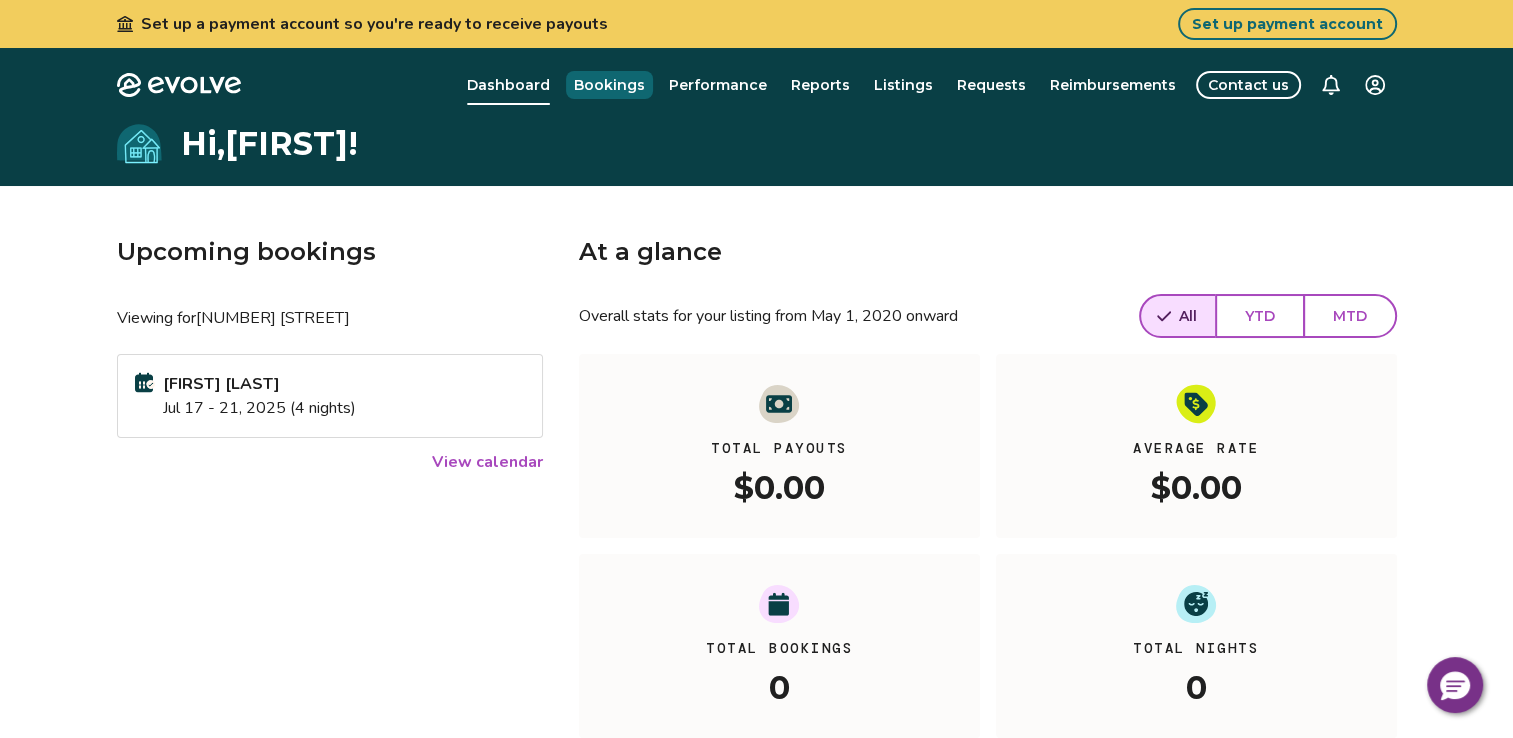 click on "Bookings" at bounding box center (609, 85) 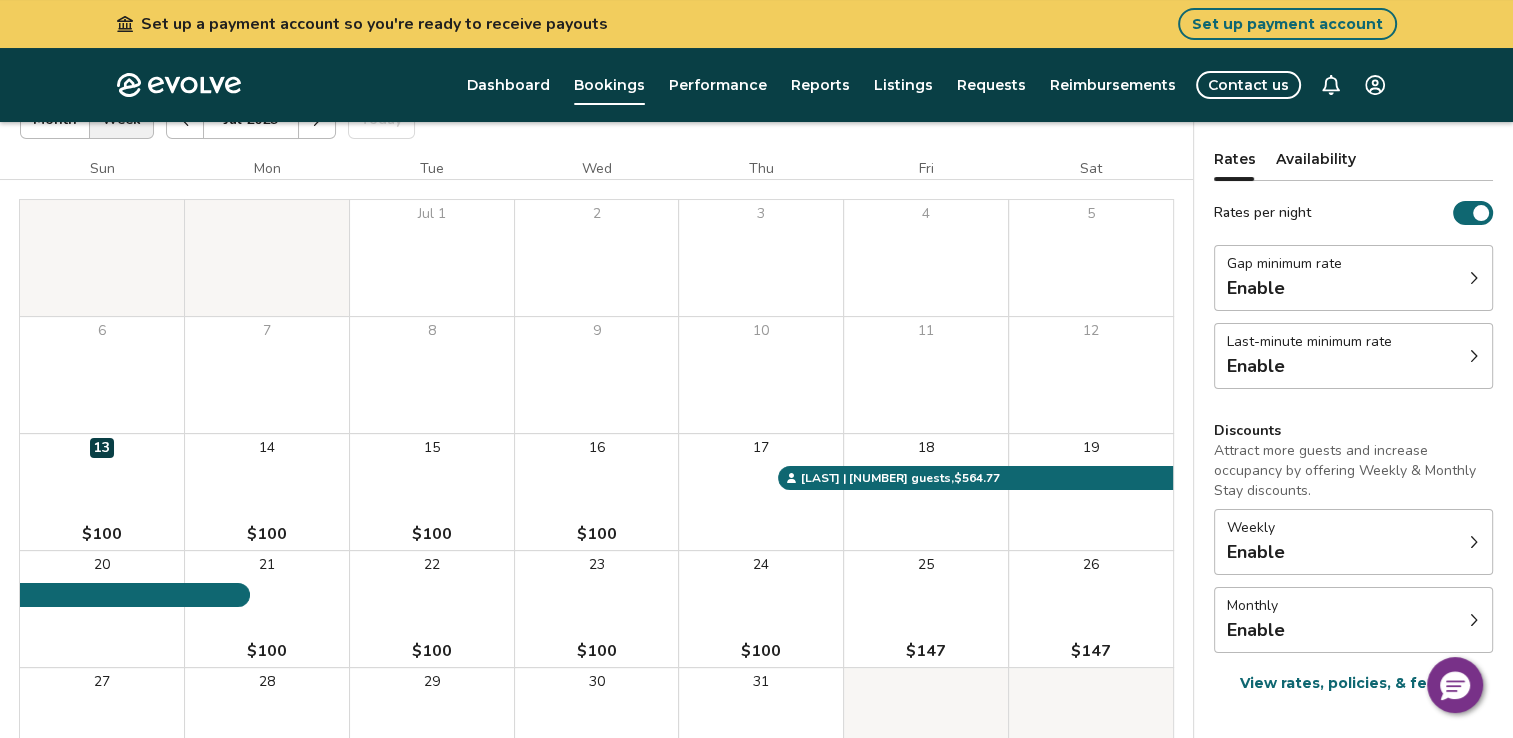 scroll, scrollTop: 0, scrollLeft: 0, axis: both 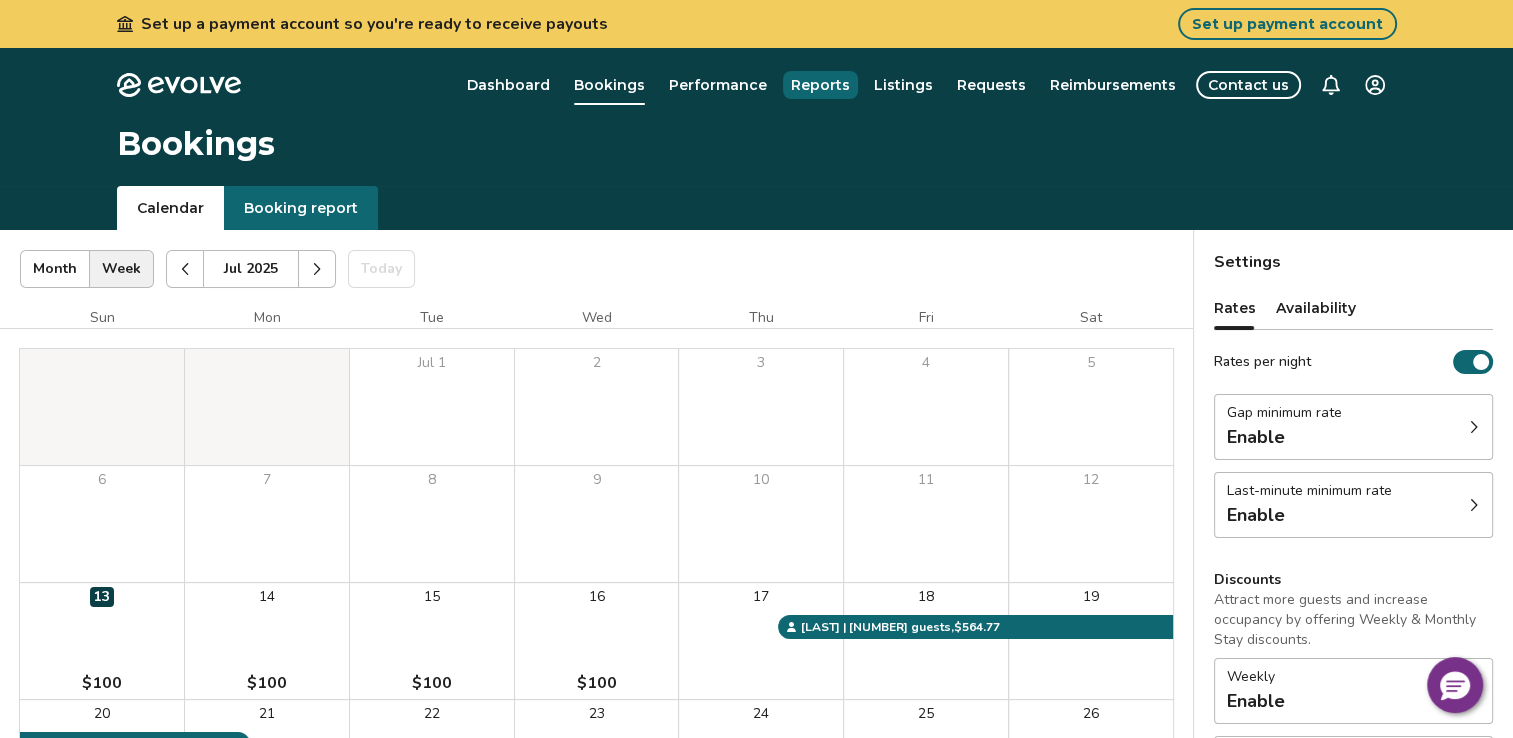 click on "Reports" at bounding box center (820, 85) 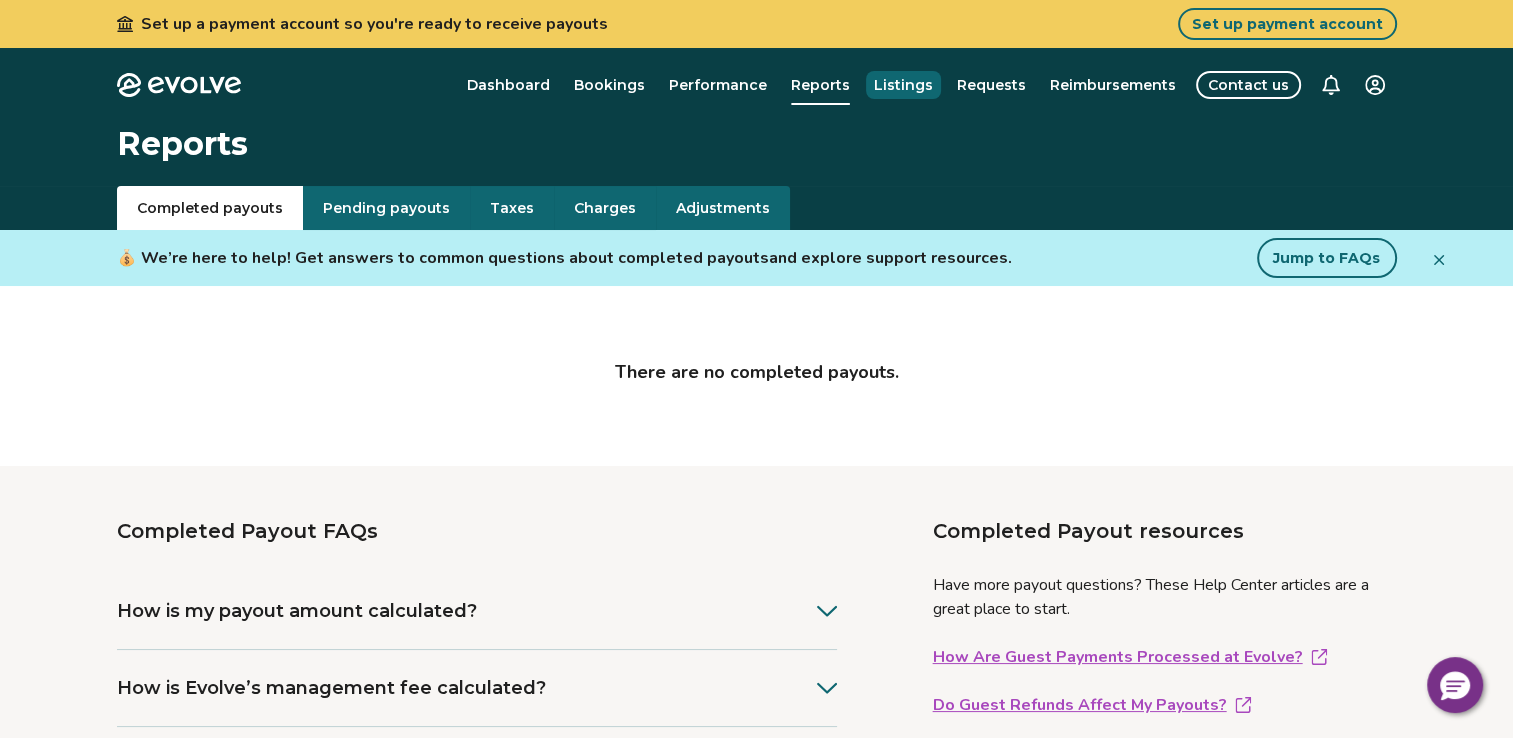click on "Listings" at bounding box center (903, 85) 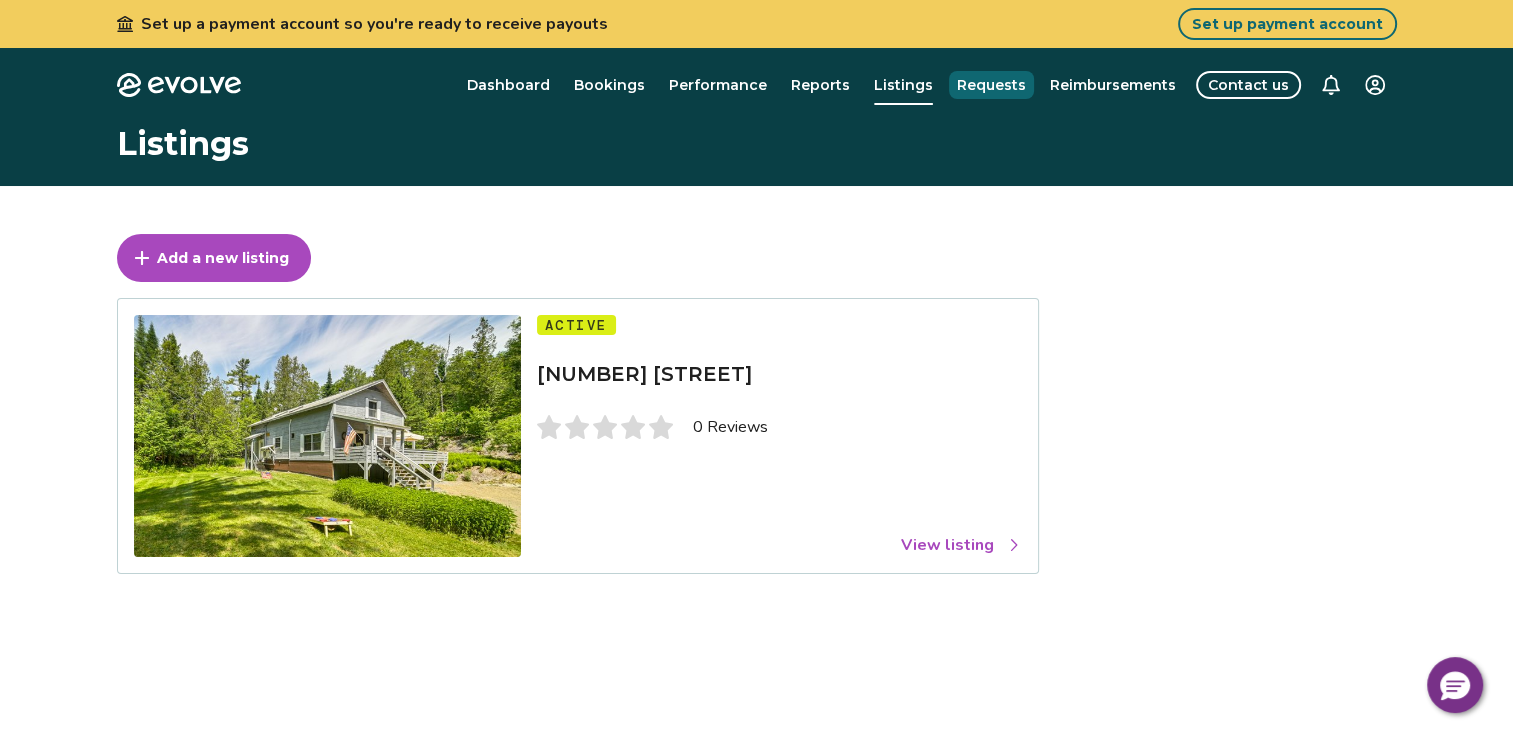 click on "Requests" at bounding box center (991, 85) 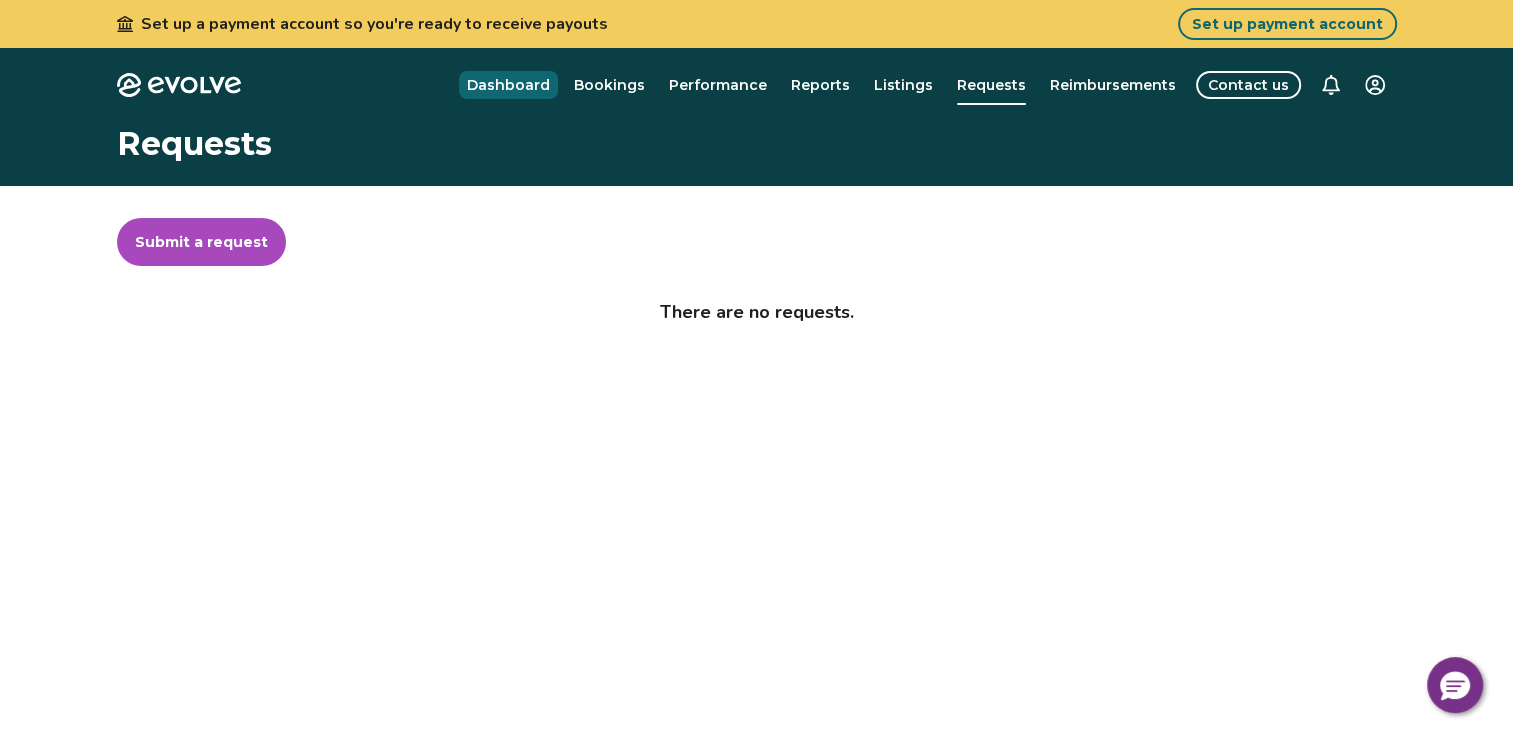click on "Dashboard" at bounding box center (508, 85) 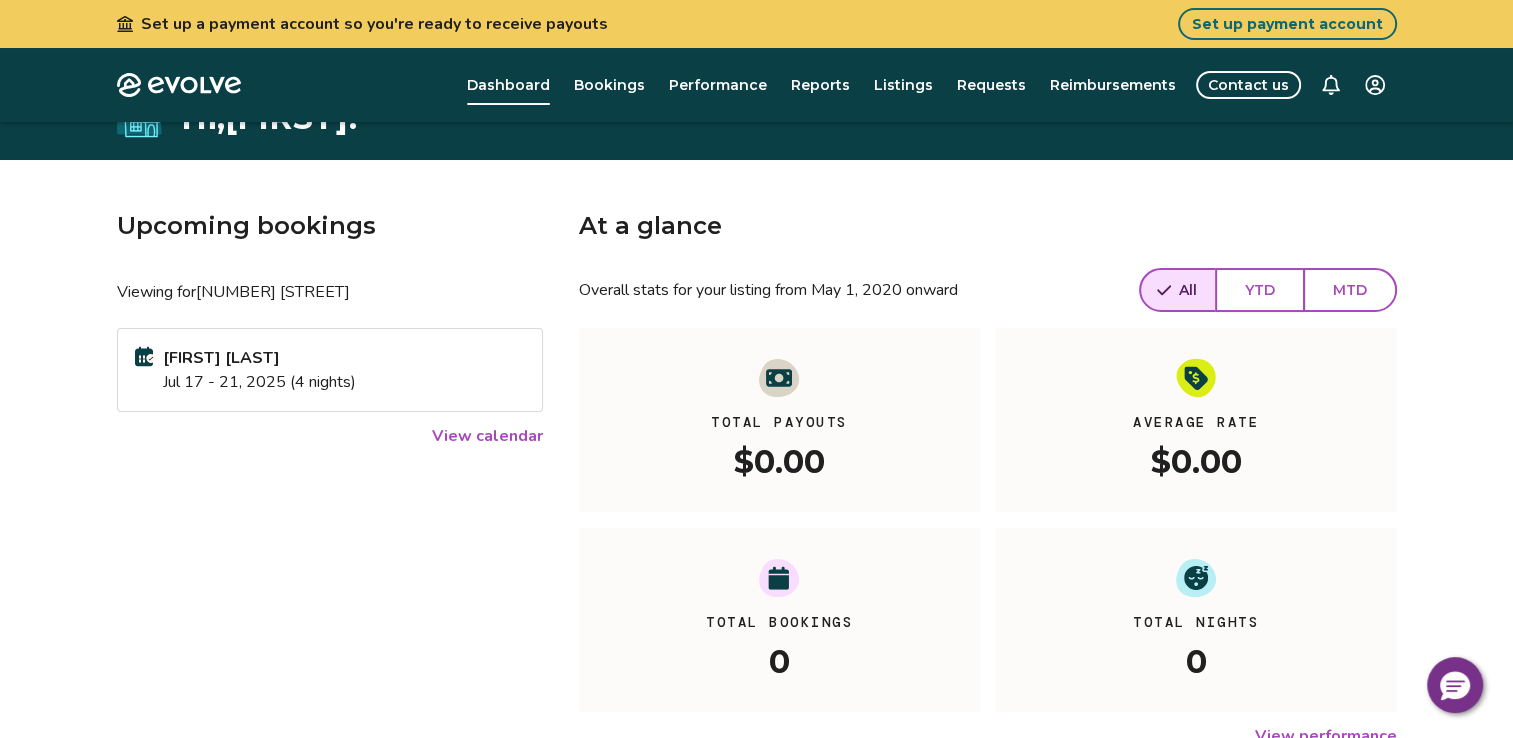 scroll, scrollTop: 0, scrollLeft: 0, axis: both 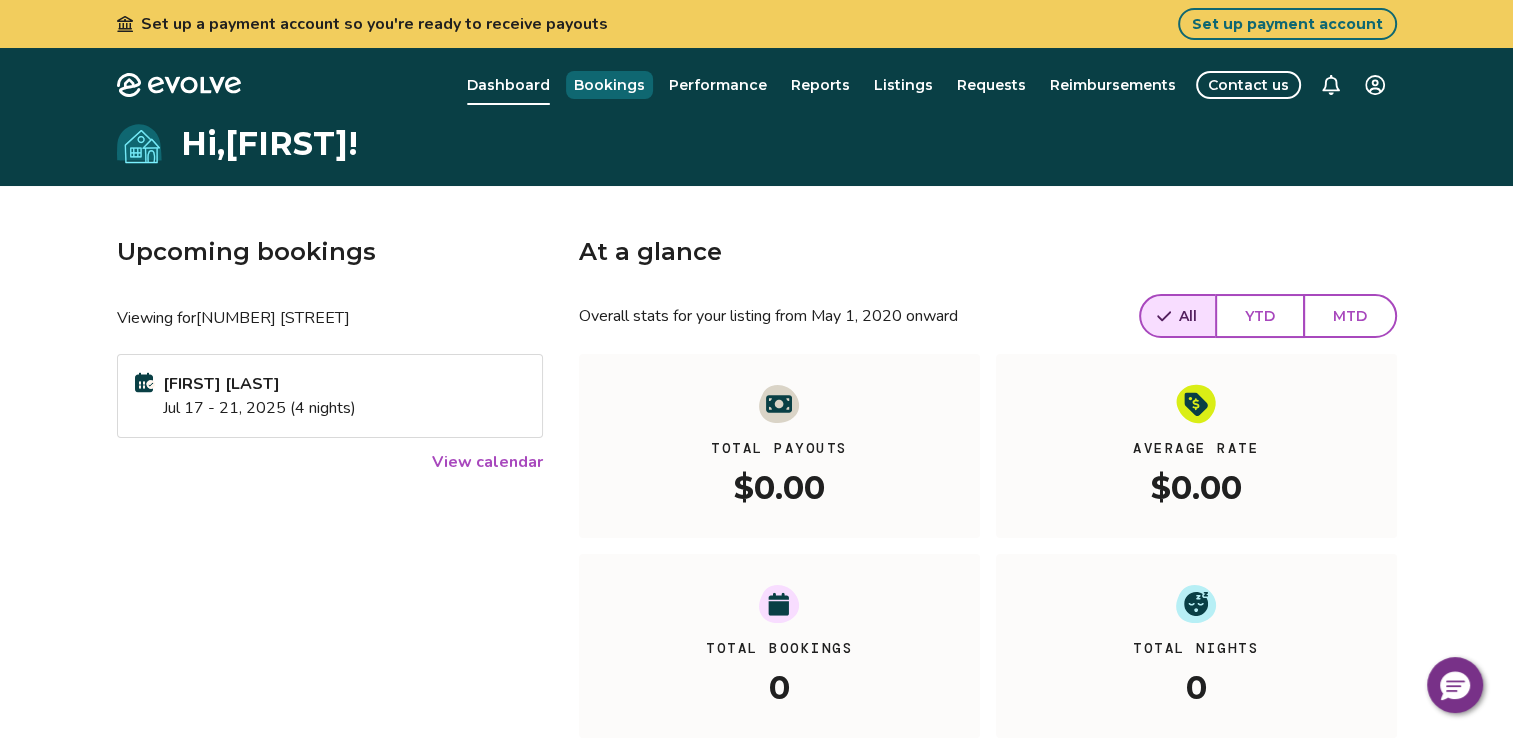 click on "Bookings" at bounding box center [609, 85] 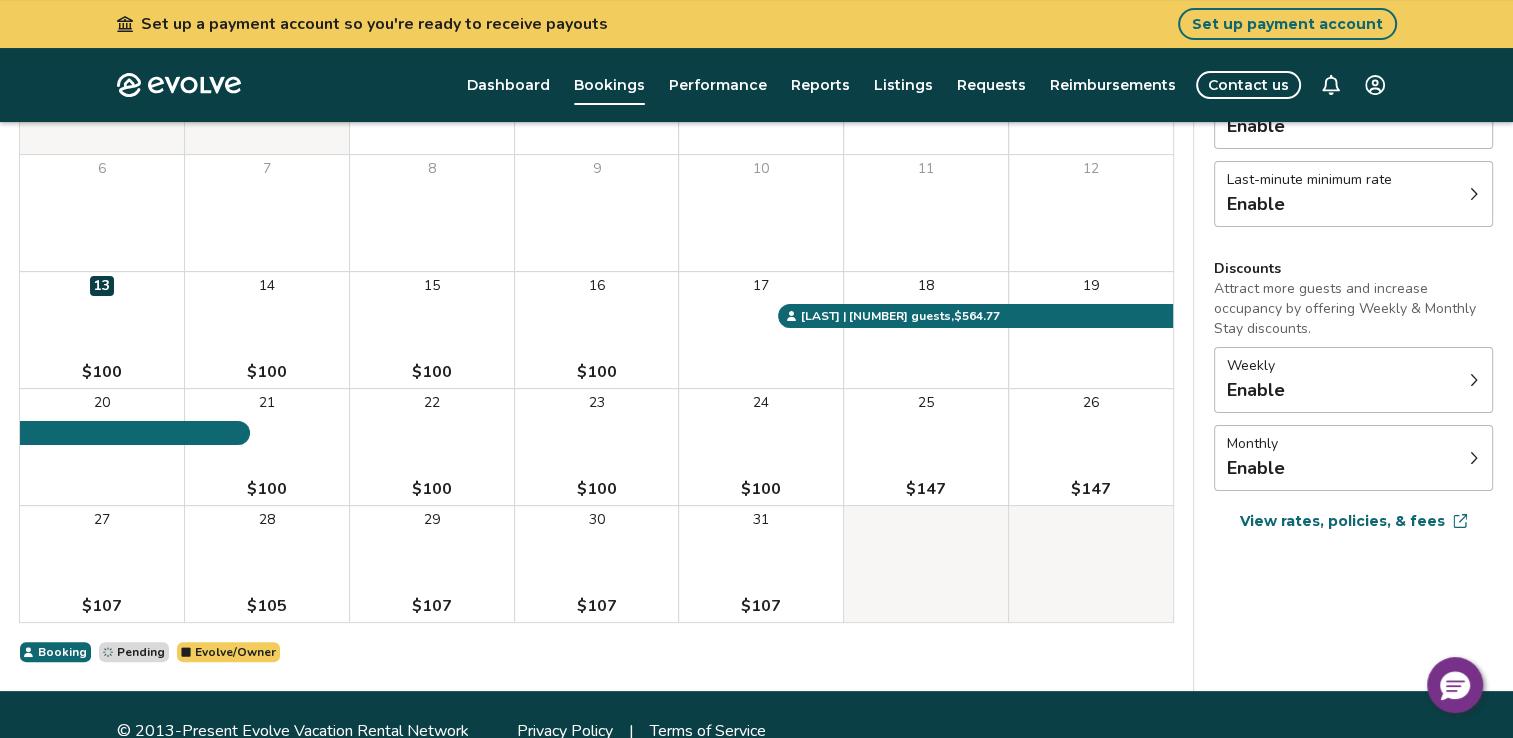 scroll, scrollTop: 0, scrollLeft: 0, axis: both 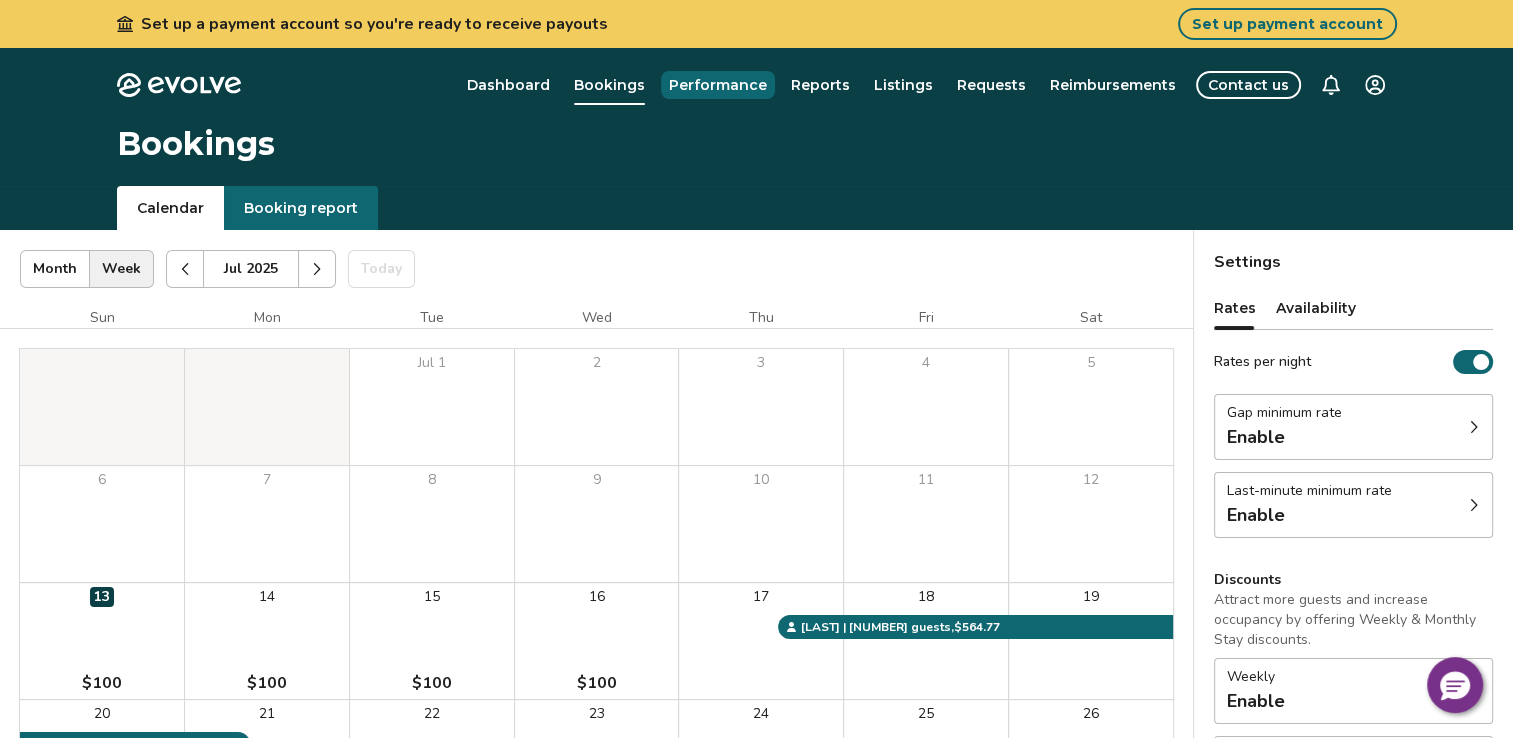 click on "Performance" at bounding box center (718, 85) 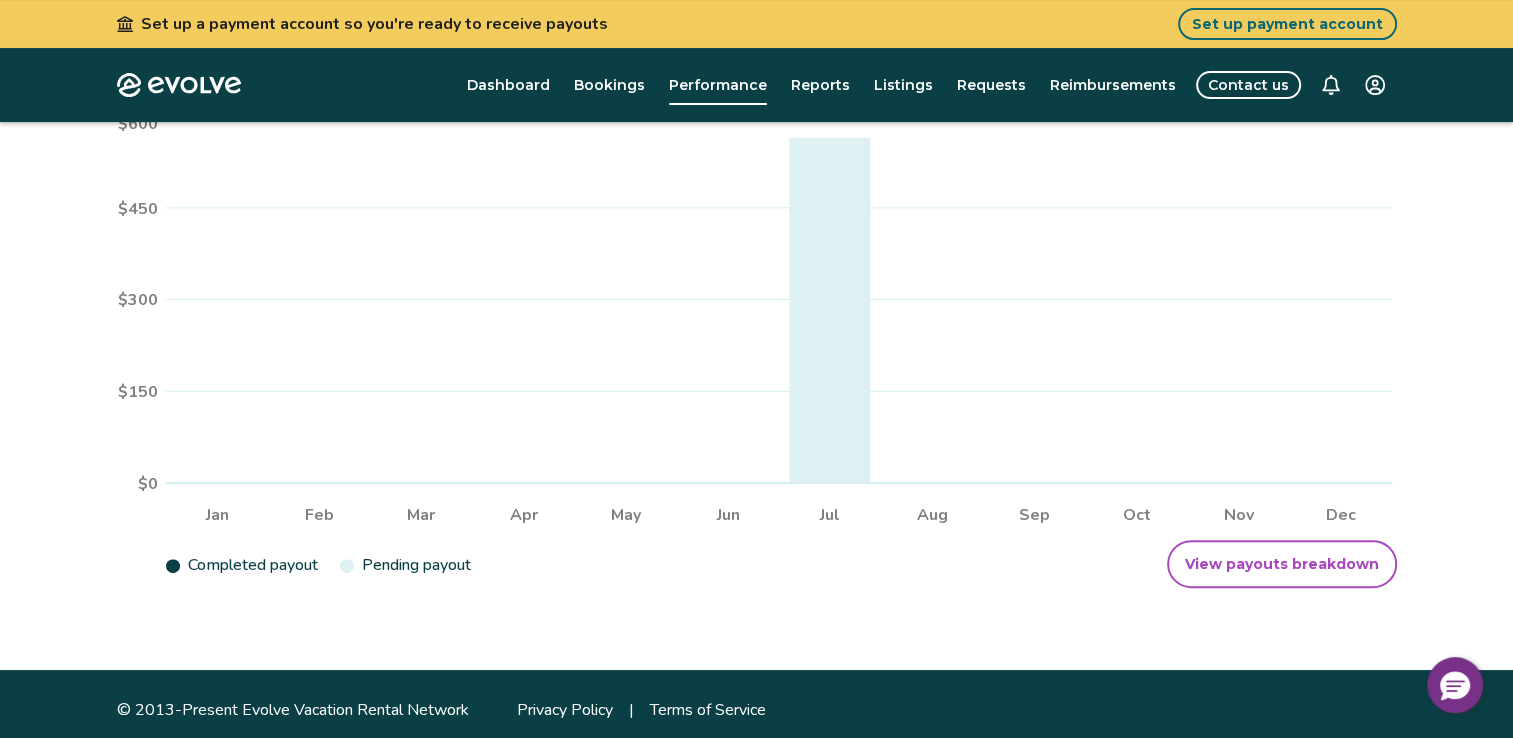 scroll, scrollTop: 453, scrollLeft: 0, axis: vertical 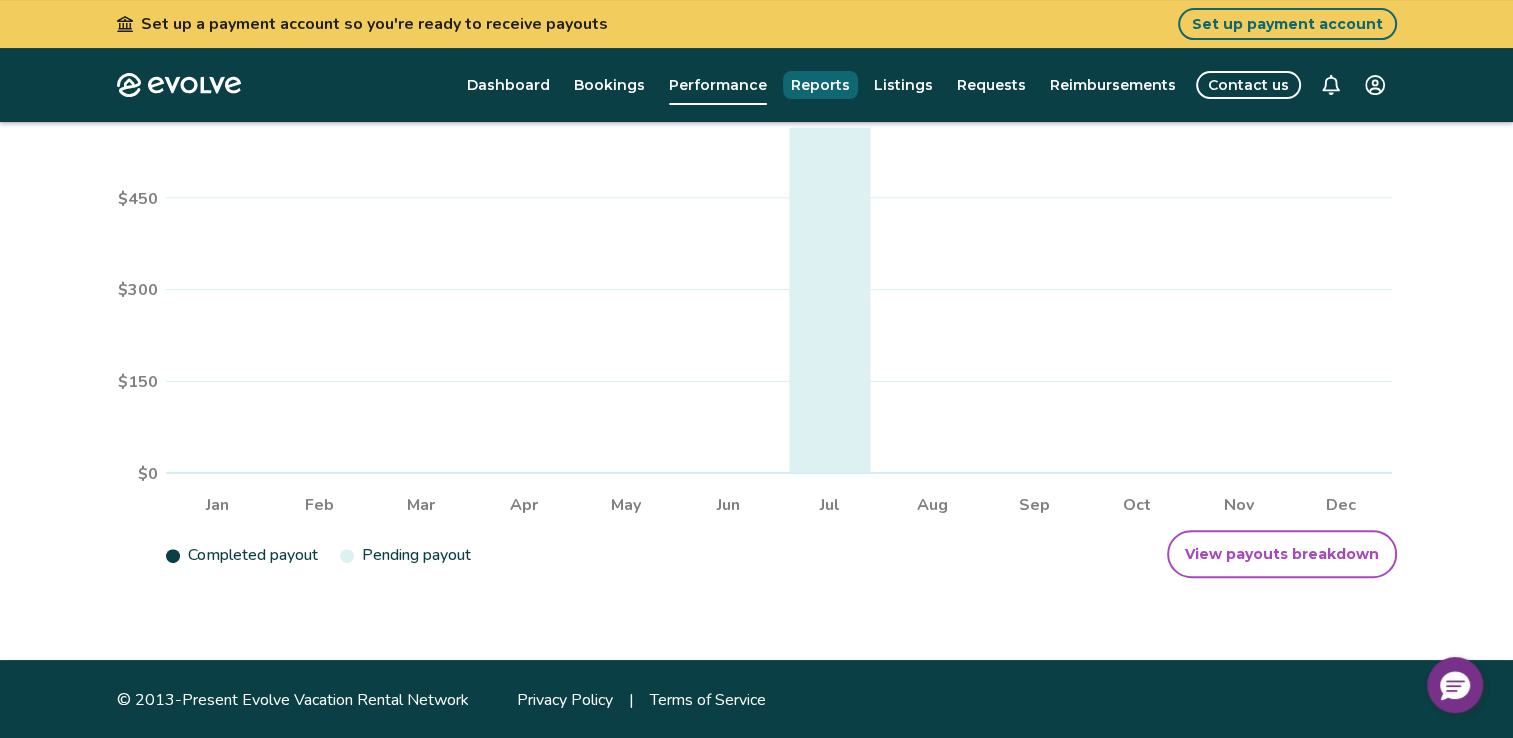 click on "Reports" at bounding box center [820, 85] 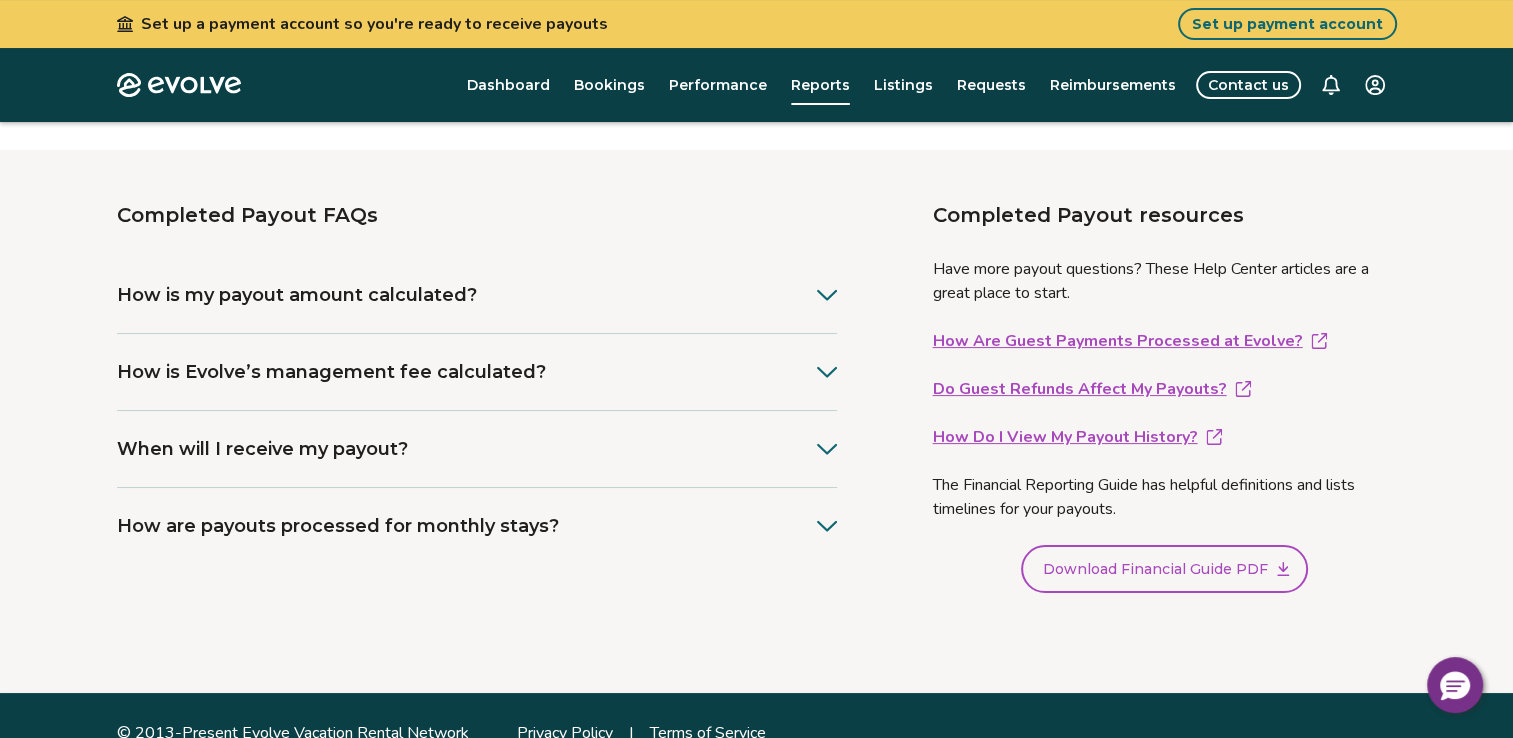 scroll, scrollTop: 348, scrollLeft: 0, axis: vertical 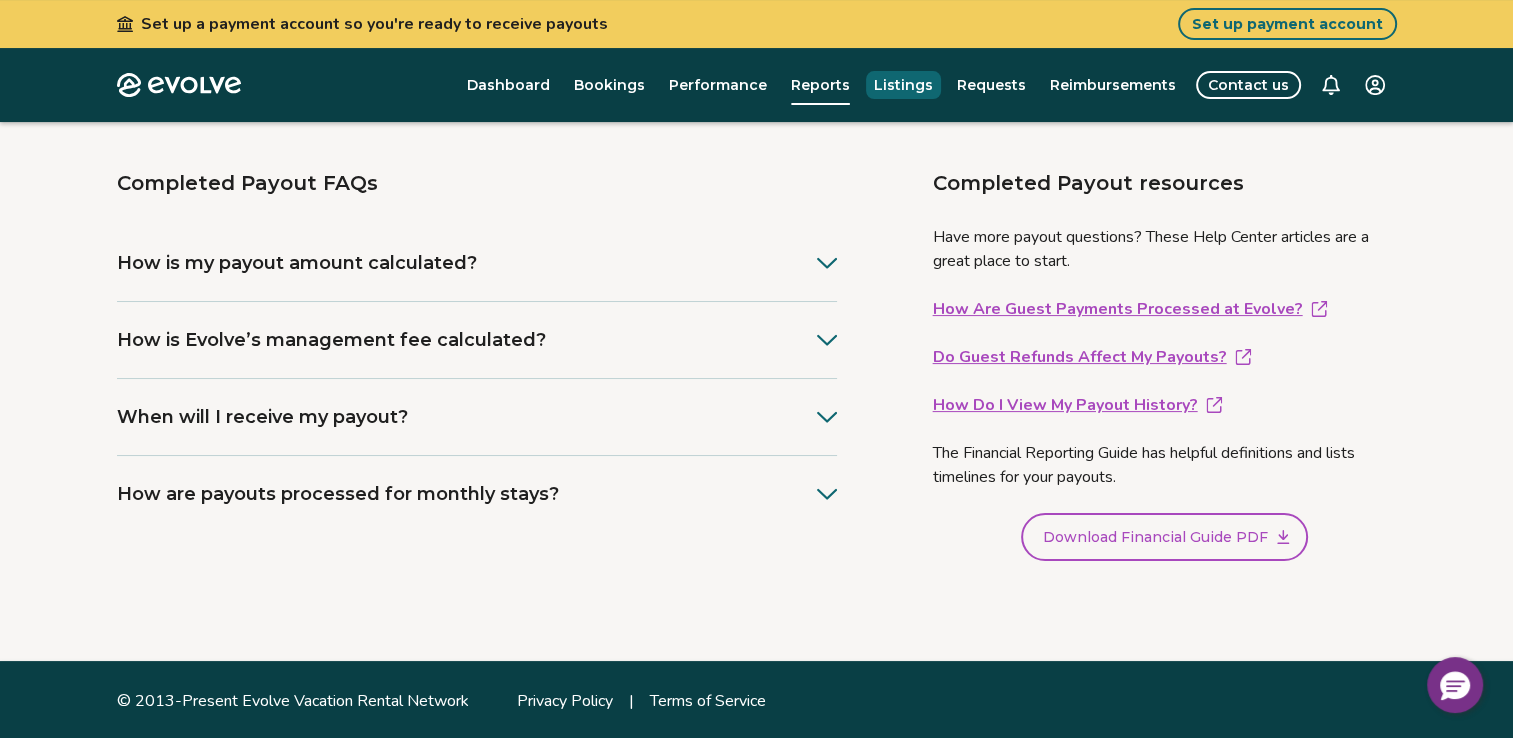 click on "Listings" at bounding box center (903, 85) 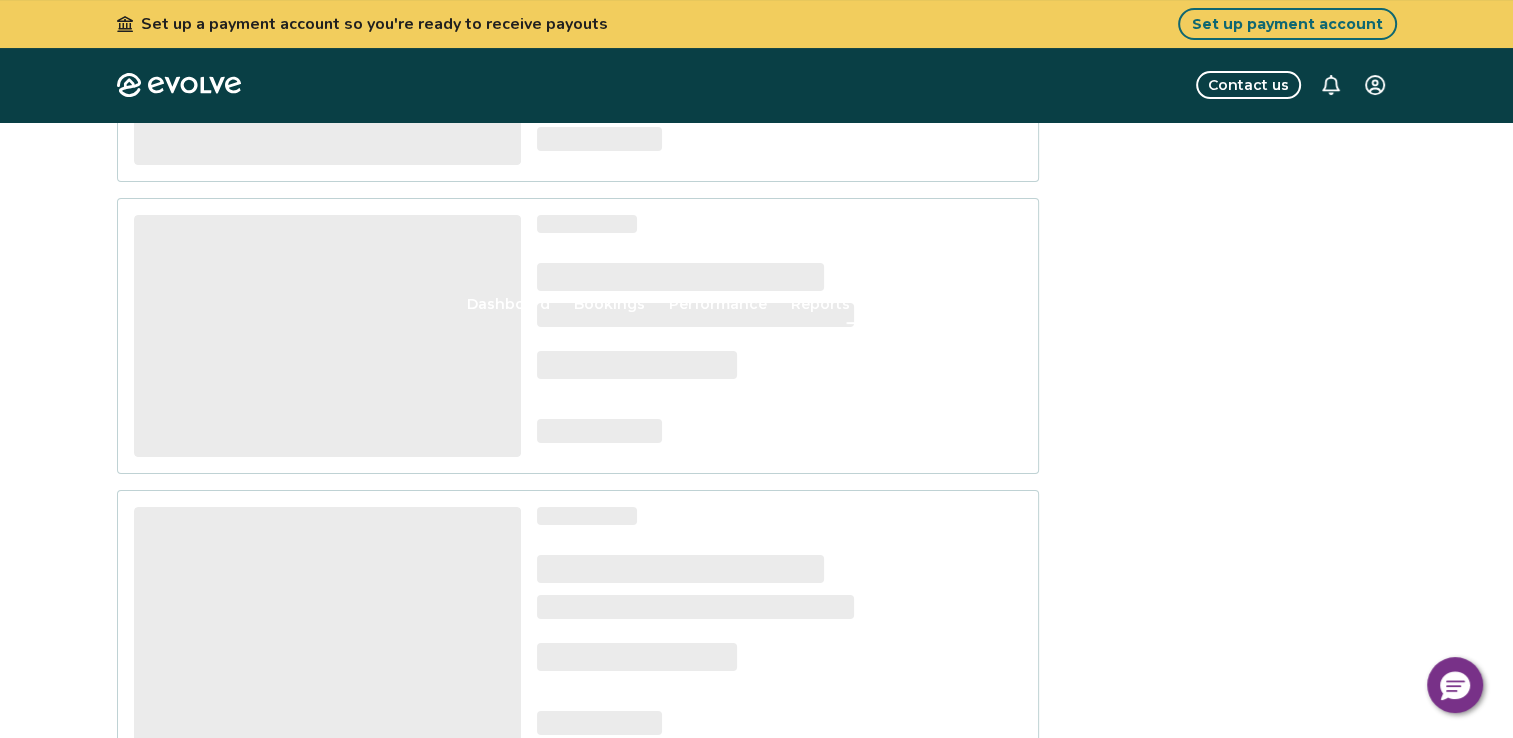 scroll, scrollTop: 0, scrollLeft: 0, axis: both 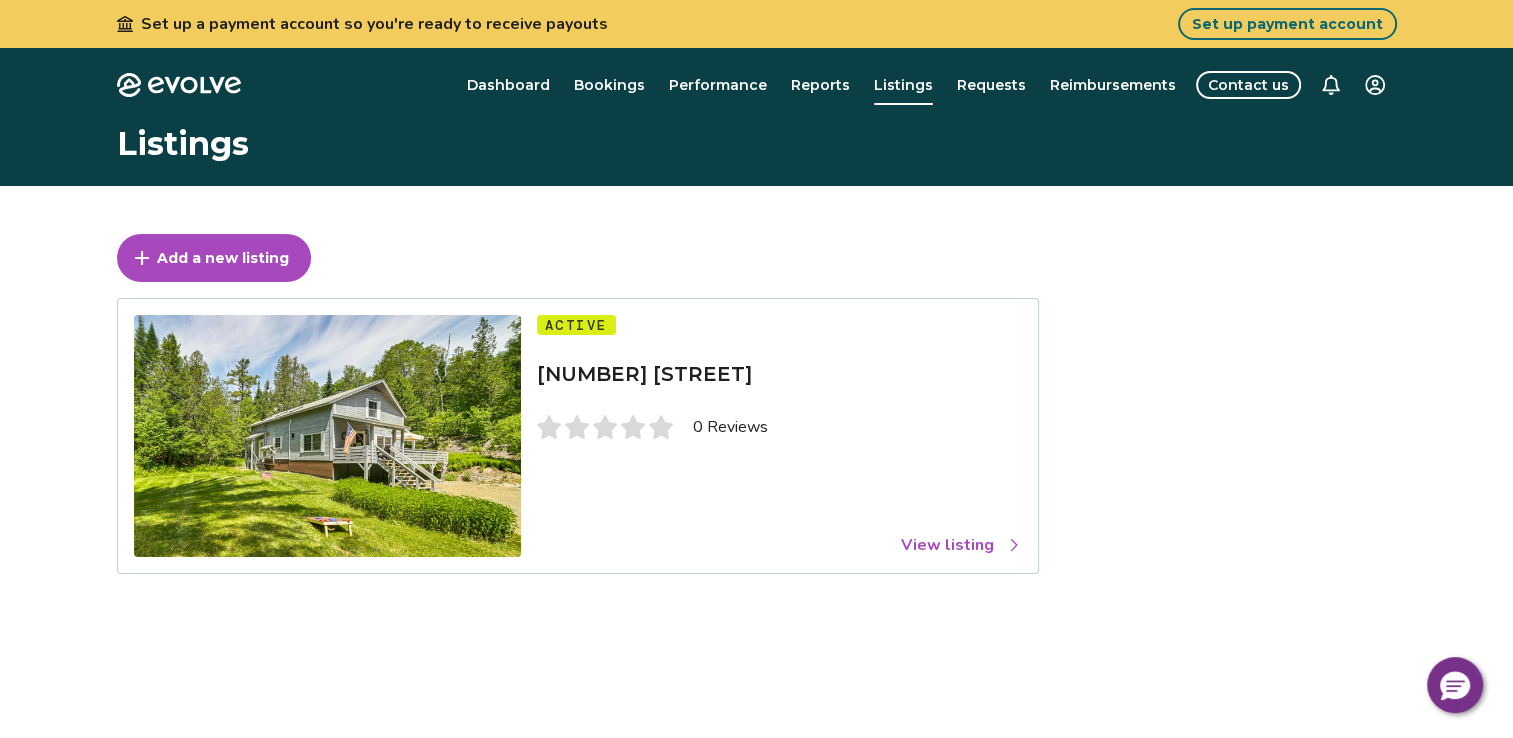 click on "View listing" at bounding box center (961, 545) 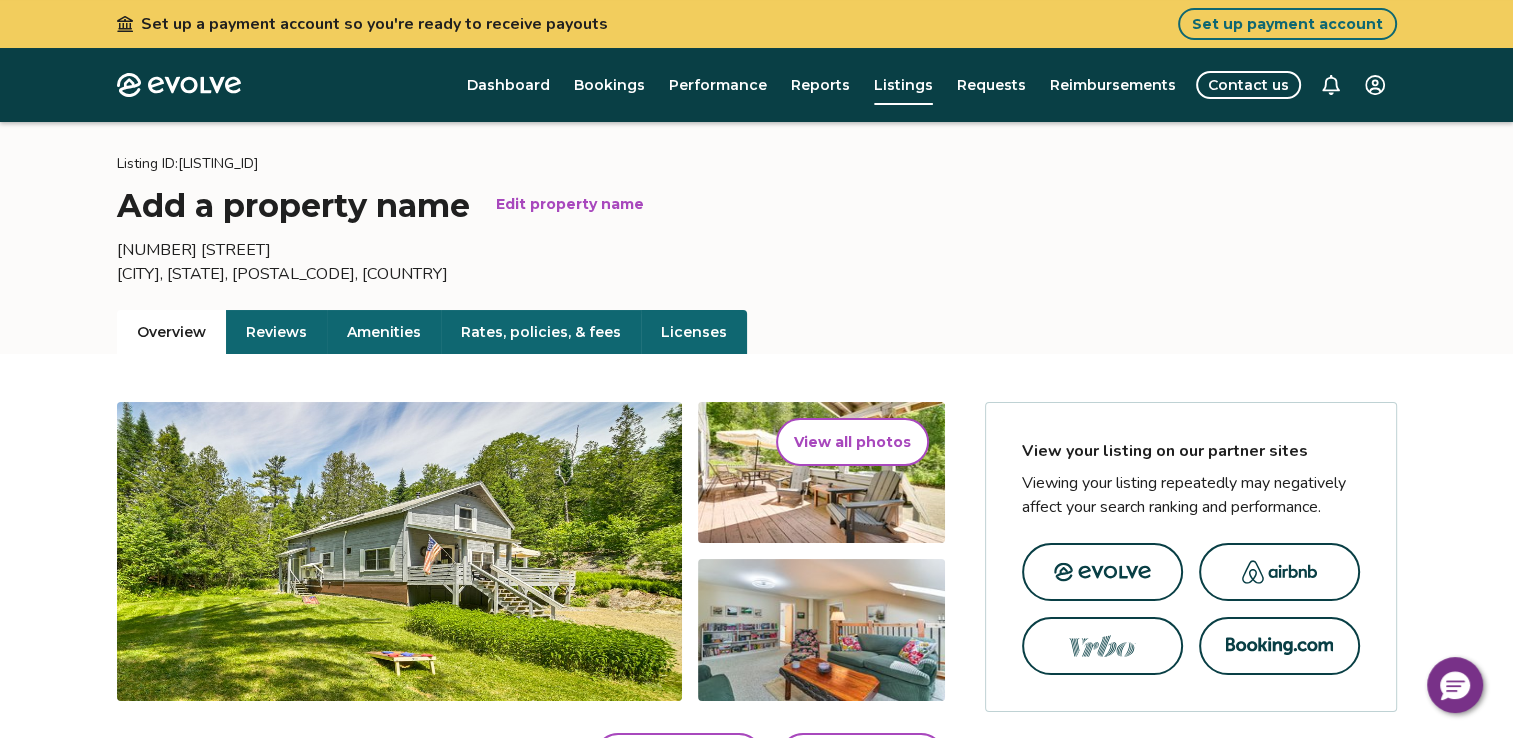 scroll, scrollTop: 44, scrollLeft: 0, axis: vertical 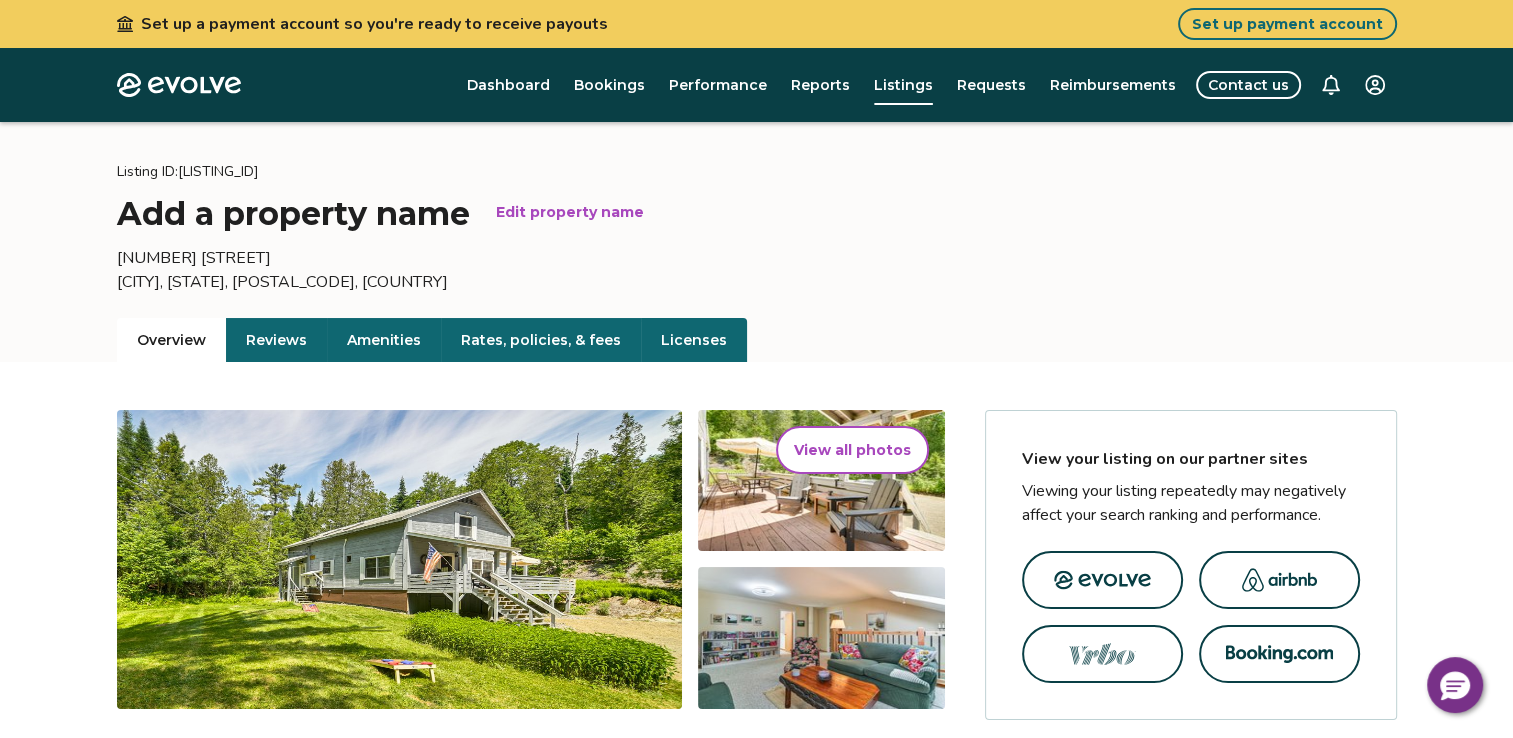 click on "Licenses" at bounding box center (694, 340) 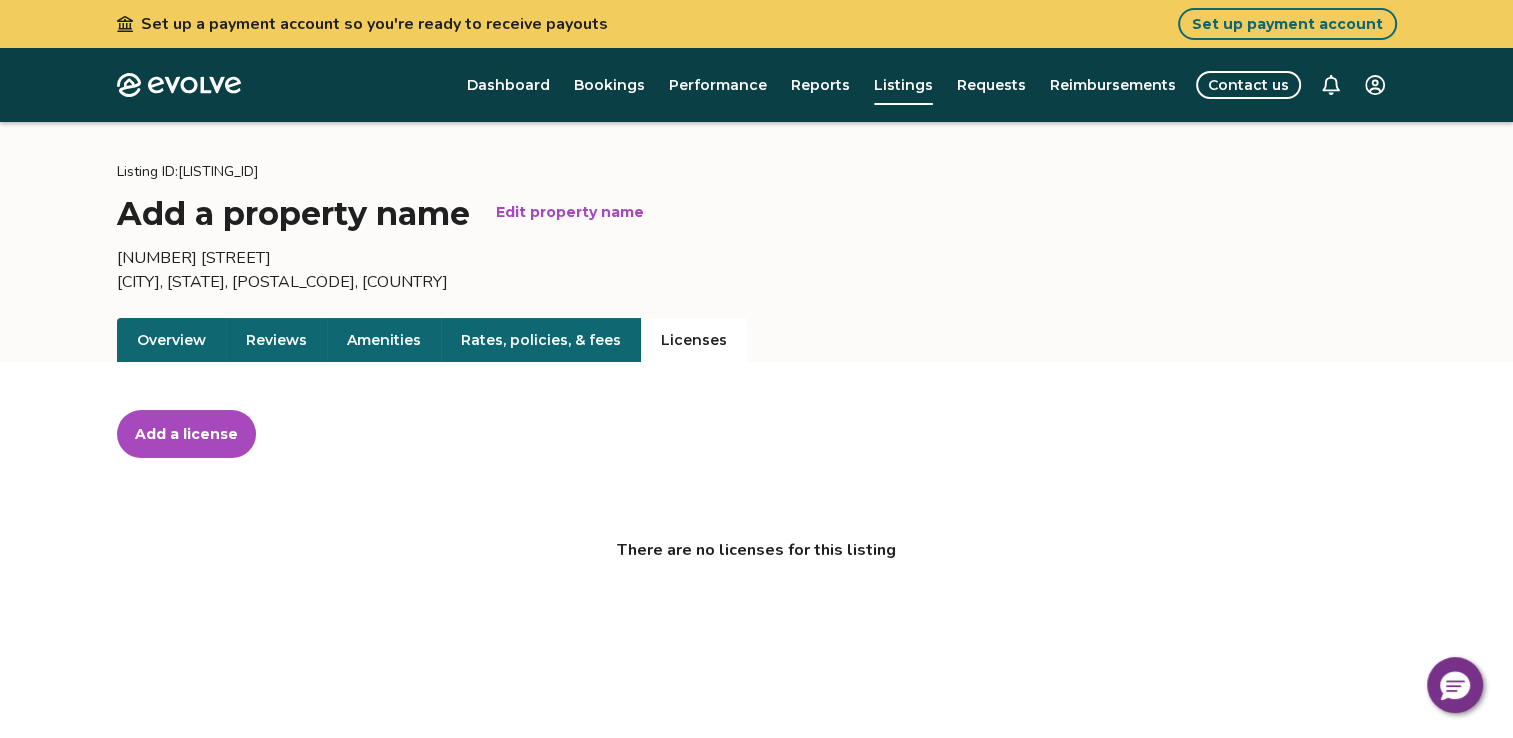 click on "Rates, policies, & fees" at bounding box center (541, 340) 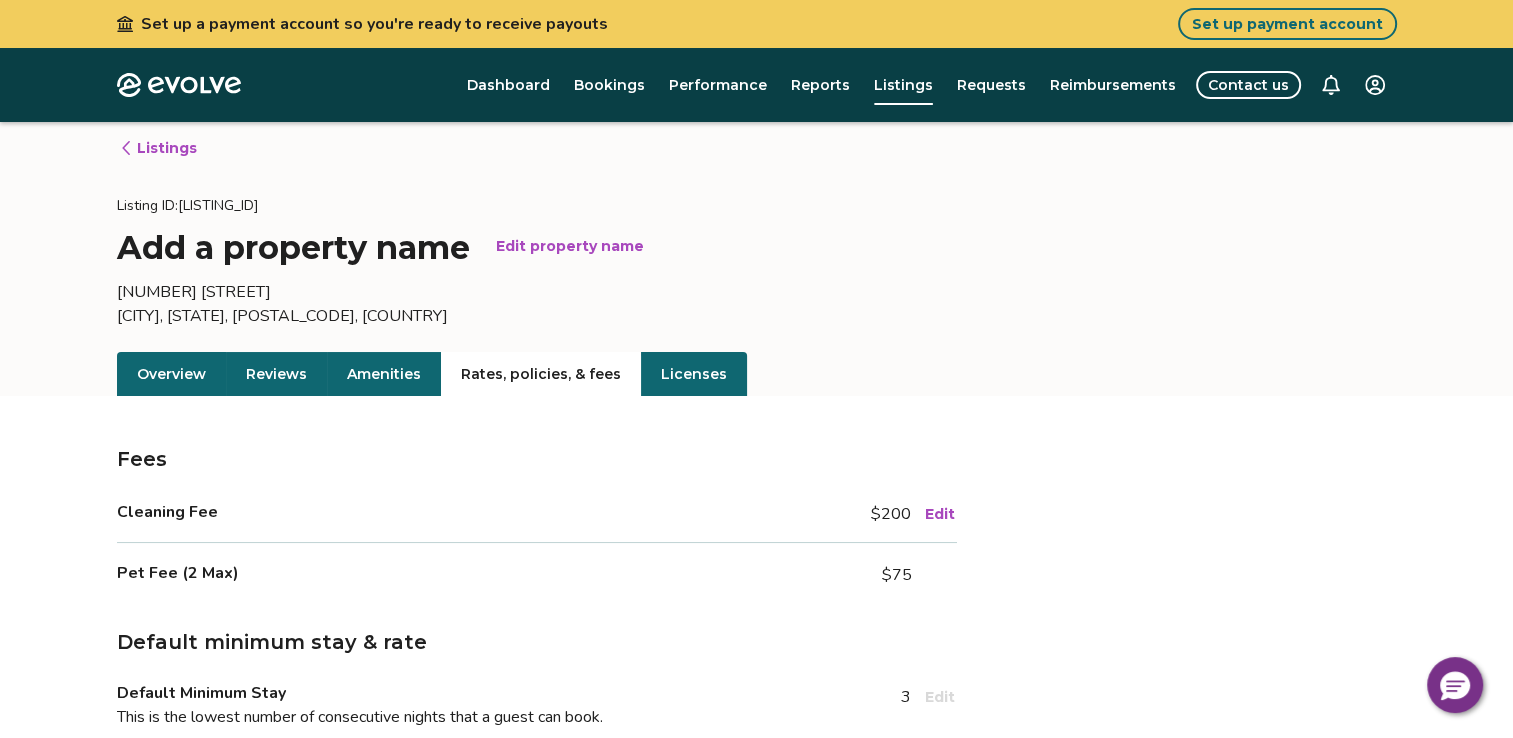 scroll, scrollTop: 0, scrollLeft: 0, axis: both 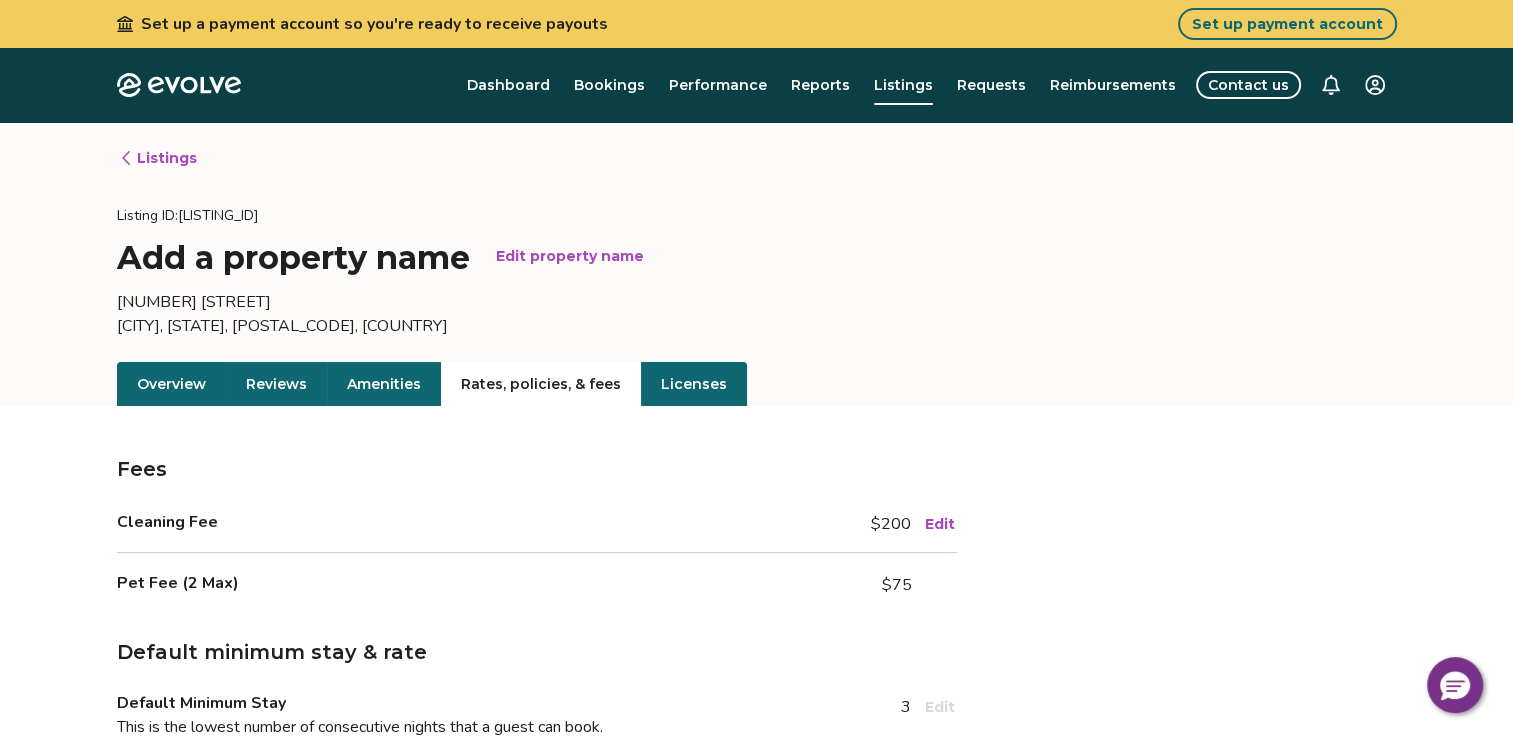 click on "Amenities" at bounding box center [384, 384] 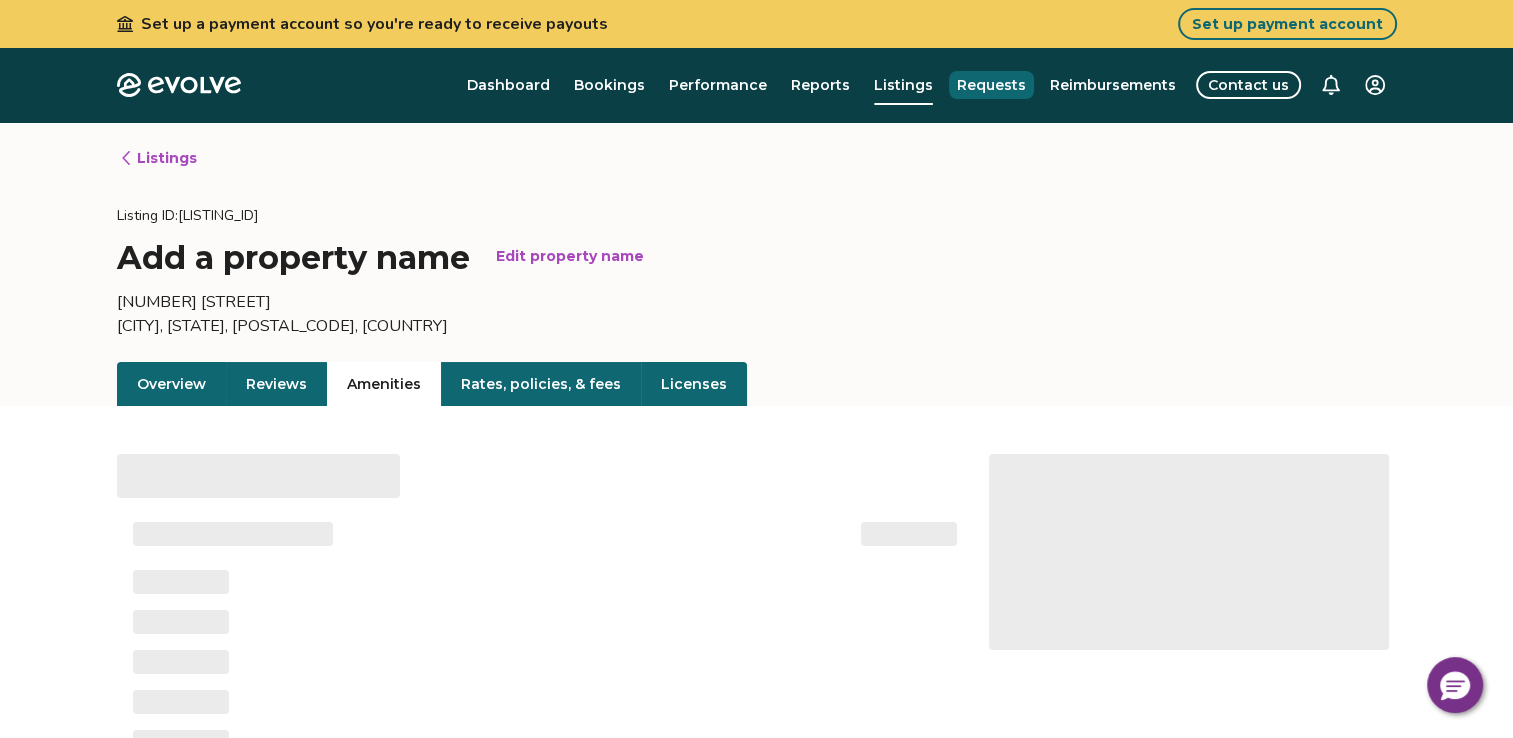 click on "Requests" at bounding box center (991, 85) 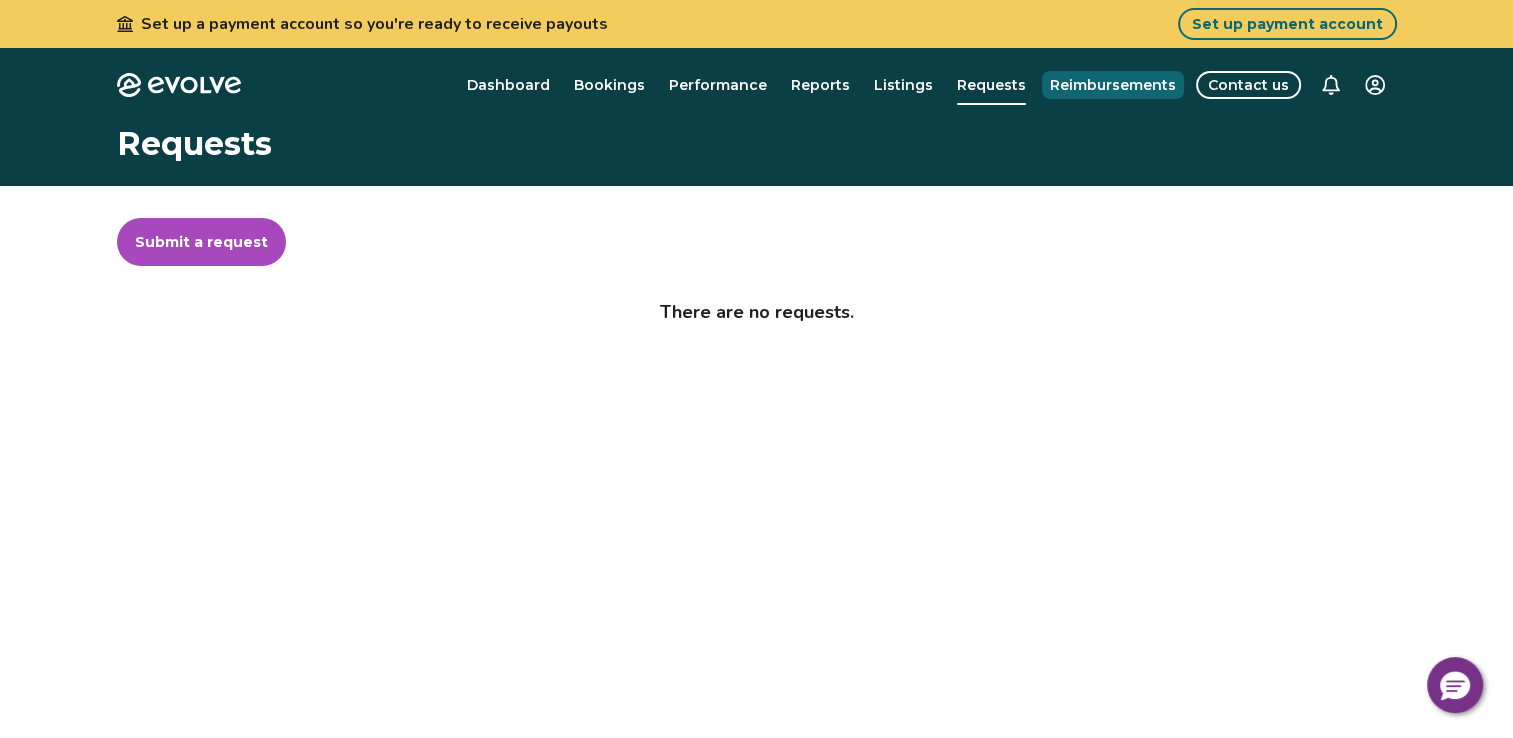 click on "Reimbursements" at bounding box center [1113, 85] 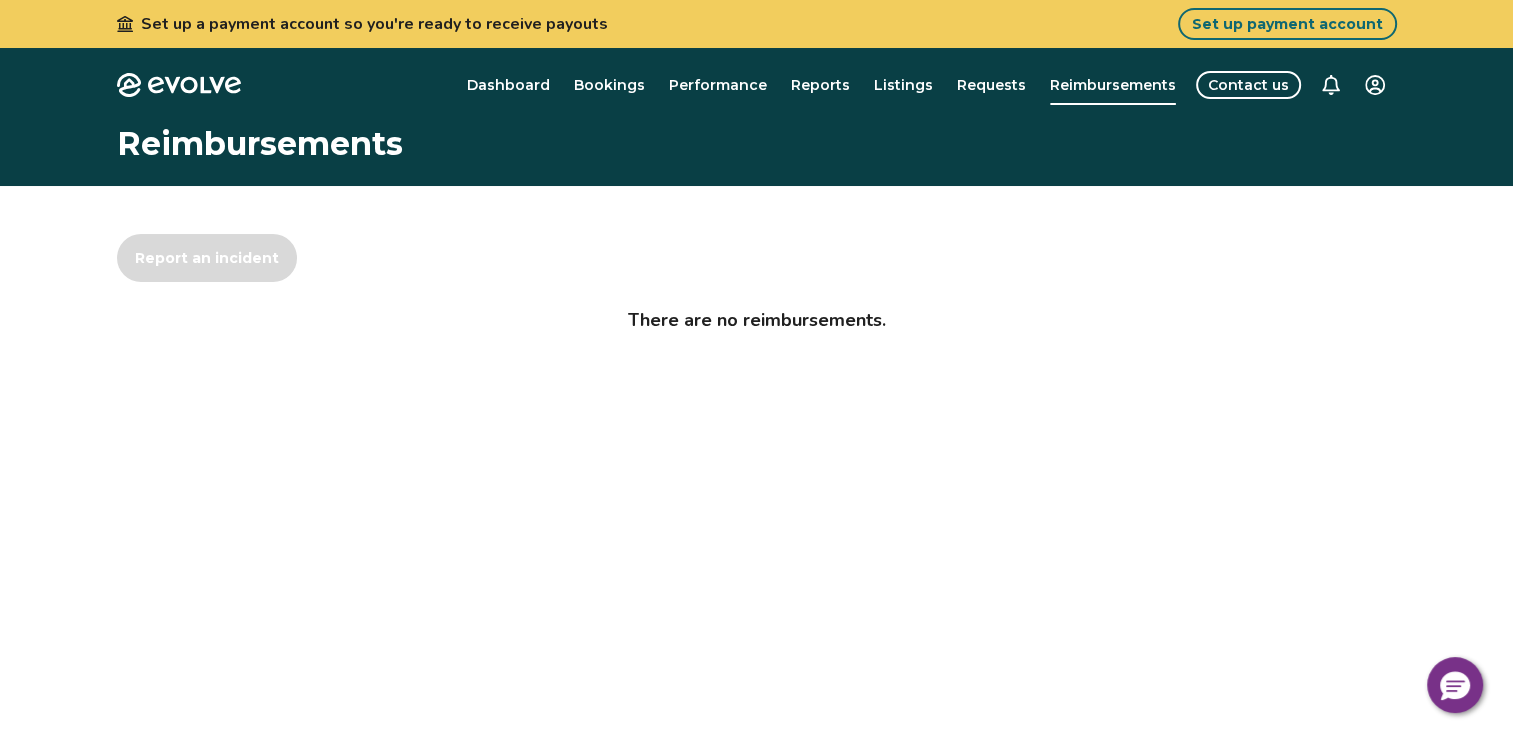 click on "Contact us" at bounding box center [1248, 85] 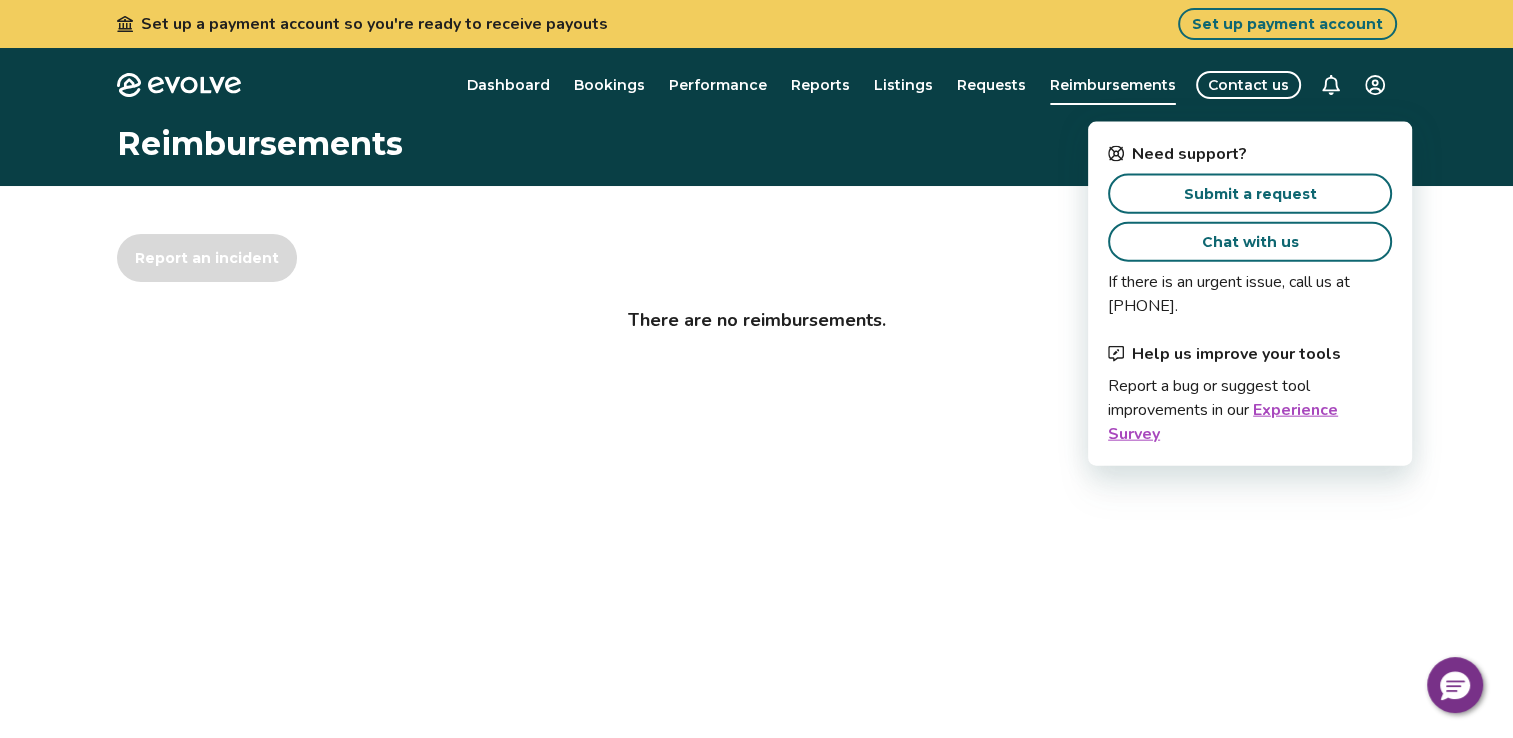 click 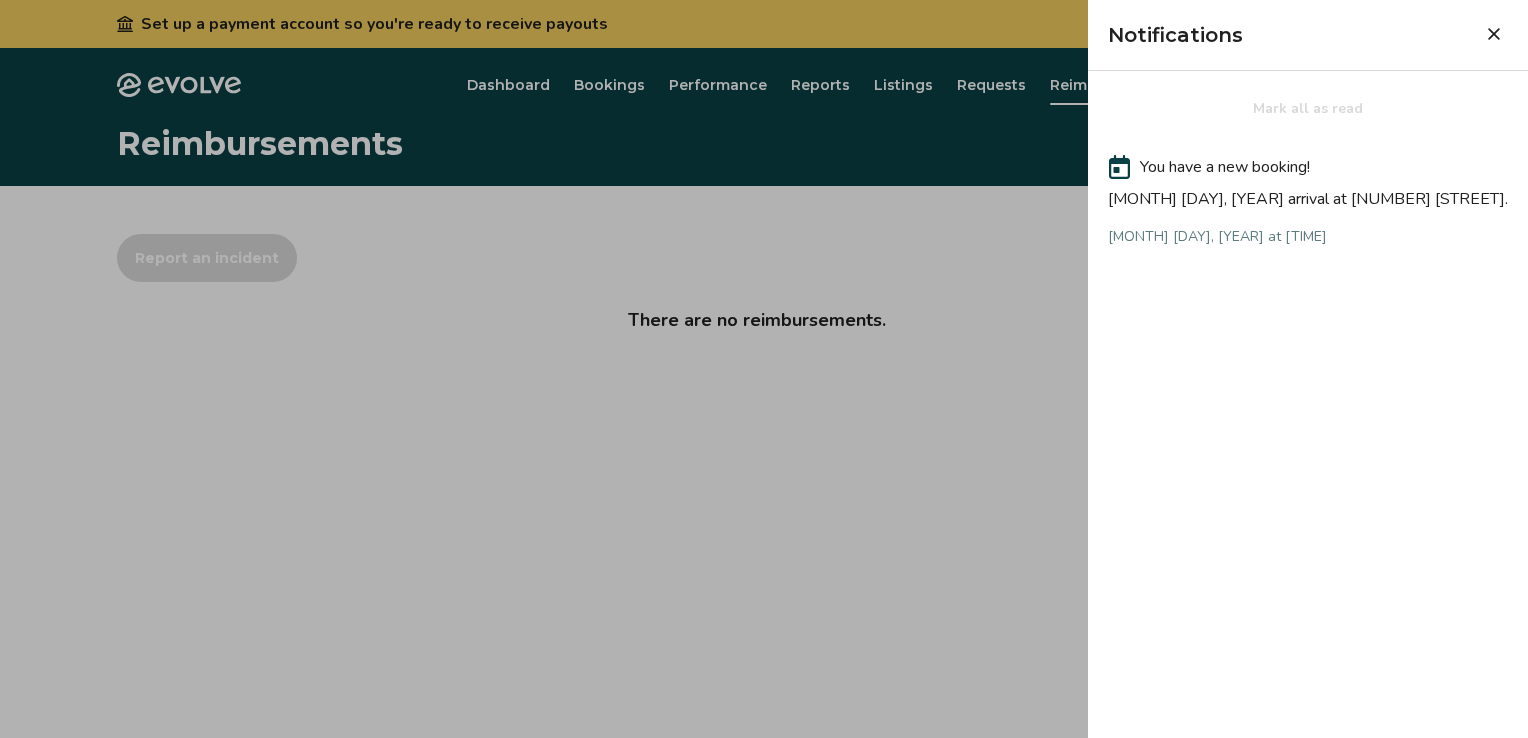 click 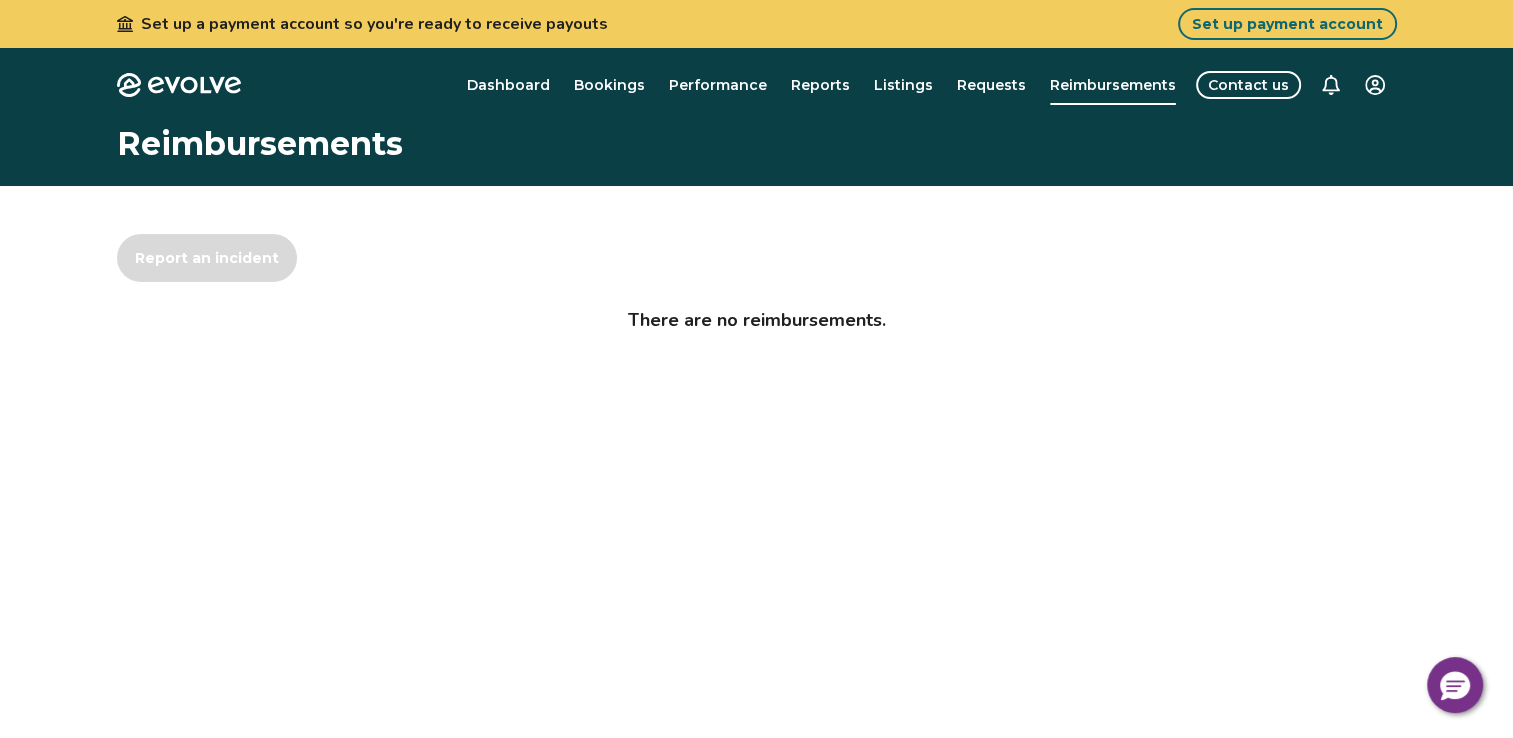 click on "Set up a payment account so you're ready to receive payouts Set up payment account Evolve Dashboard Bookings Performance Reports Listings Requests Reimbursements Contact us Reimbursements Report an incident There are no reimbursements. © 2013-Present Evolve Vacation Rental Network Privacy Policy | Terms of Service
$0" at bounding box center (756, 541) 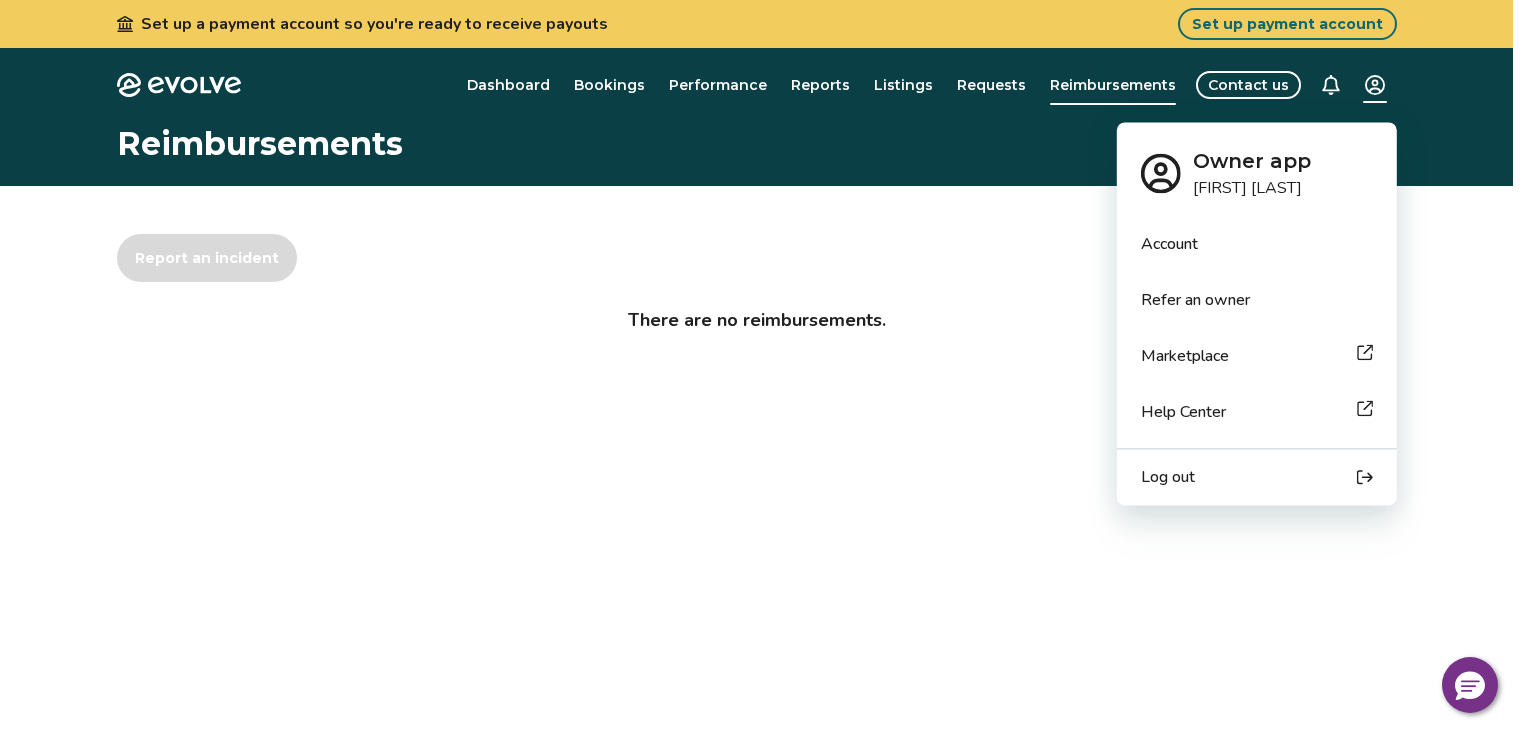 click on "Marketplace" at bounding box center [1185, 356] 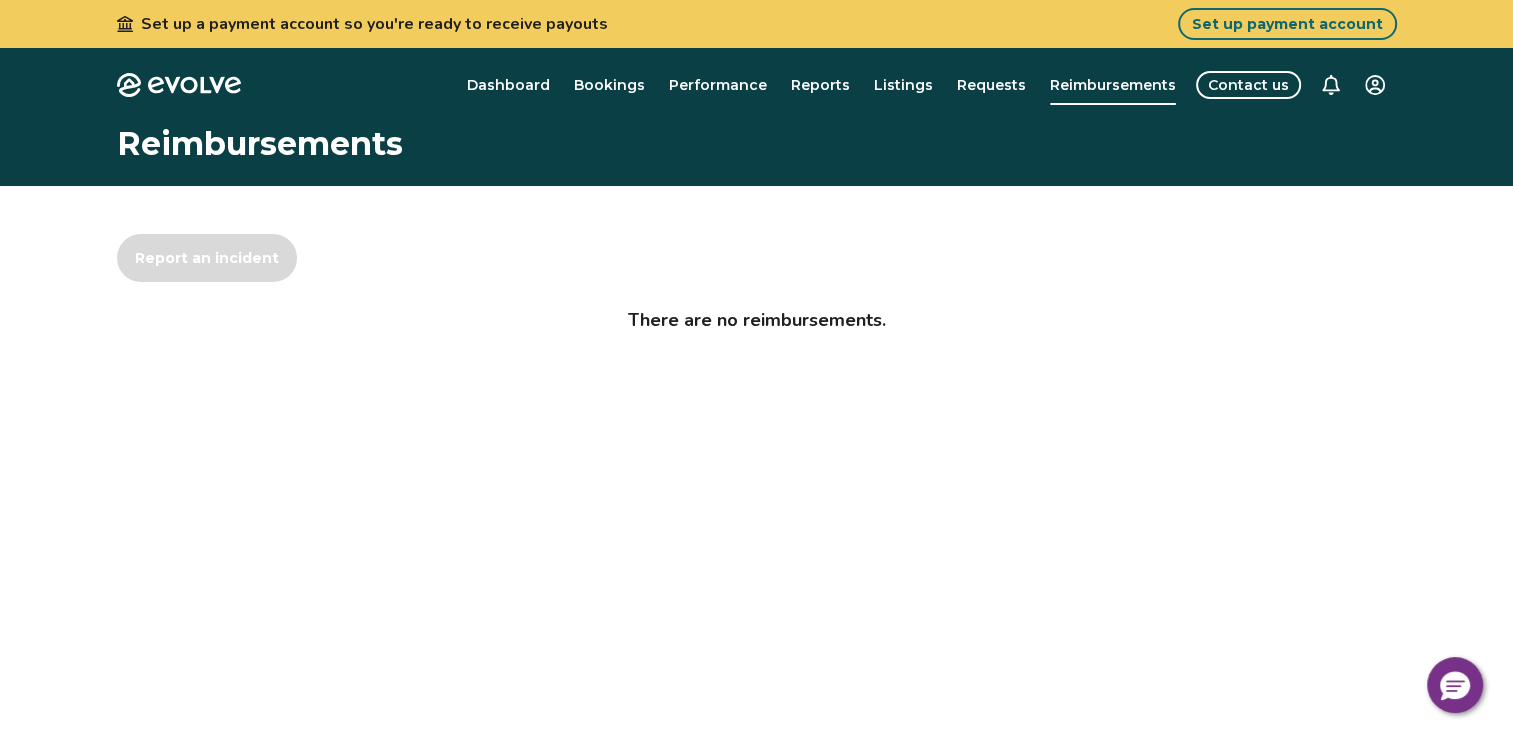 click on "Set up a payment account so you're ready to receive payouts Set up payment account Evolve Dashboard Bookings Performance Reports Listings Requests Reimbursements Contact us Reimbursements Report an incident There are no reimbursements. © 2013-Present Evolve Vacation Rental Network Privacy Policy | Terms of Service
$0" at bounding box center [756, 541] 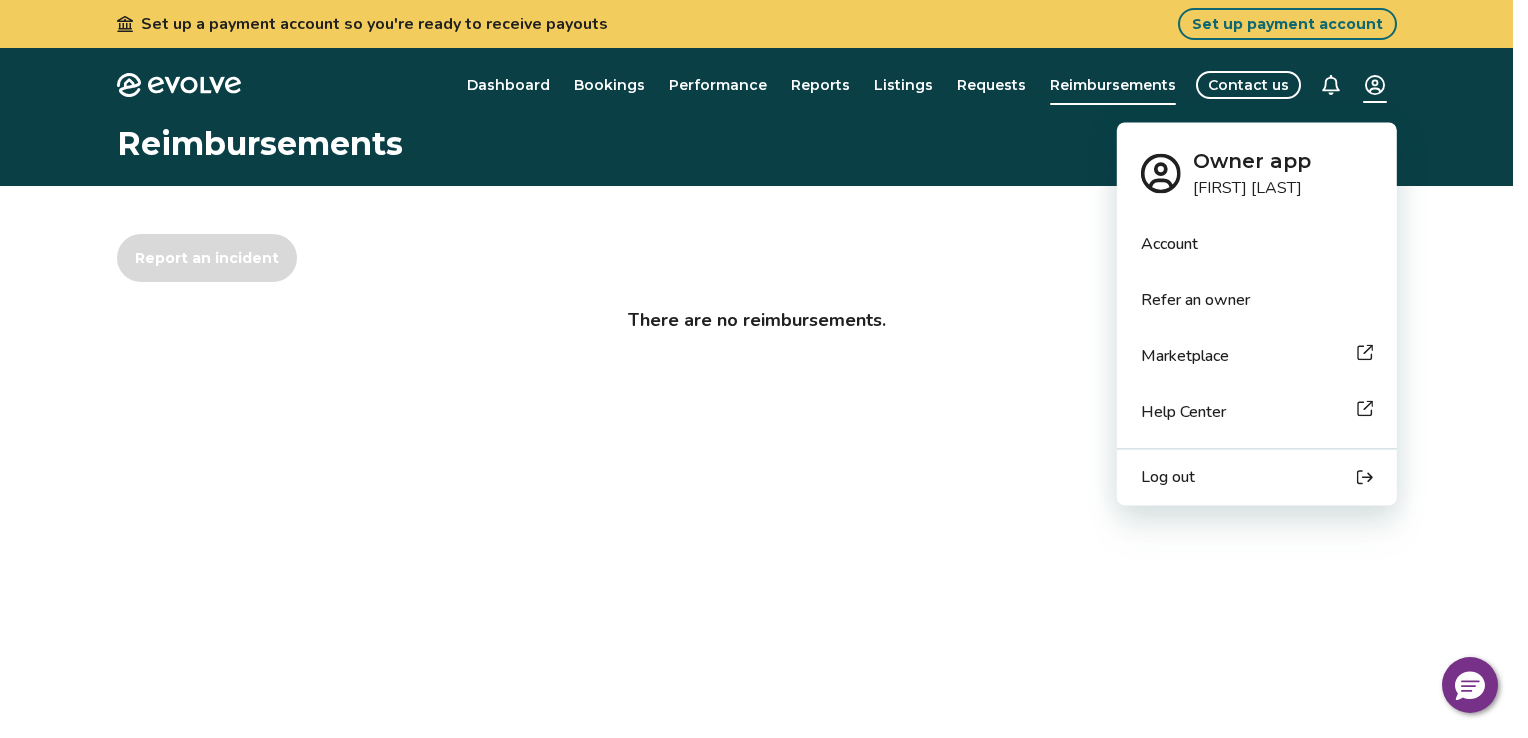 click on "Account" at bounding box center (1257, 244) 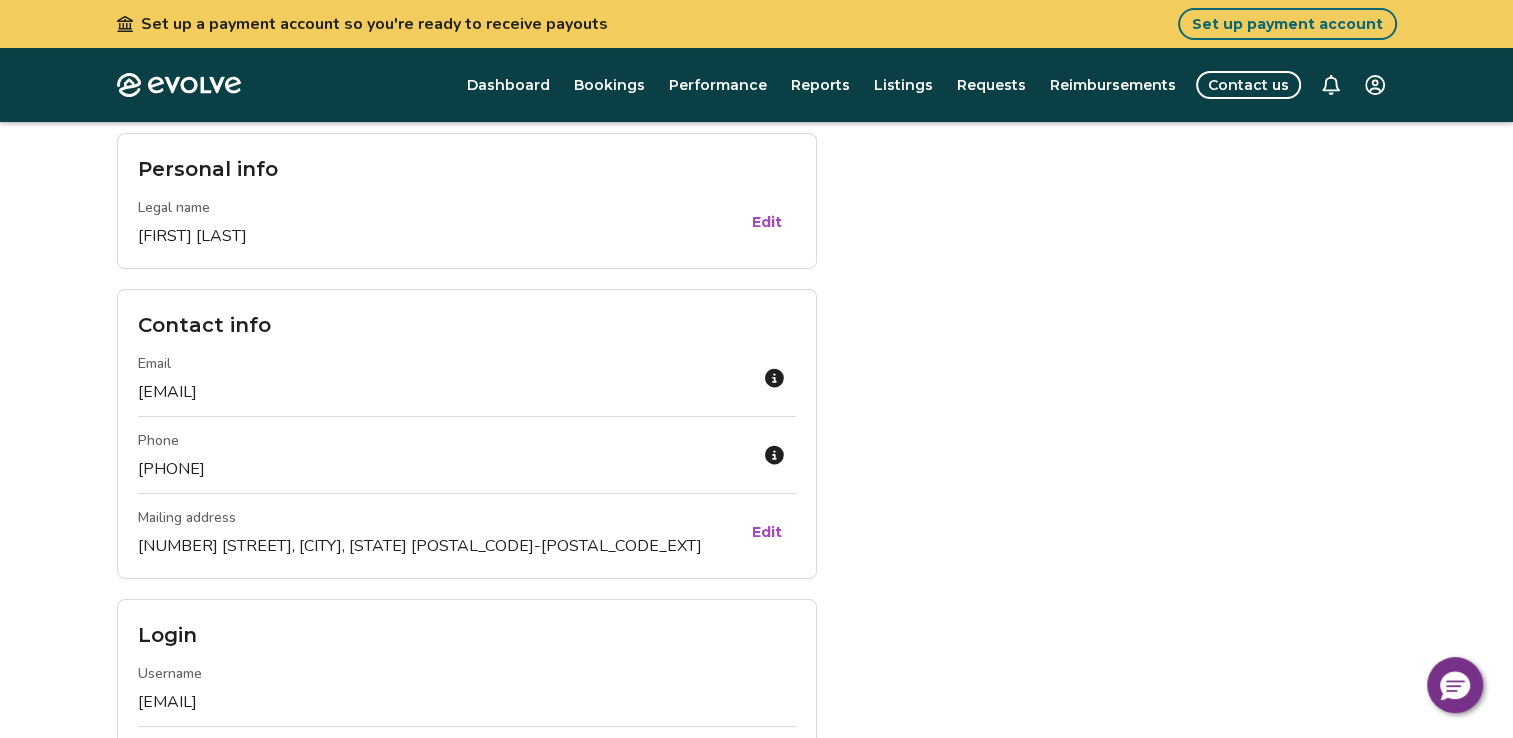 scroll, scrollTop: 70, scrollLeft: 0, axis: vertical 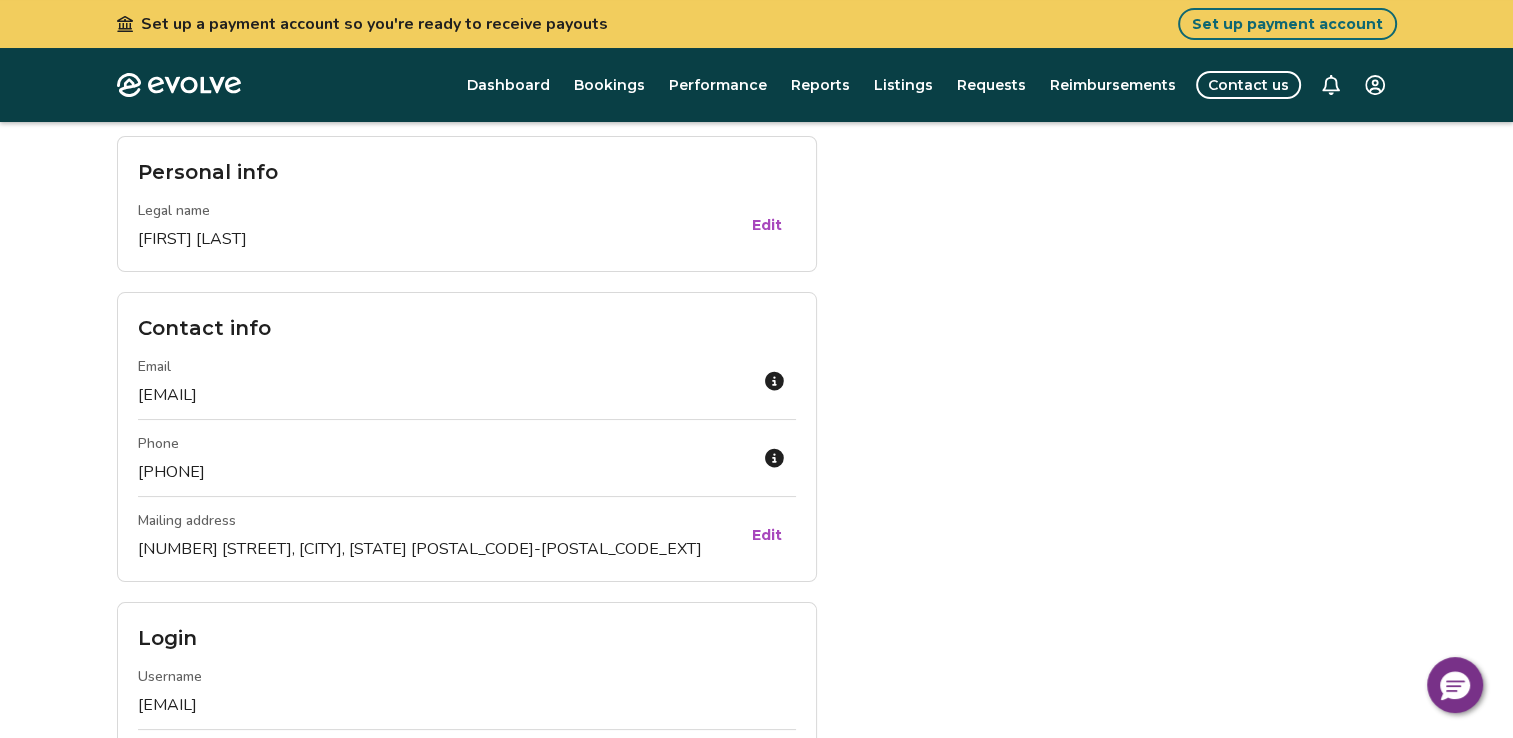 click on "Edit" at bounding box center (767, 535) 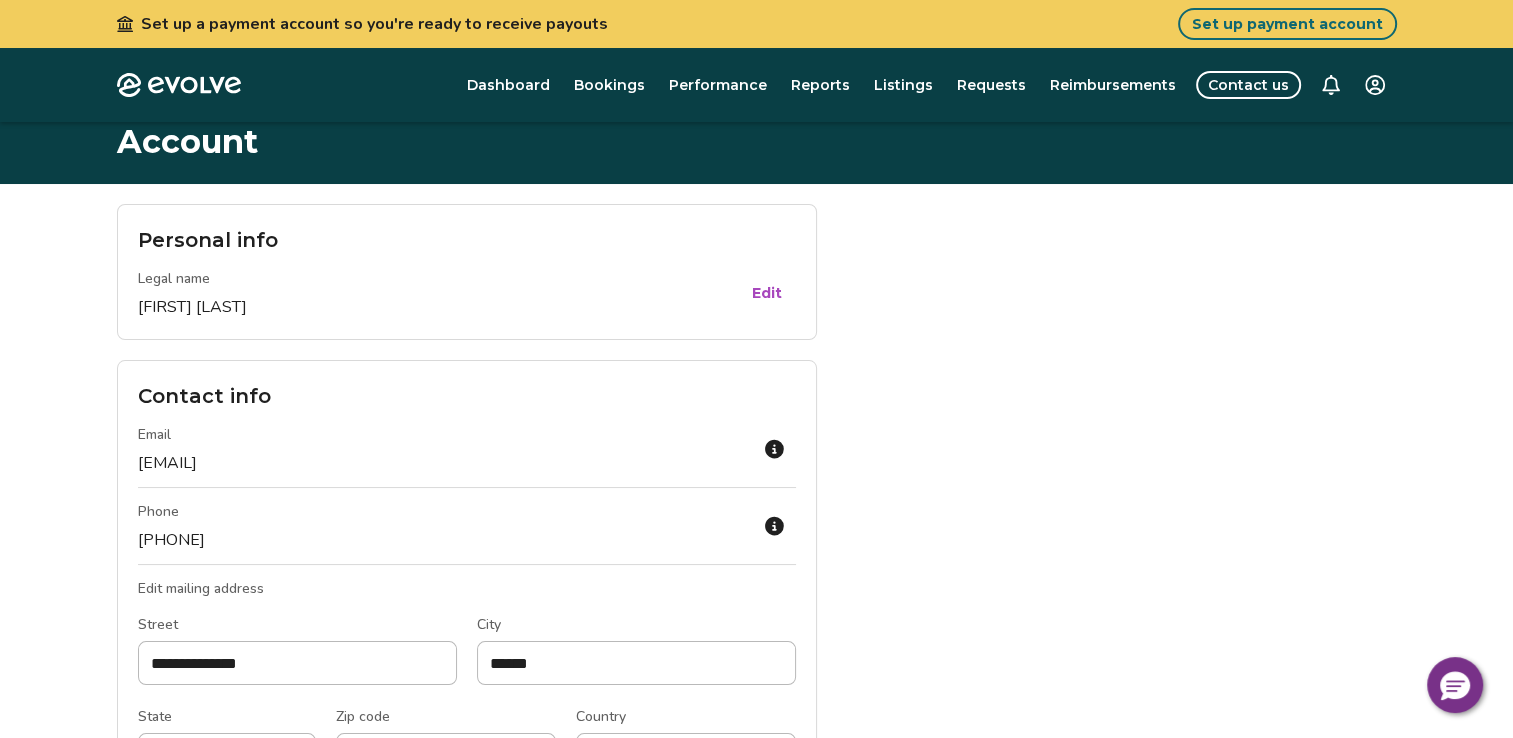 scroll, scrollTop: 0, scrollLeft: 0, axis: both 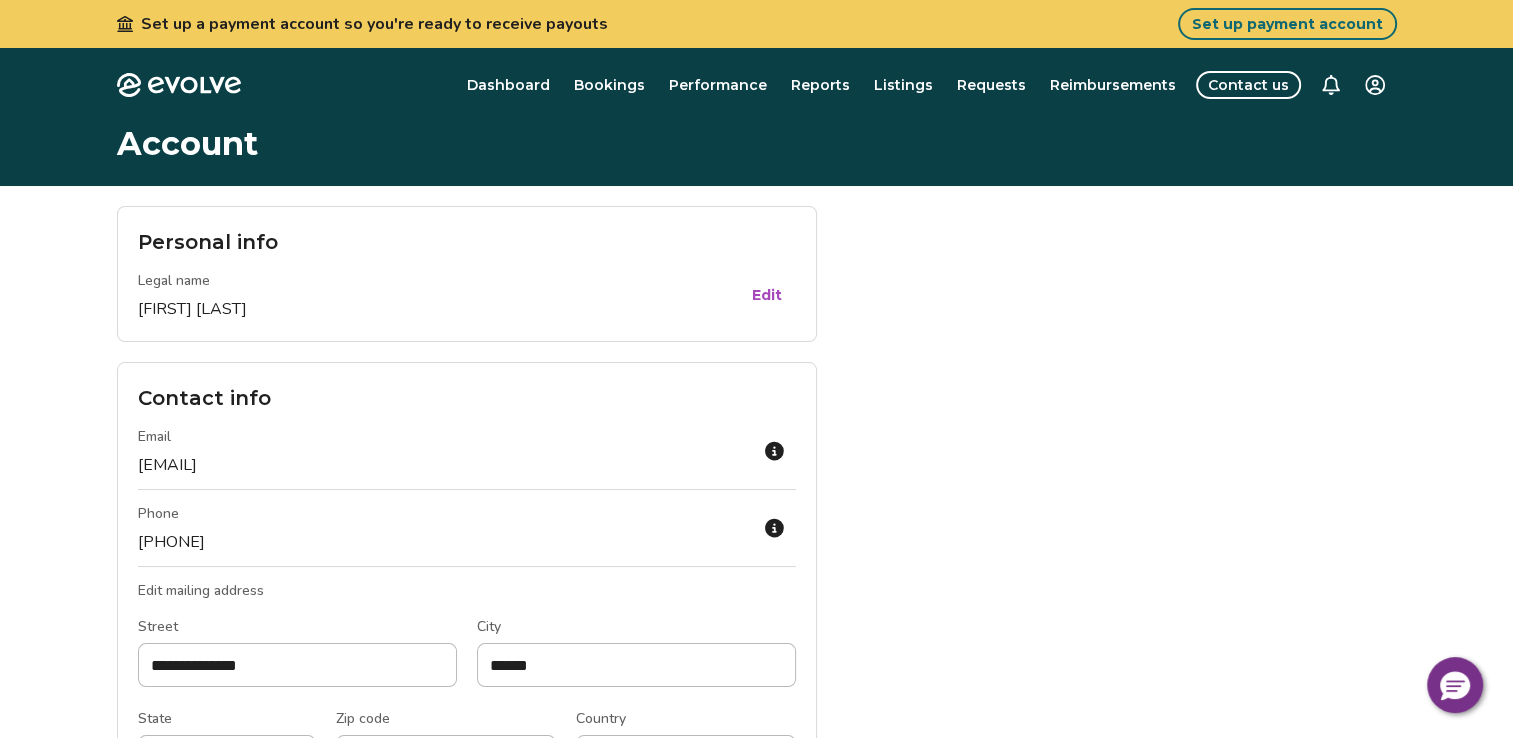 click 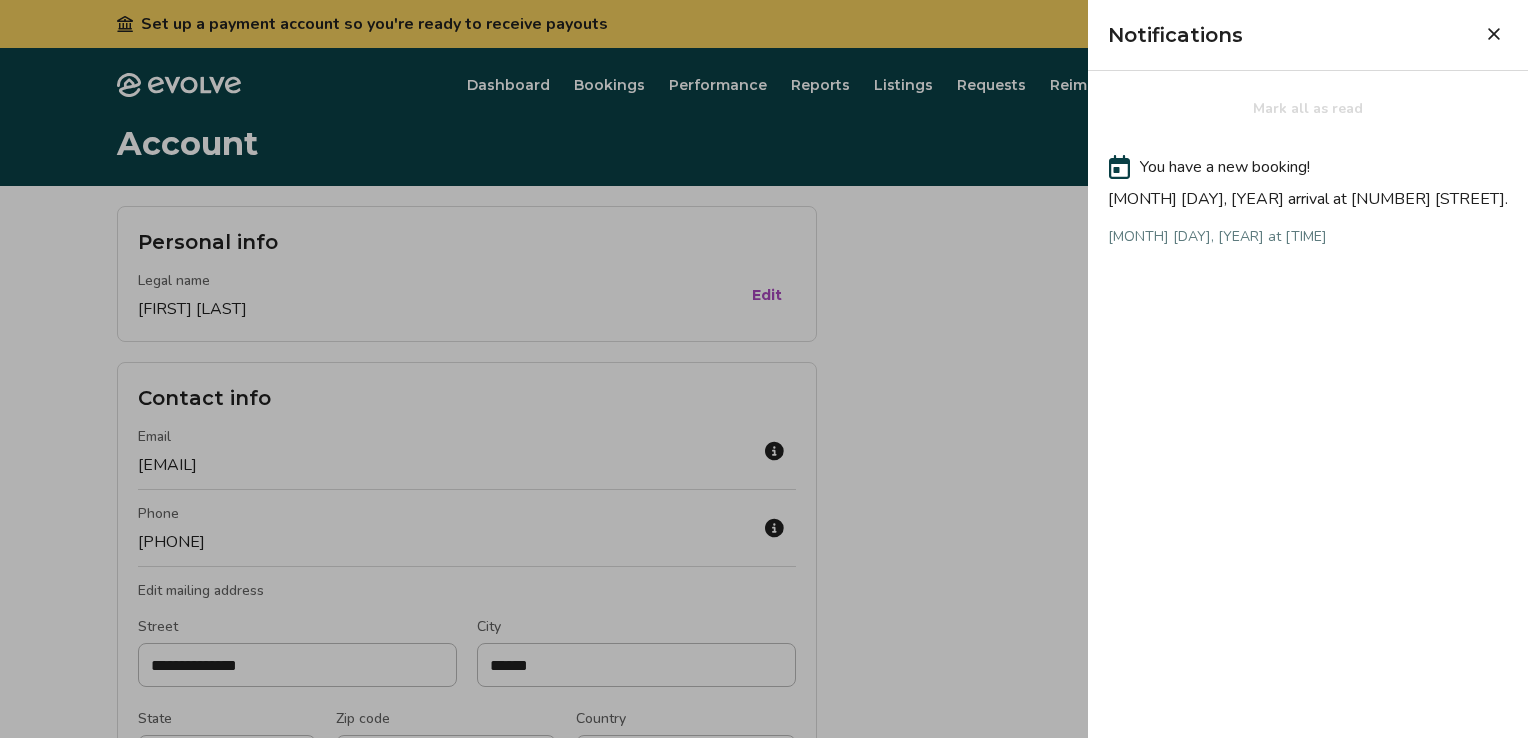 click at bounding box center (764, 369) 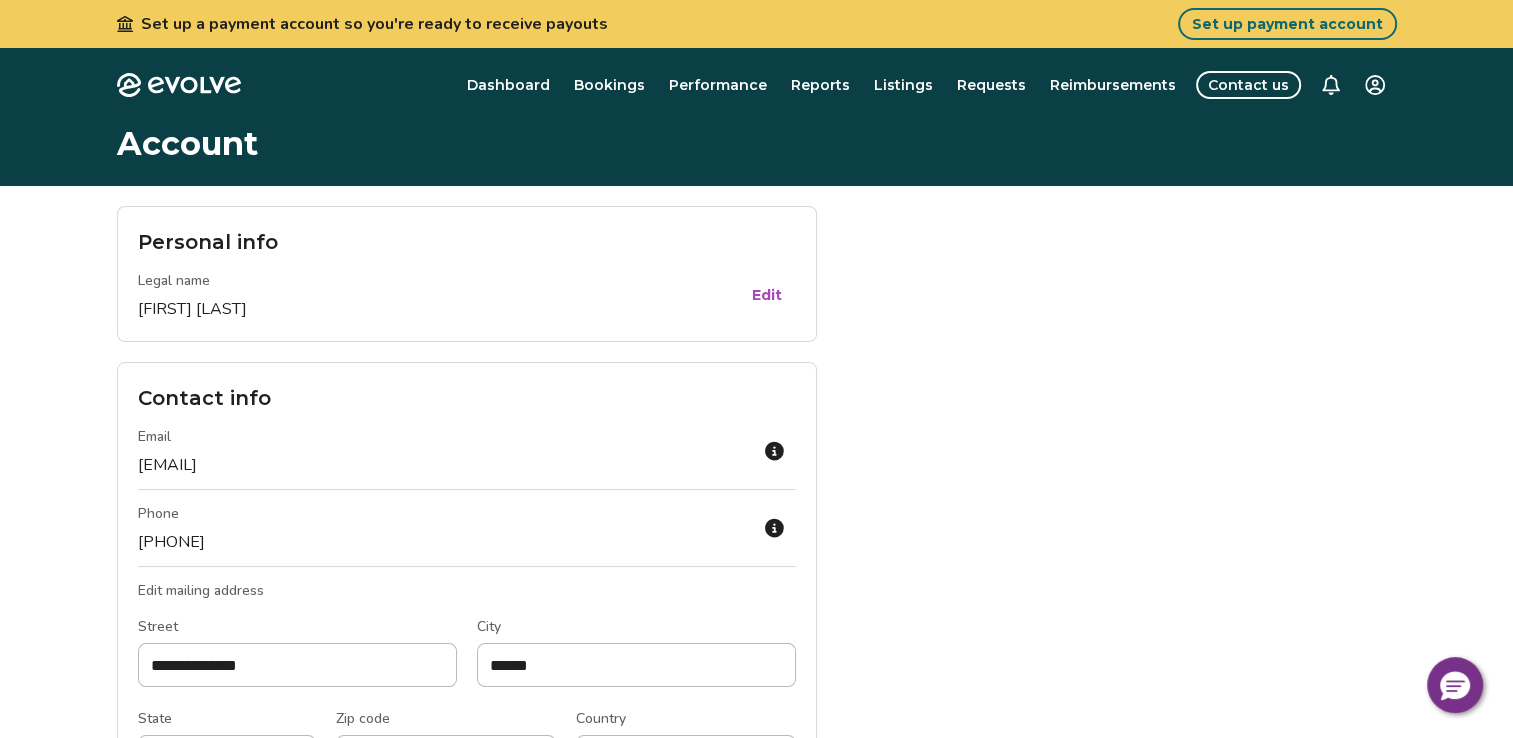 click on "**********" at bounding box center [756, 978] 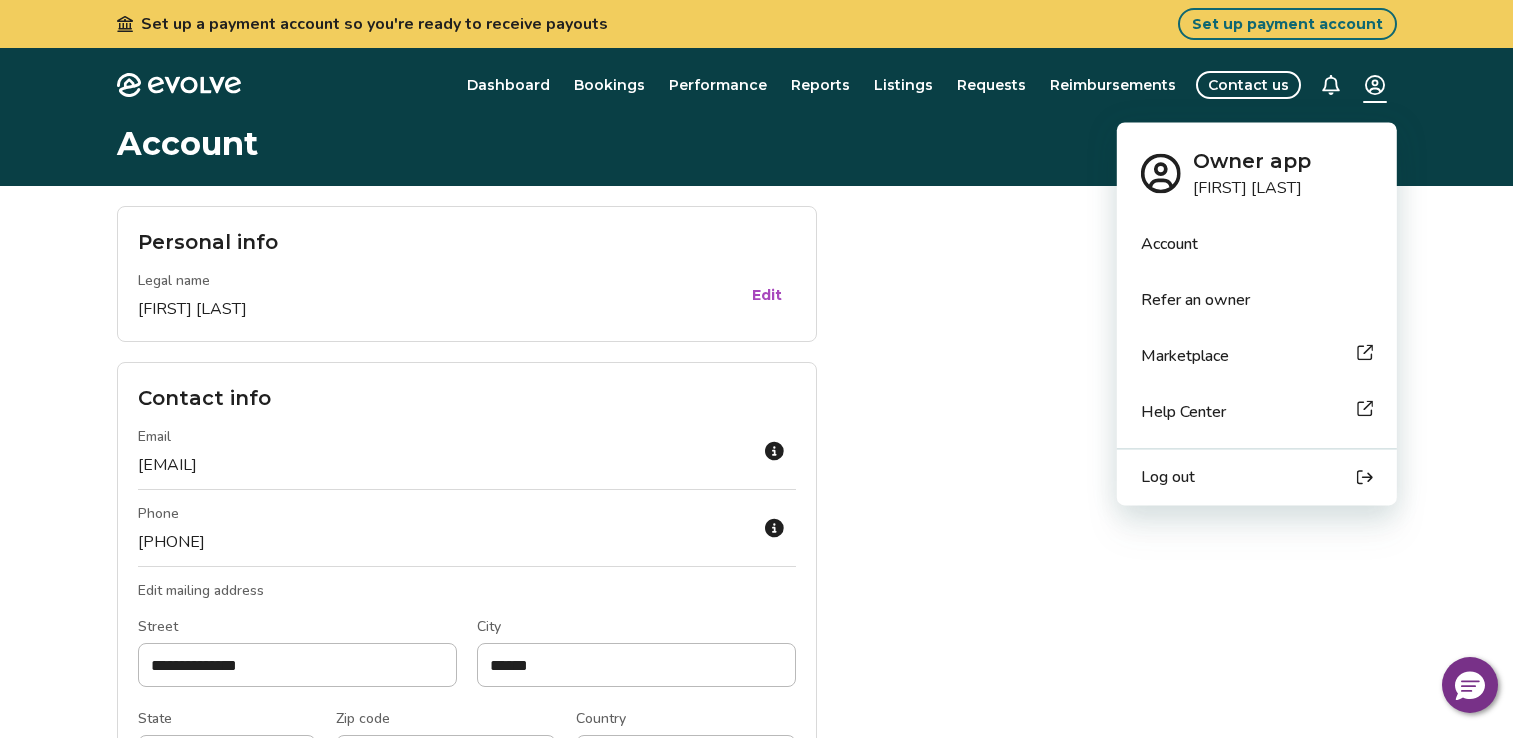 click on "Account" at bounding box center (1169, 244) 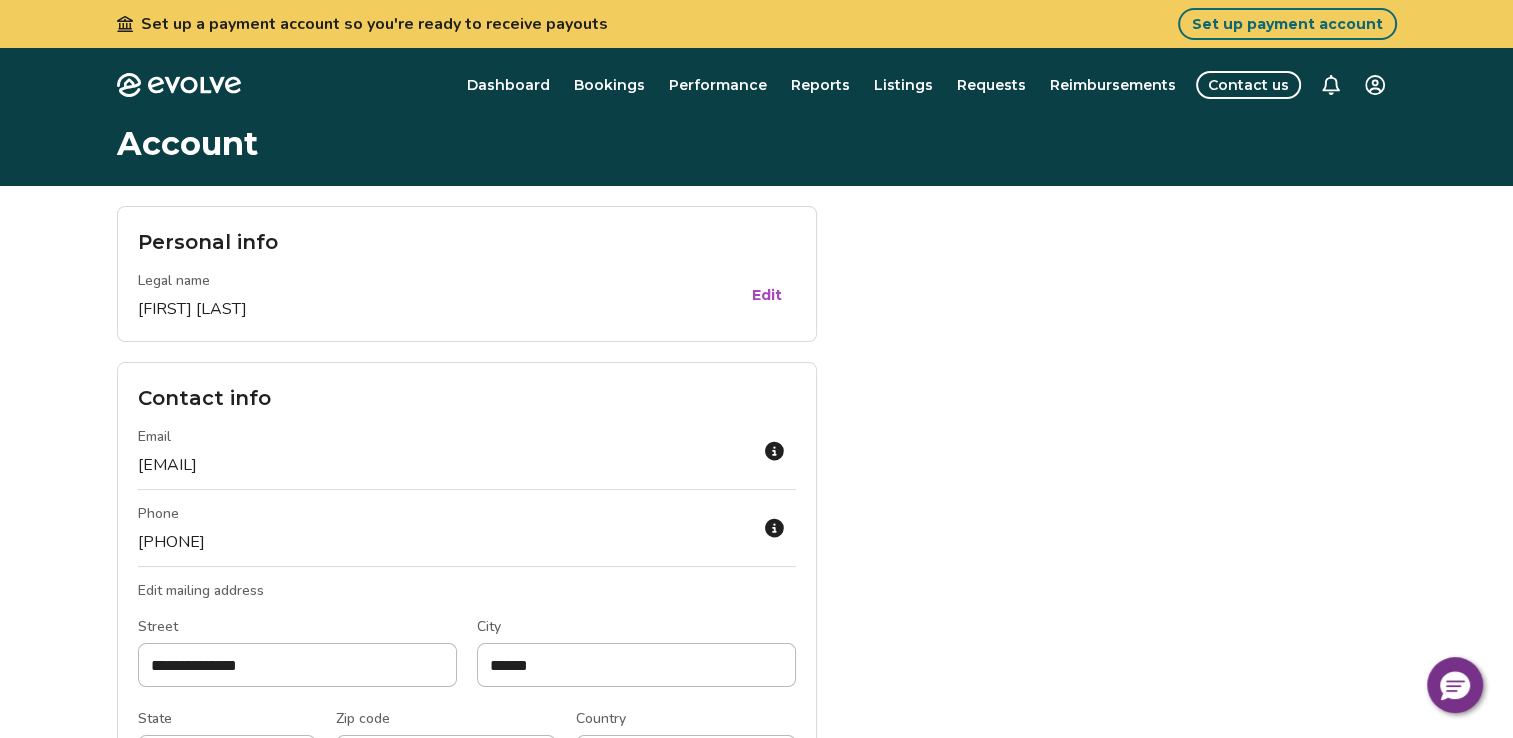 click on "**********" at bounding box center (756, 978) 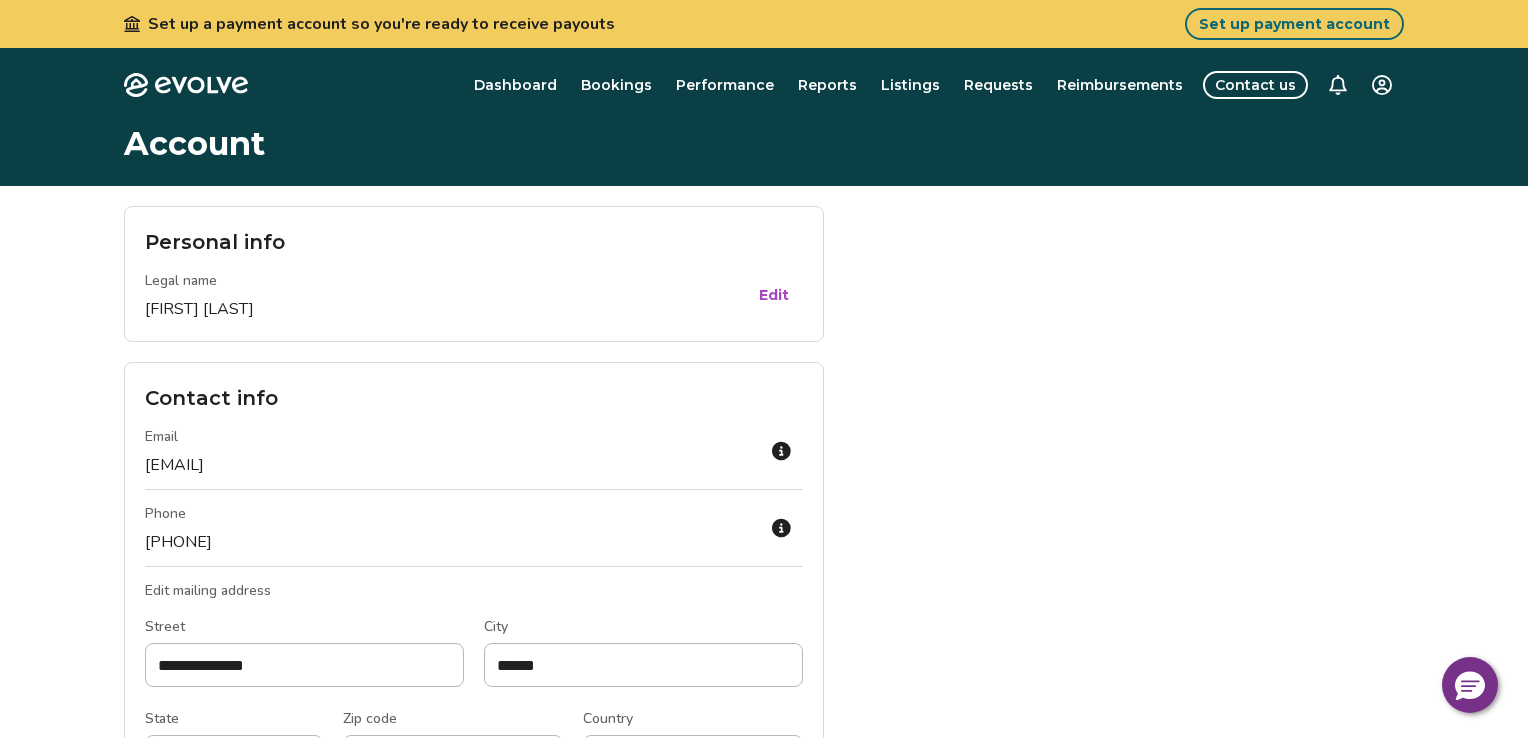click on "**********" at bounding box center [764, 978] 